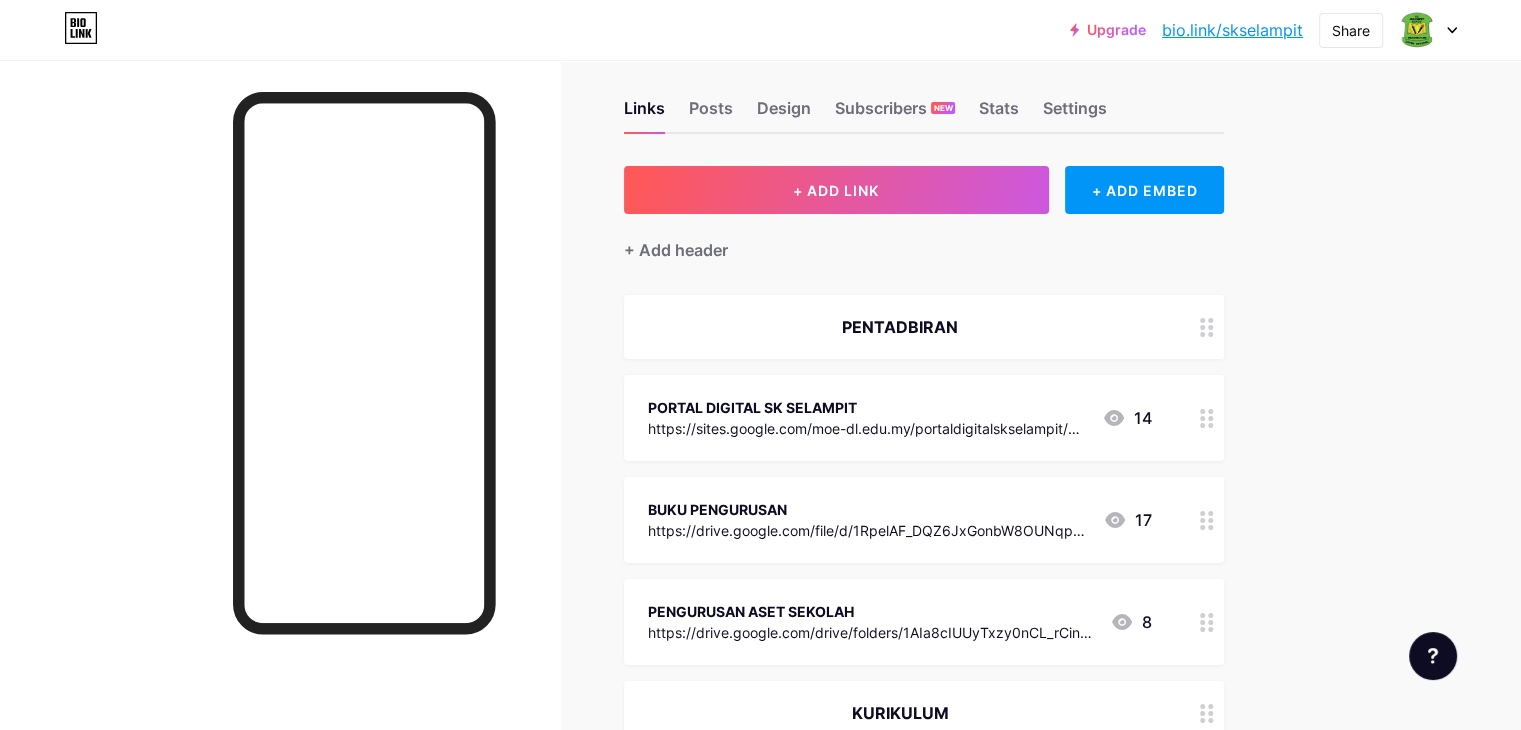 scroll, scrollTop: 0, scrollLeft: 0, axis: both 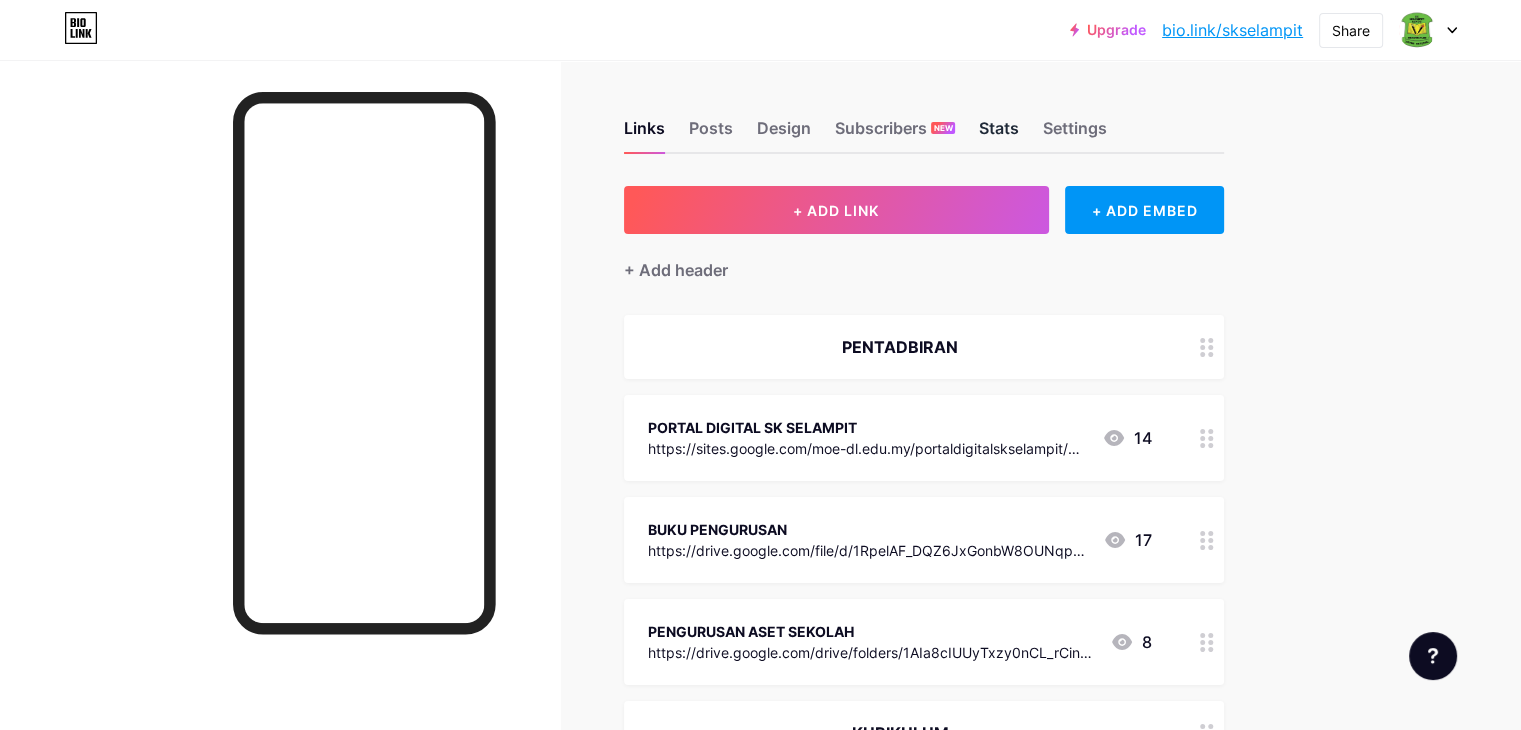click on "Stats" at bounding box center [999, 134] 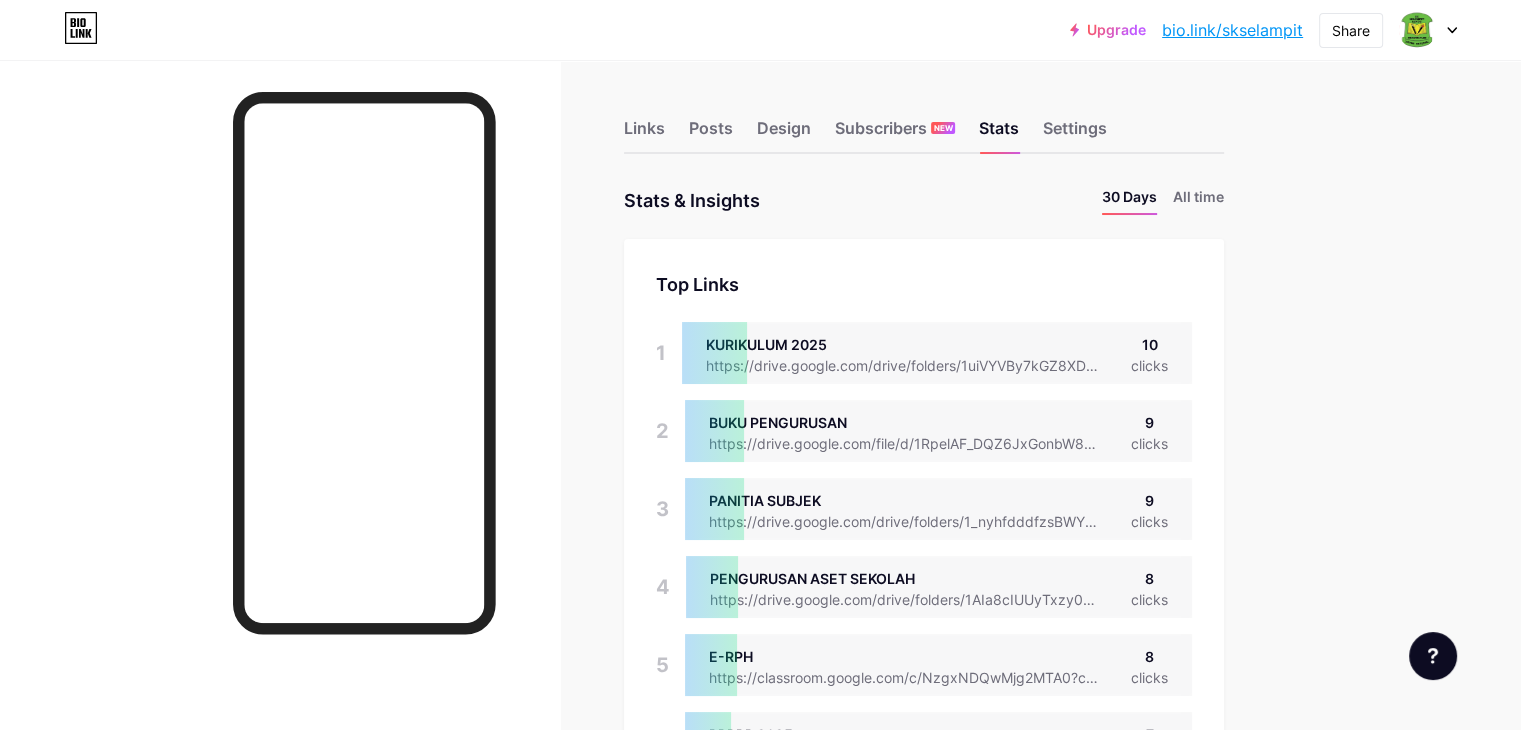 scroll, scrollTop: 999270, scrollLeft: 998479, axis: both 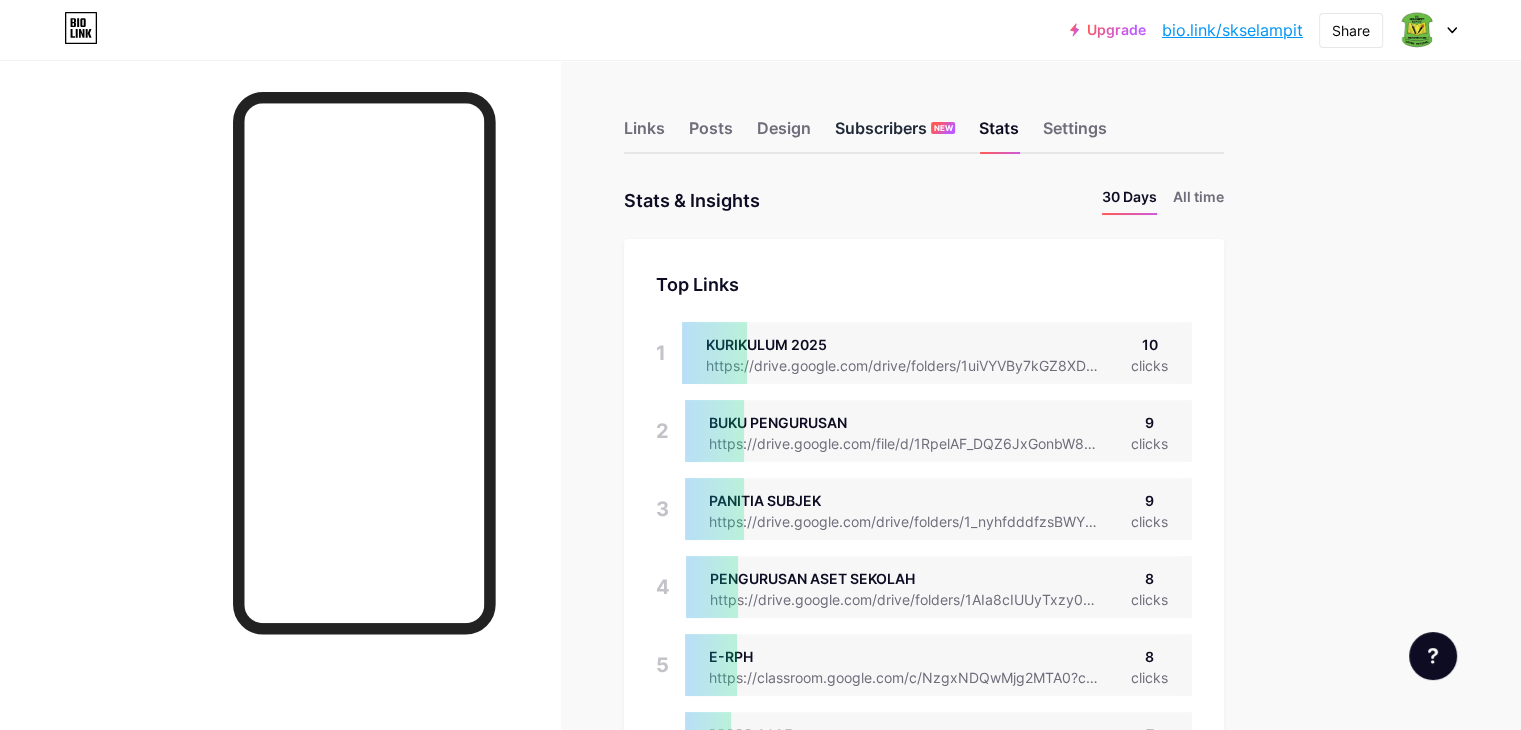 click on "Subscribers
NEW" at bounding box center [895, 134] 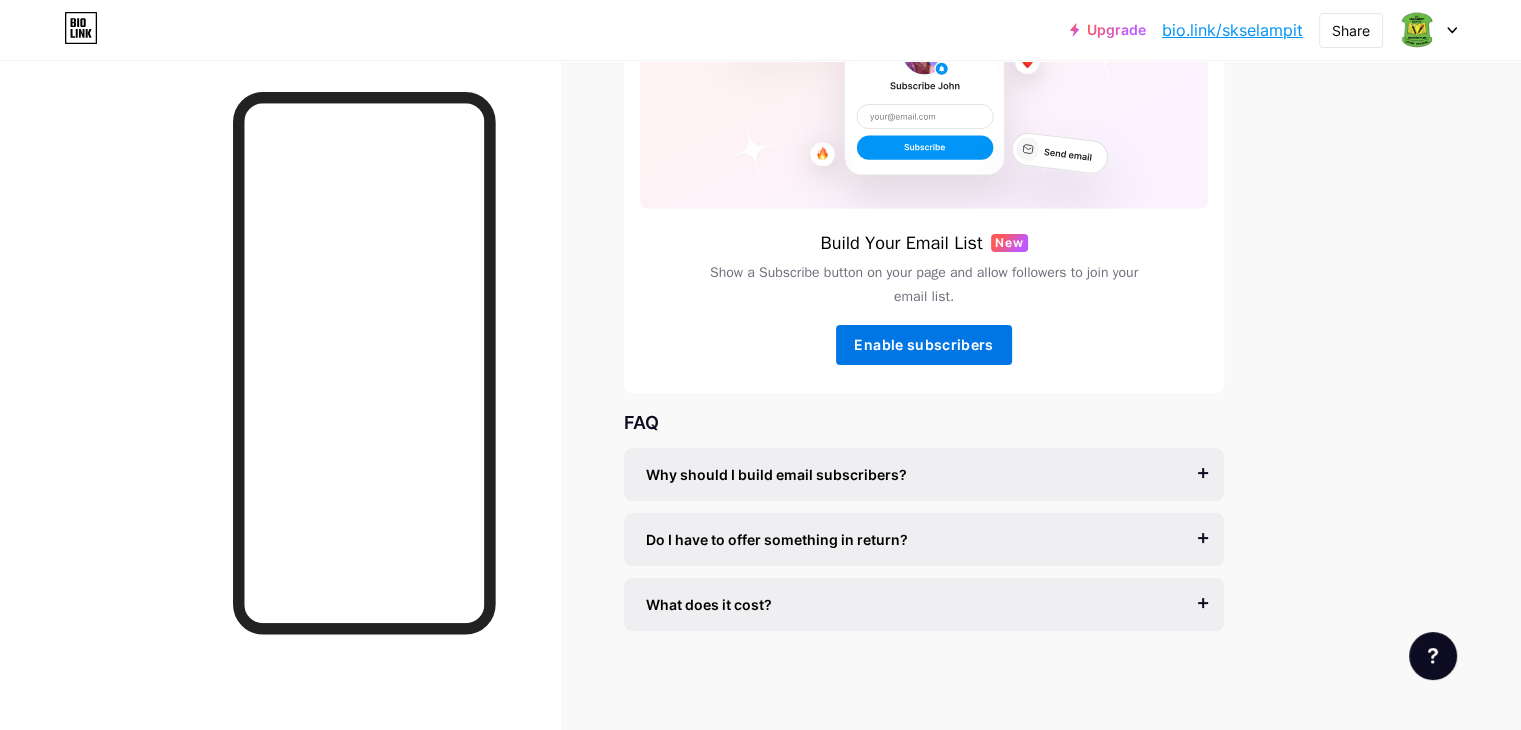 scroll, scrollTop: 0, scrollLeft: 0, axis: both 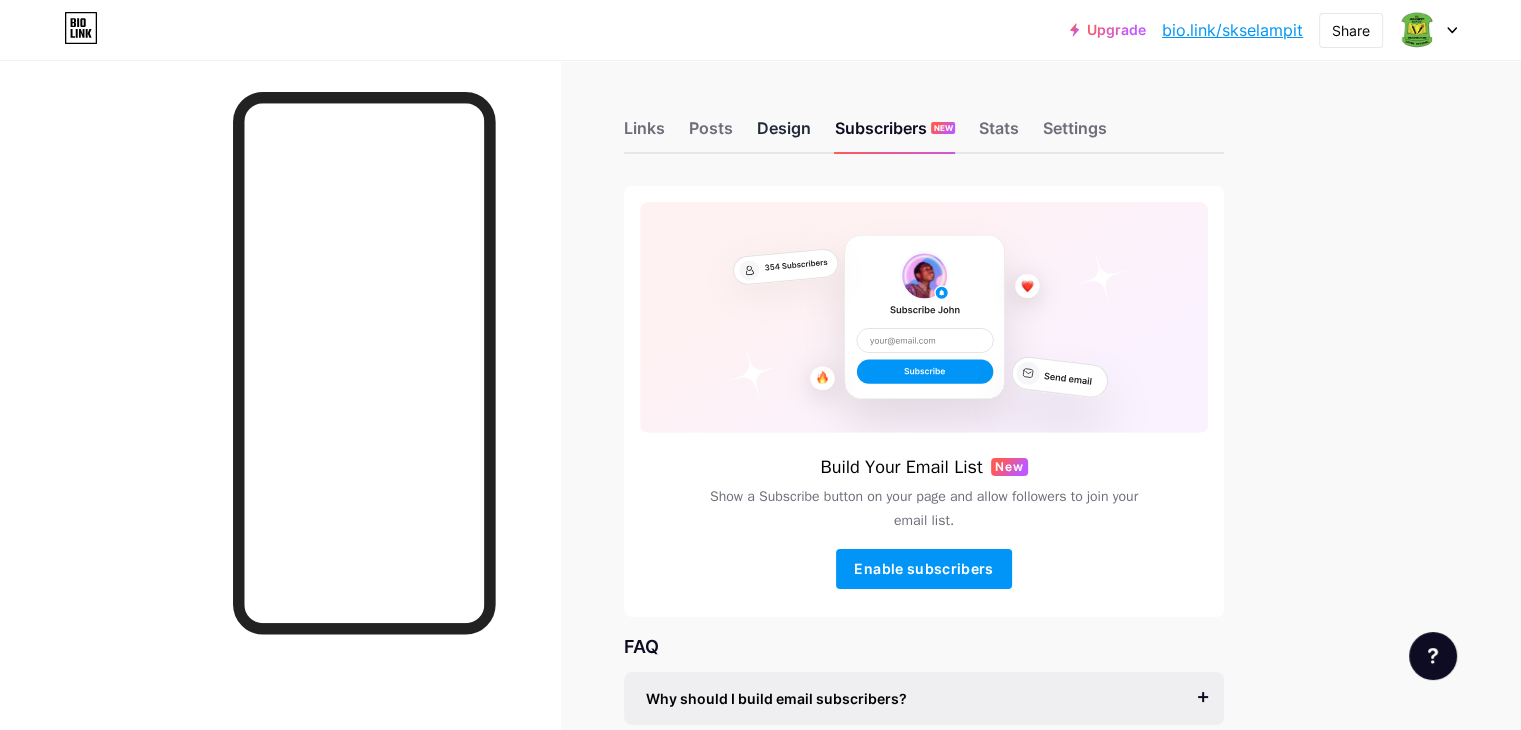 click on "Design" at bounding box center (784, 134) 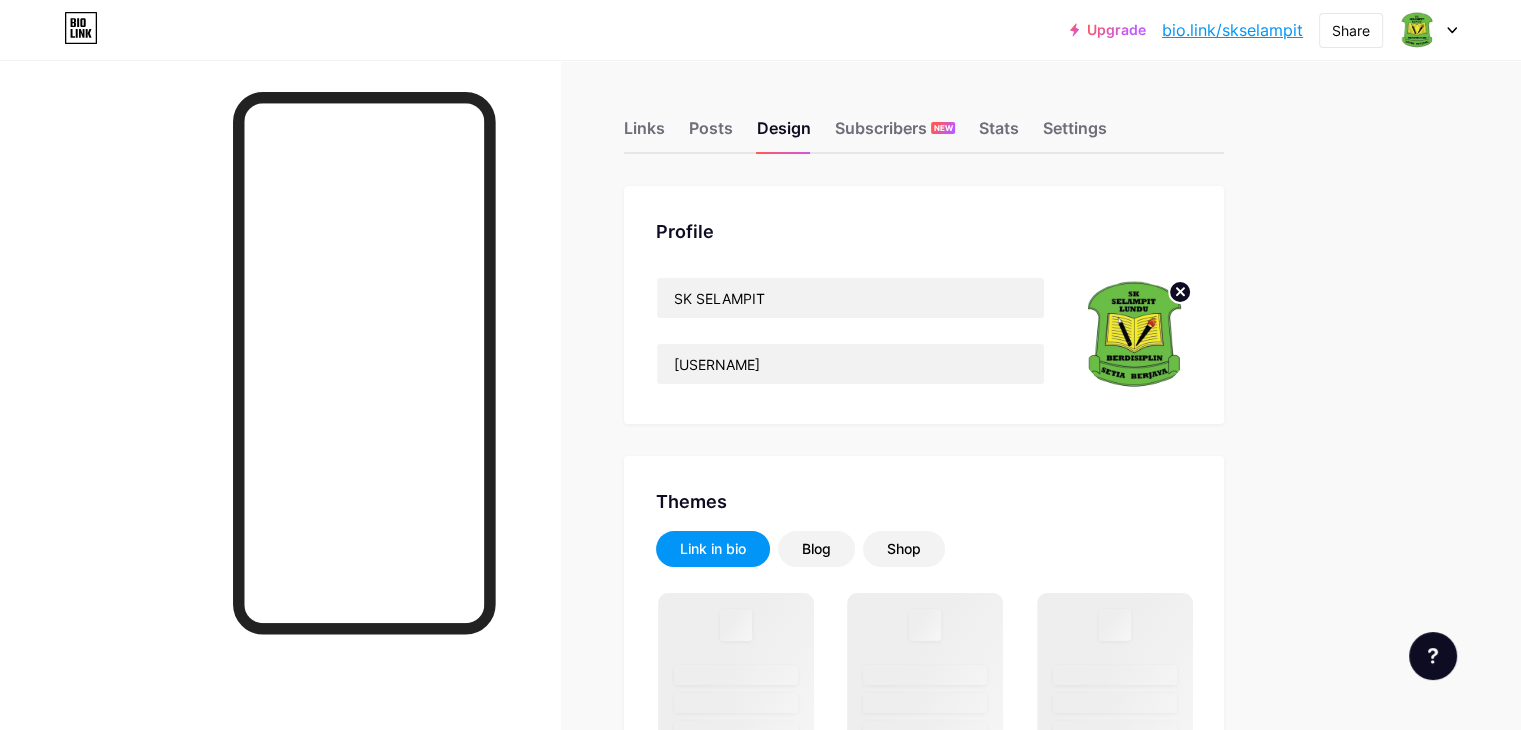 click on "Links
Posts
Design
Subscribers
NEW
Stats
Settings" at bounding box center (924, 119) 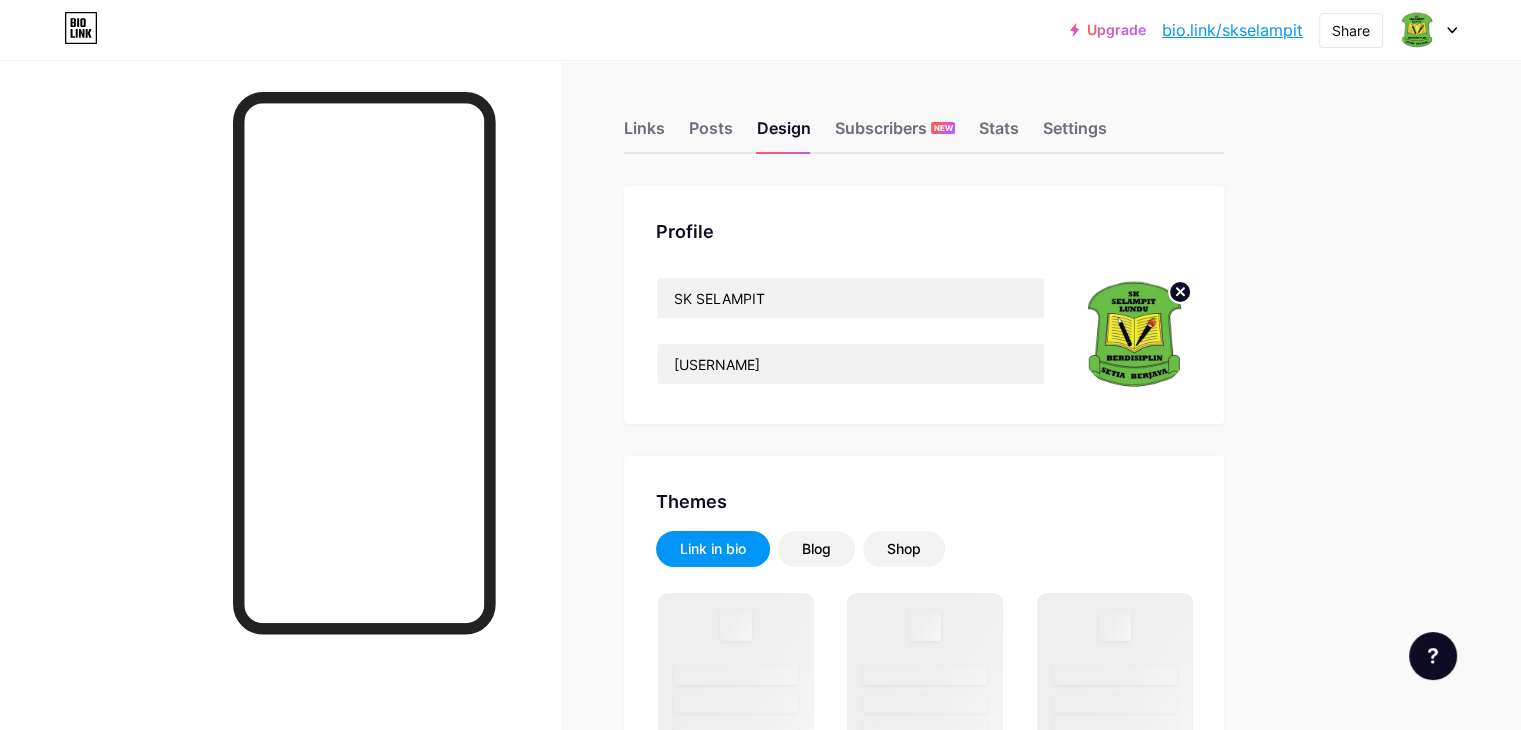 click on "Links
Posts
Design
Subscribers
NEW
Stats
Settings" at bounding box center [924, 119] 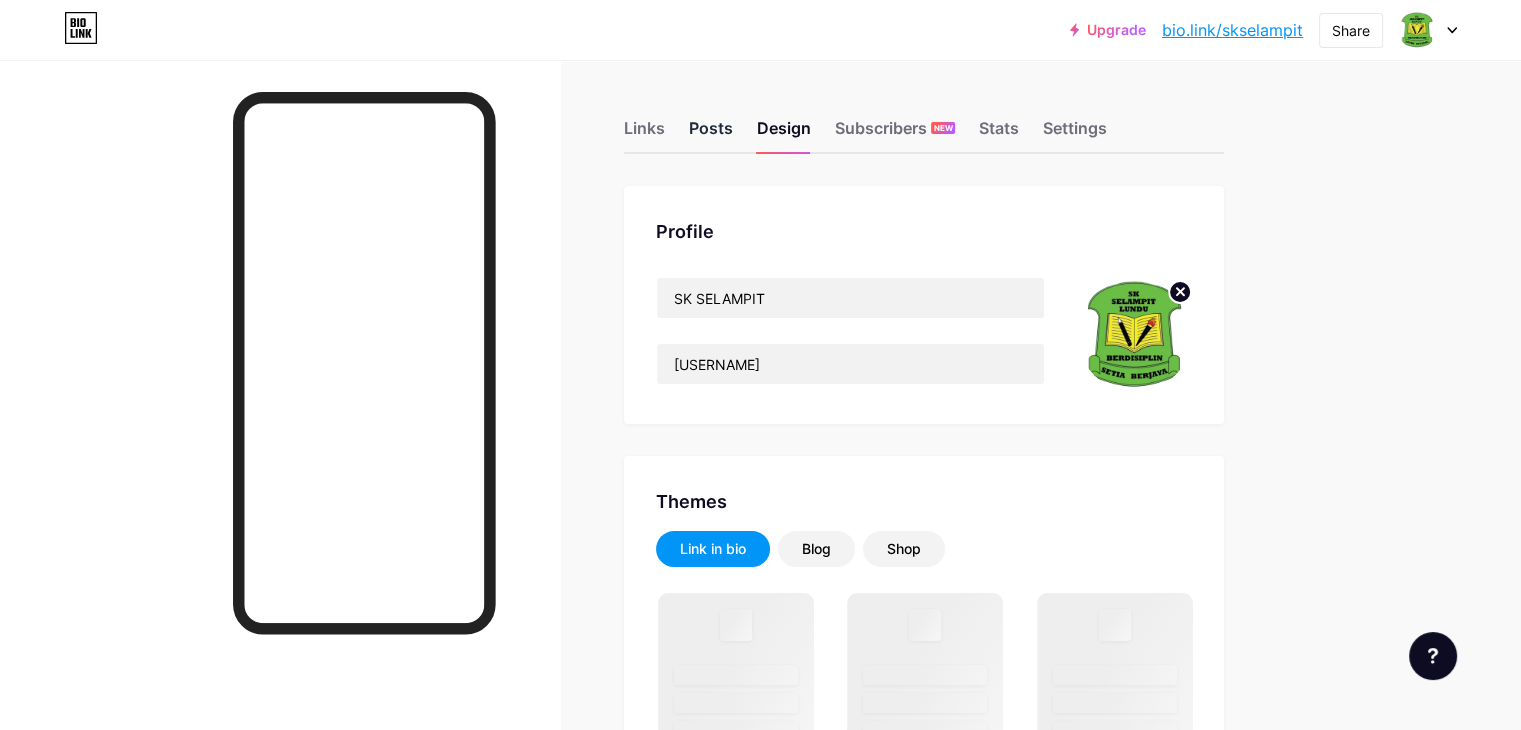 click on "Posts" at bounding box center (711, 134) 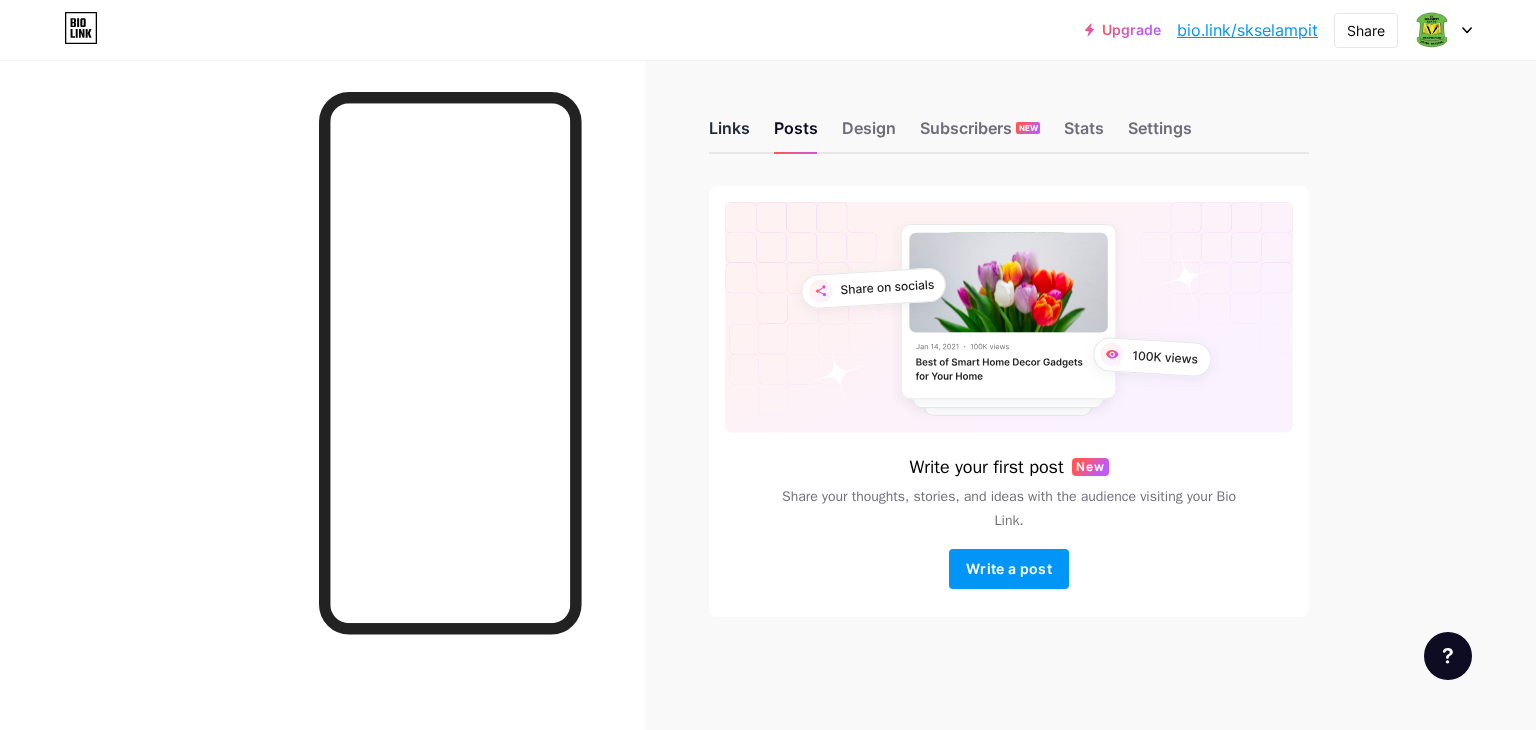 click on "Links" at bounding box center [729, 134] 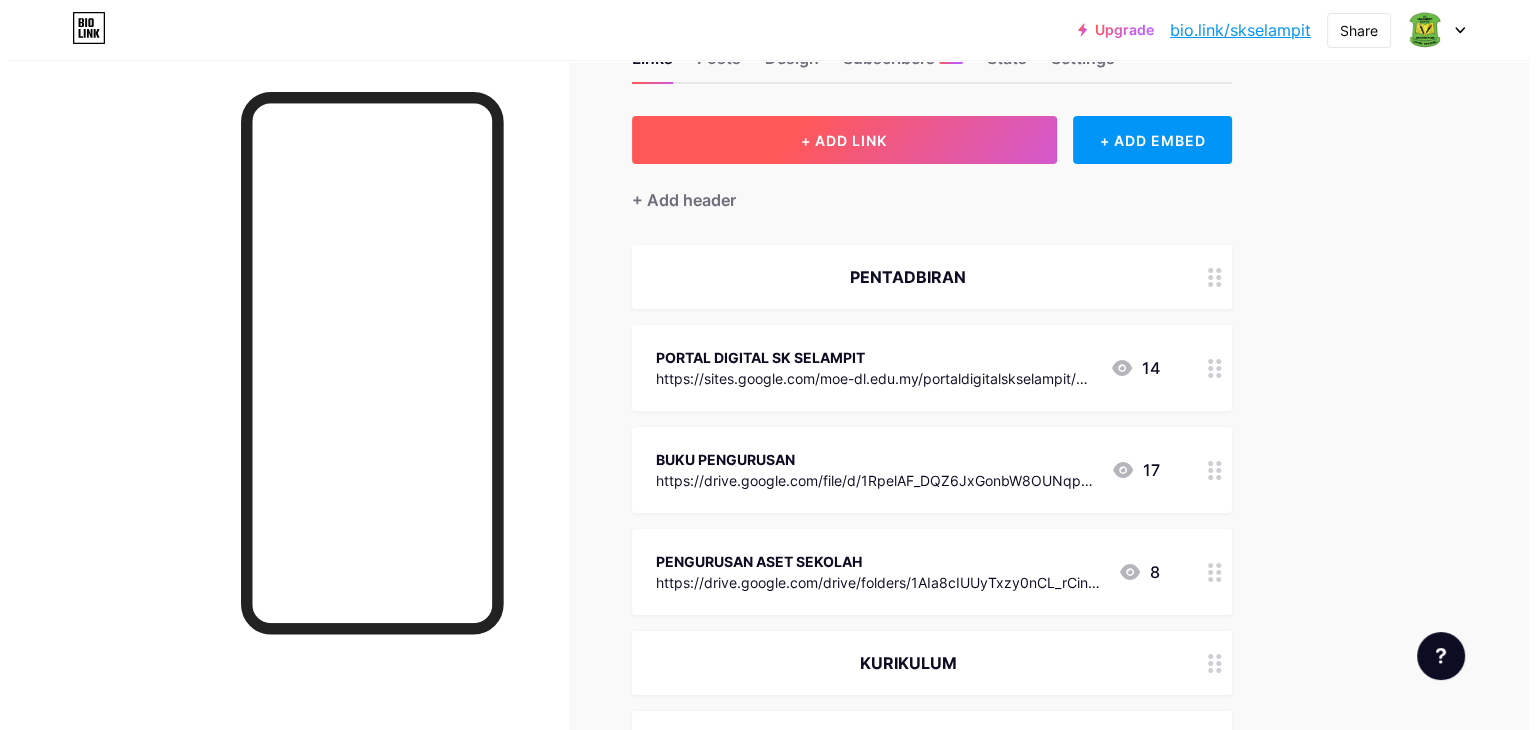 scroll, scrollTop: 76, scrollLeft: 0, axis: vertical 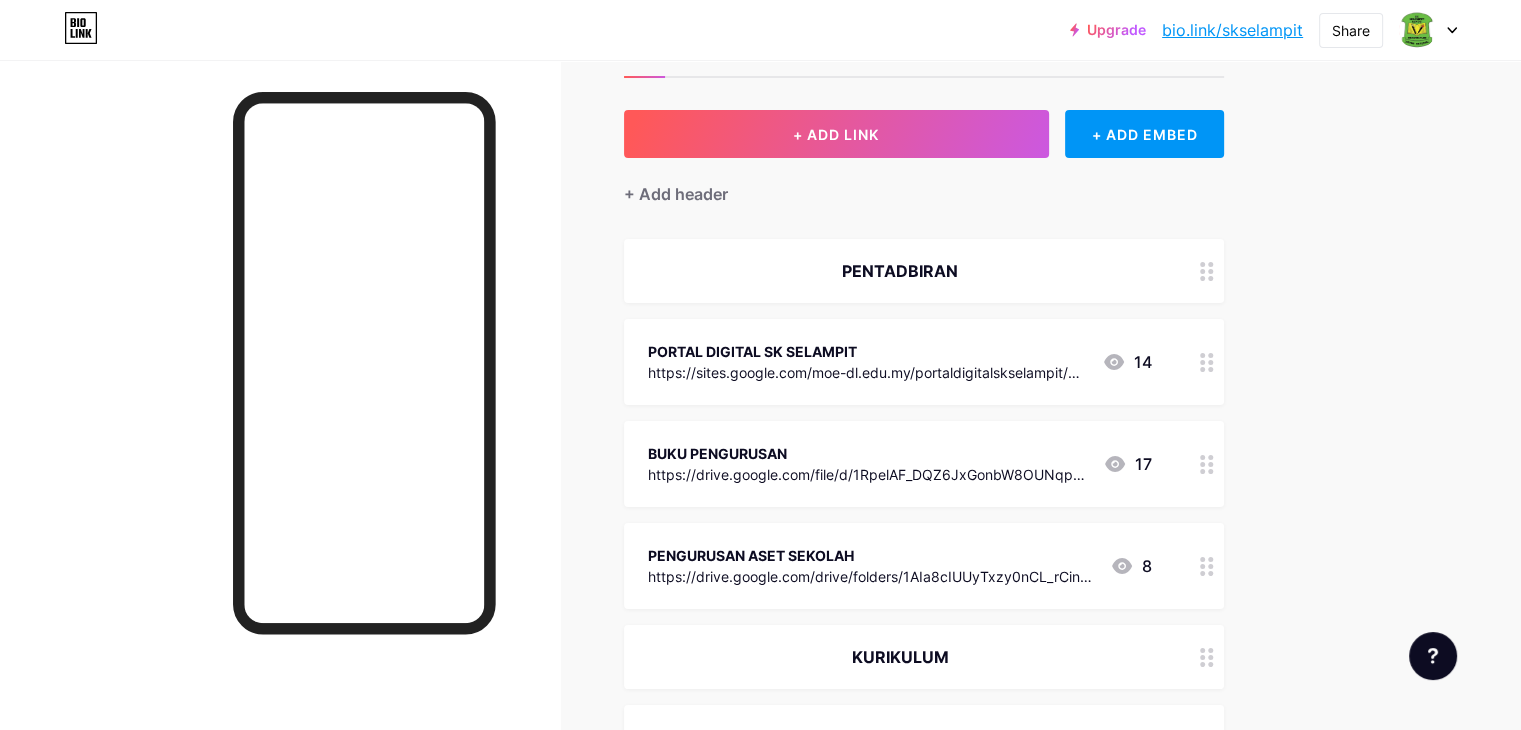 click on "https://sites.google.com/moe-dl.edu.my/portaldigitalskselampit/home" at bounding box center (867, 372) 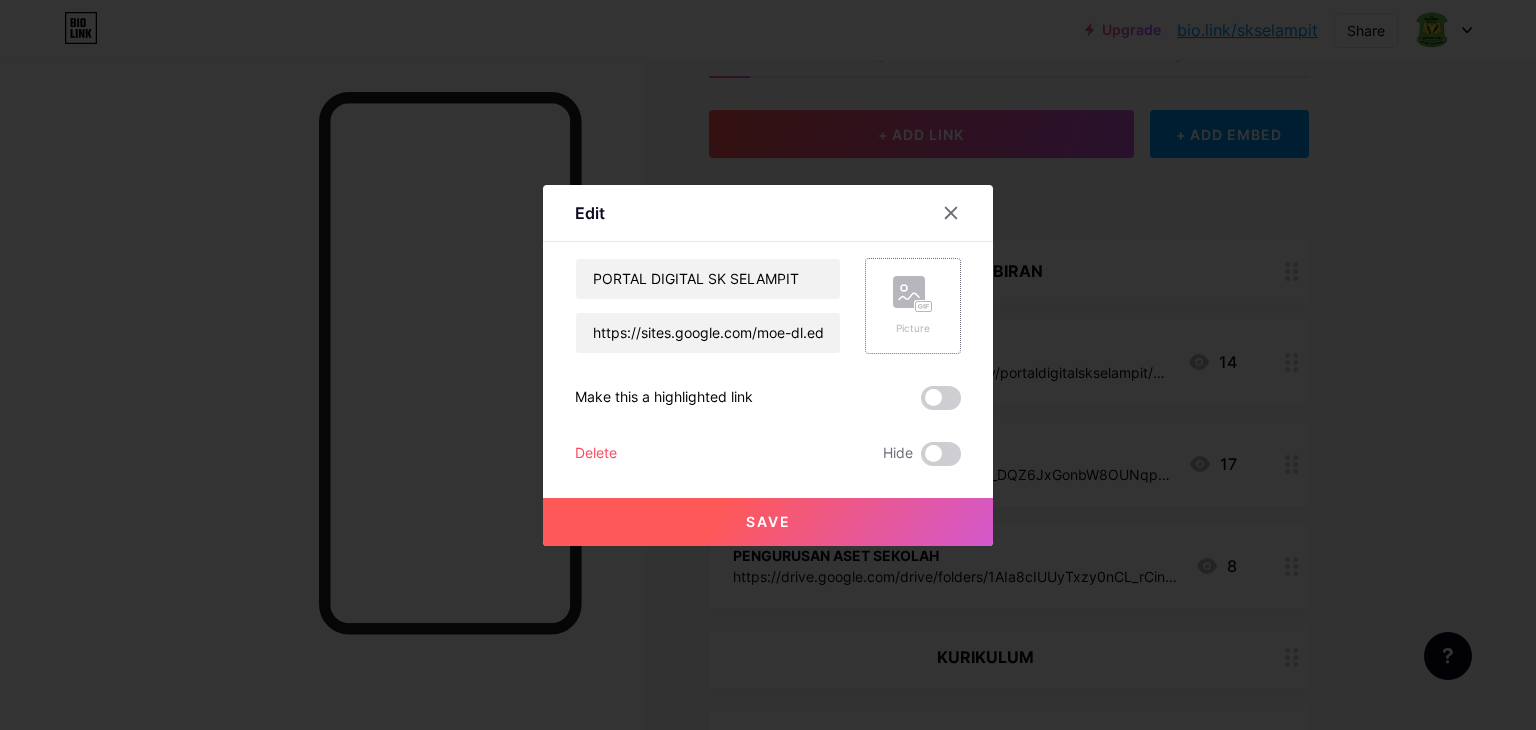 click on "Picture" at bounding box center [913, 306] 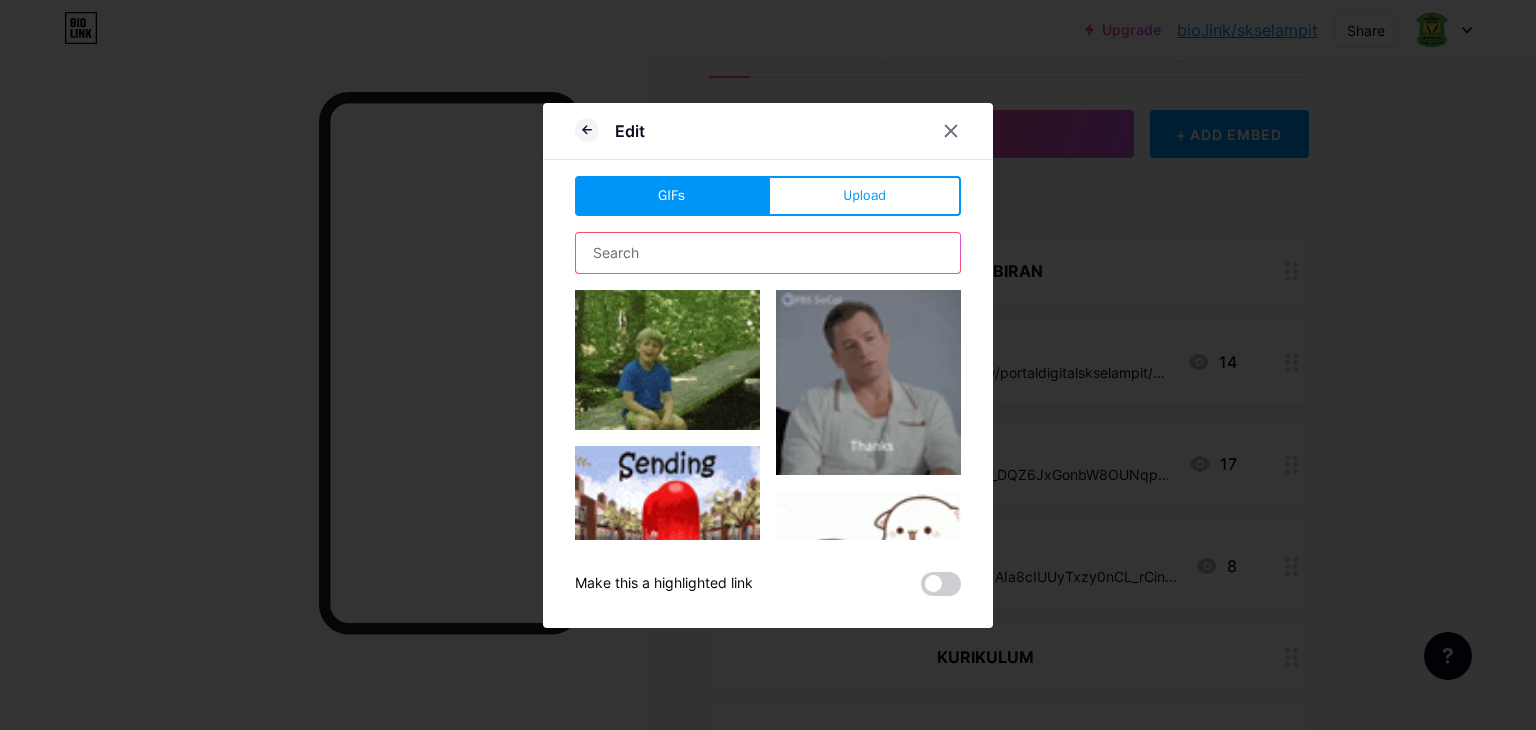 click at bounding box center [768, 253] 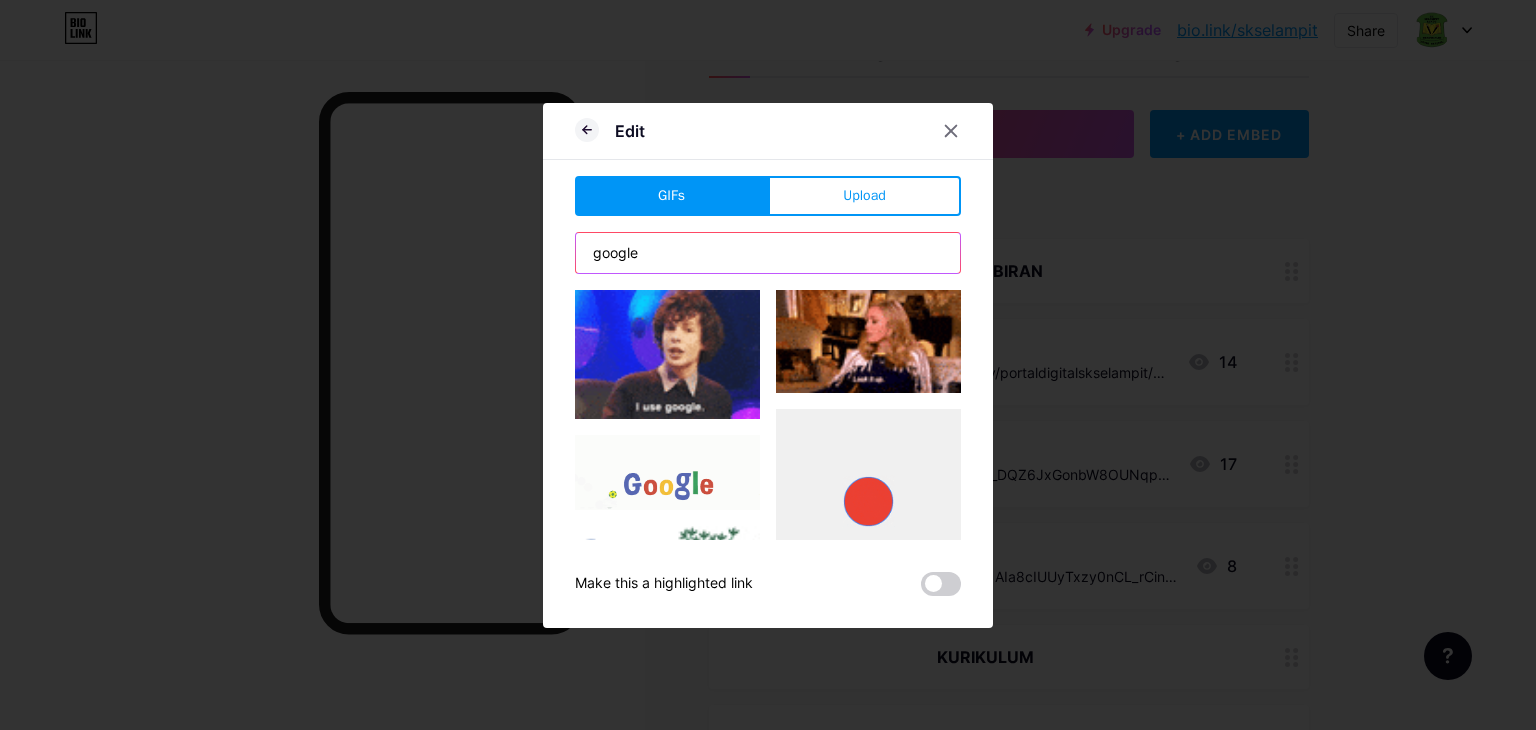 drag, startPoint x: 748, startPoint y: 245, endPoint x: 451, endPoint y: 282, distance: 299.29584 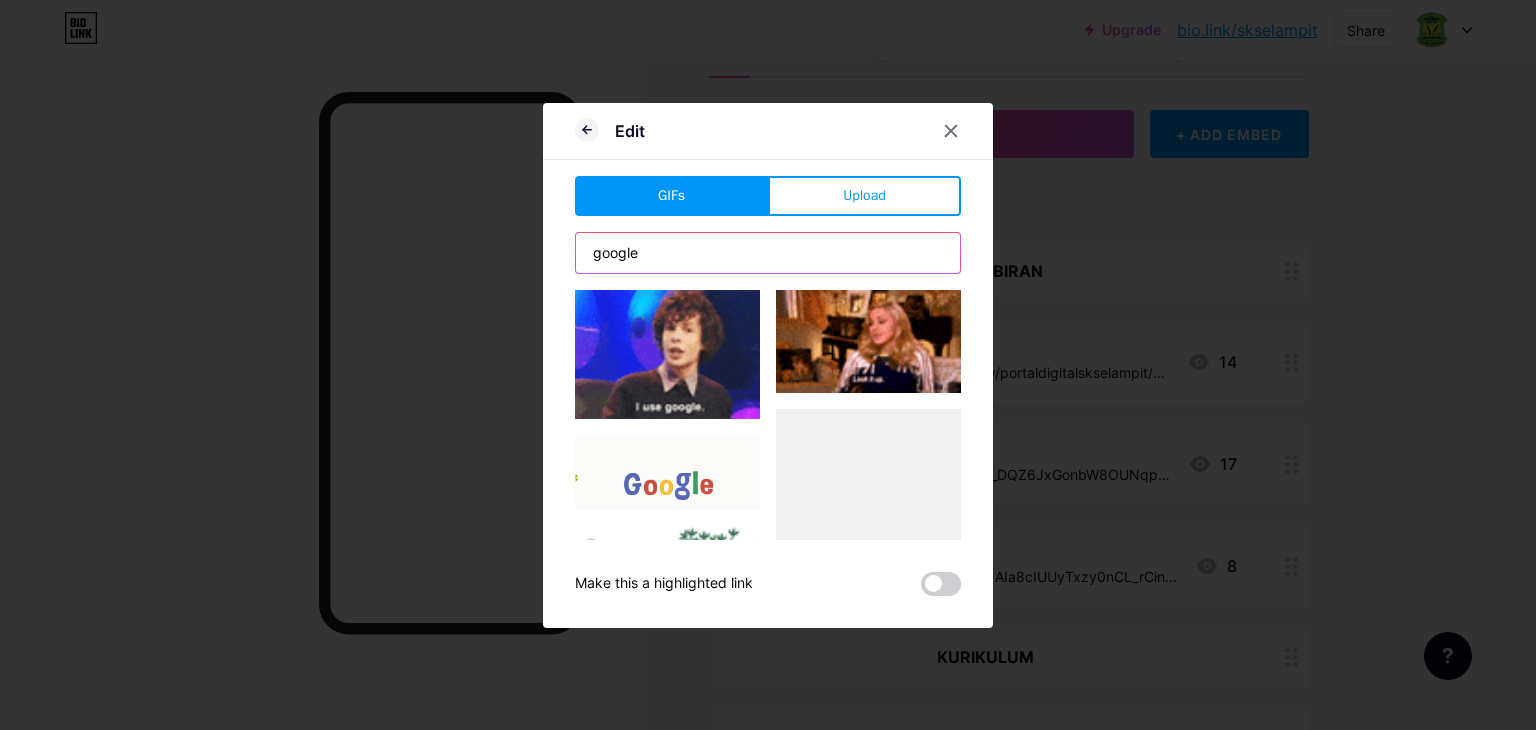 click on "Edit       GIFs     Upload       Content
YouTube
Play YouTube video without leaving your page.
ADD
Vimeo
Play Vimeo video without leaving your page.
ADD
Tiktok
Grow your TikTok following
ADD
Tweet
Embed a tweet.
ADD
Reddit
Showcase your Reddit profile
ADD
Spotify
Embed Spotify to play the preview of a track.
ADD
Twitch
Play Twitch video without leaving your page.
ADD
ADD" at bounding box center (768, 365) 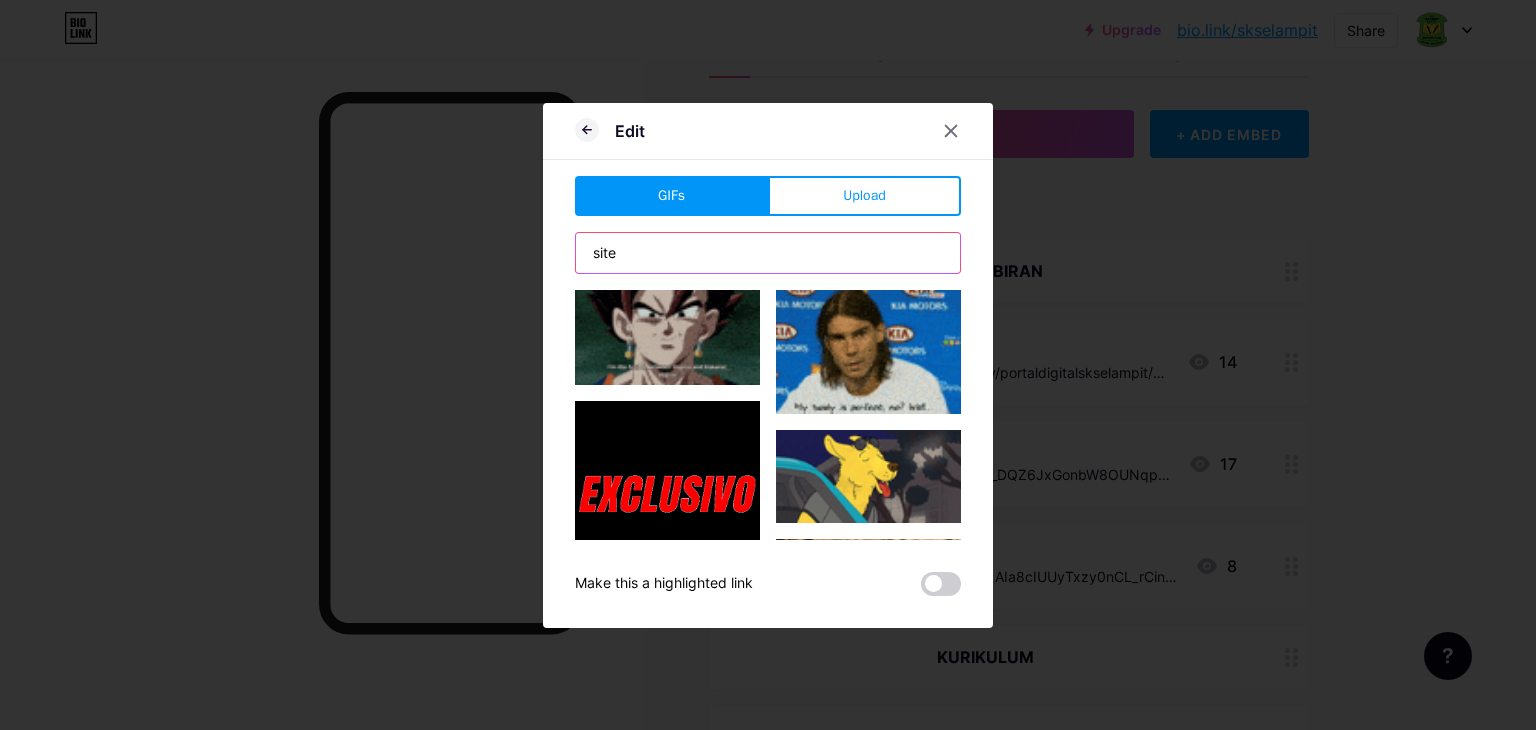 scroll, scrollTop: 0, scrollLeft: 0, axis: both 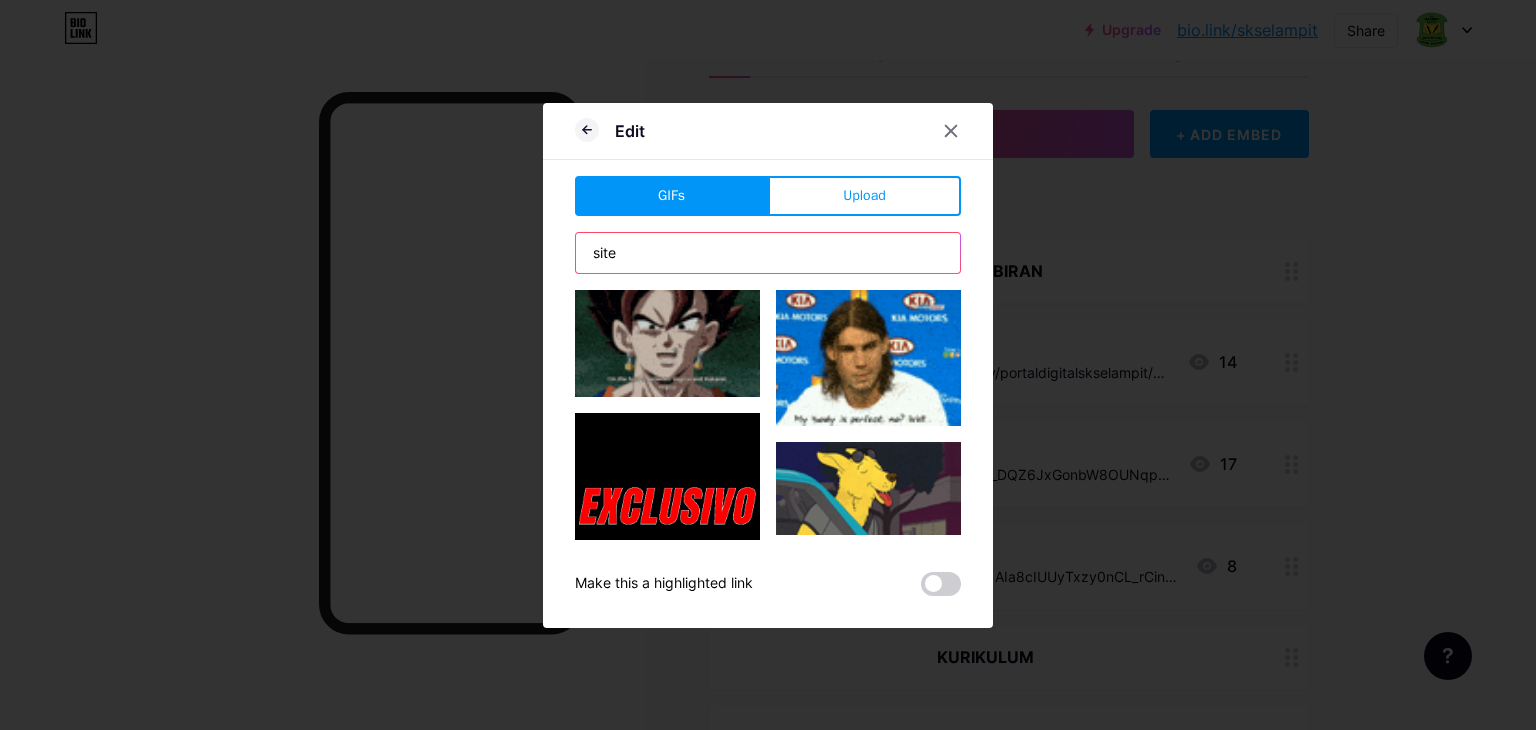 drag, startPoint x: 625, startPoint y: 241, endPoint x: 489, endPoint y: 236, distance: 136.09187 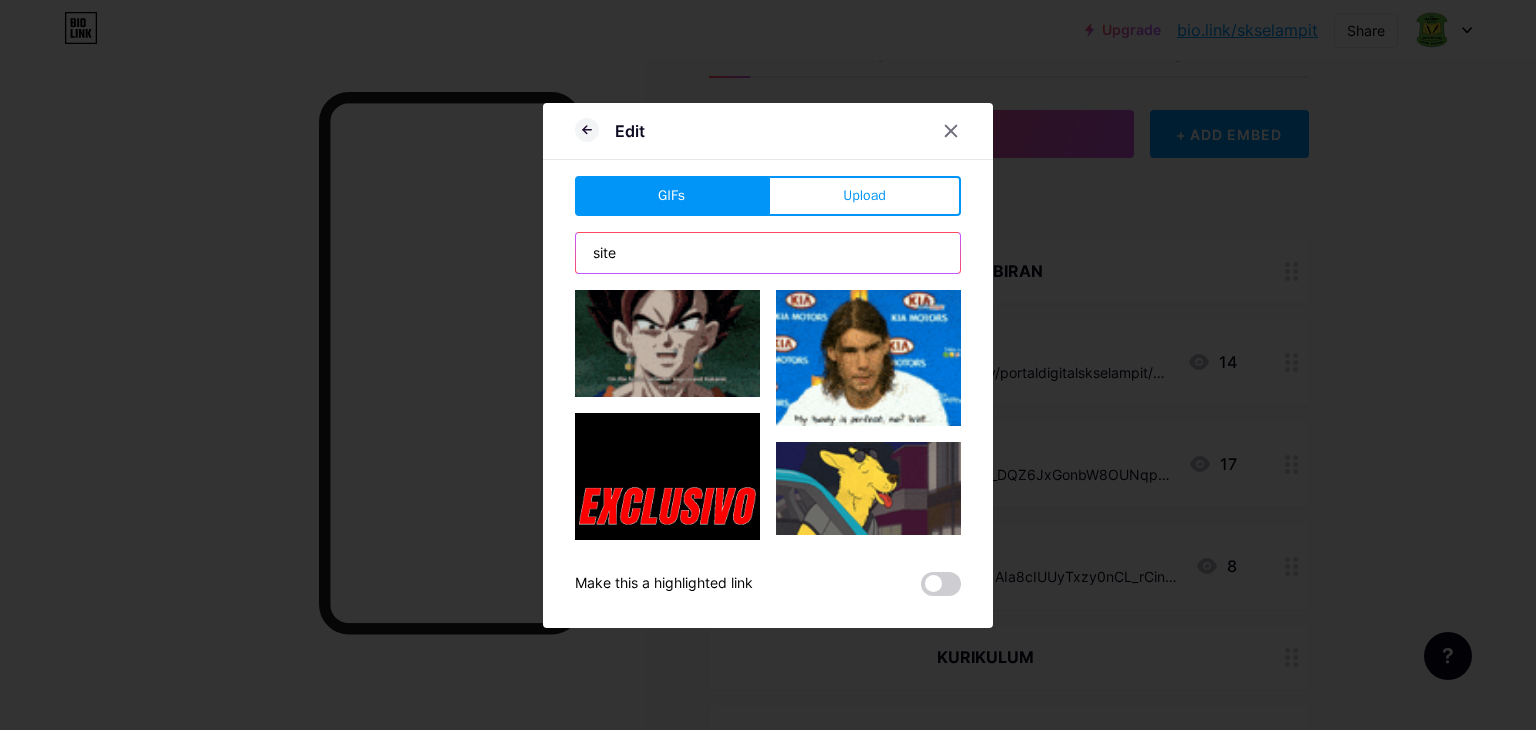 click on "Edit       GIFs     Upload       Content
YouTube
Play YouTube video without leaving your page.
ADD
Vimeo
Play Vimeo video without leaving your page.
ADD
Tiktok
Grow your TikTok following
ADD
Tweet
Embed a tweet.
ADD
Reddit
Showcase your Reddit profile
ADD
Spotify
Embed Spotify to play the preview of a track.
ADD
Twitch
Play Twitch video without leaving your page.
ADD
ADD" at bounding box center [768, 365] 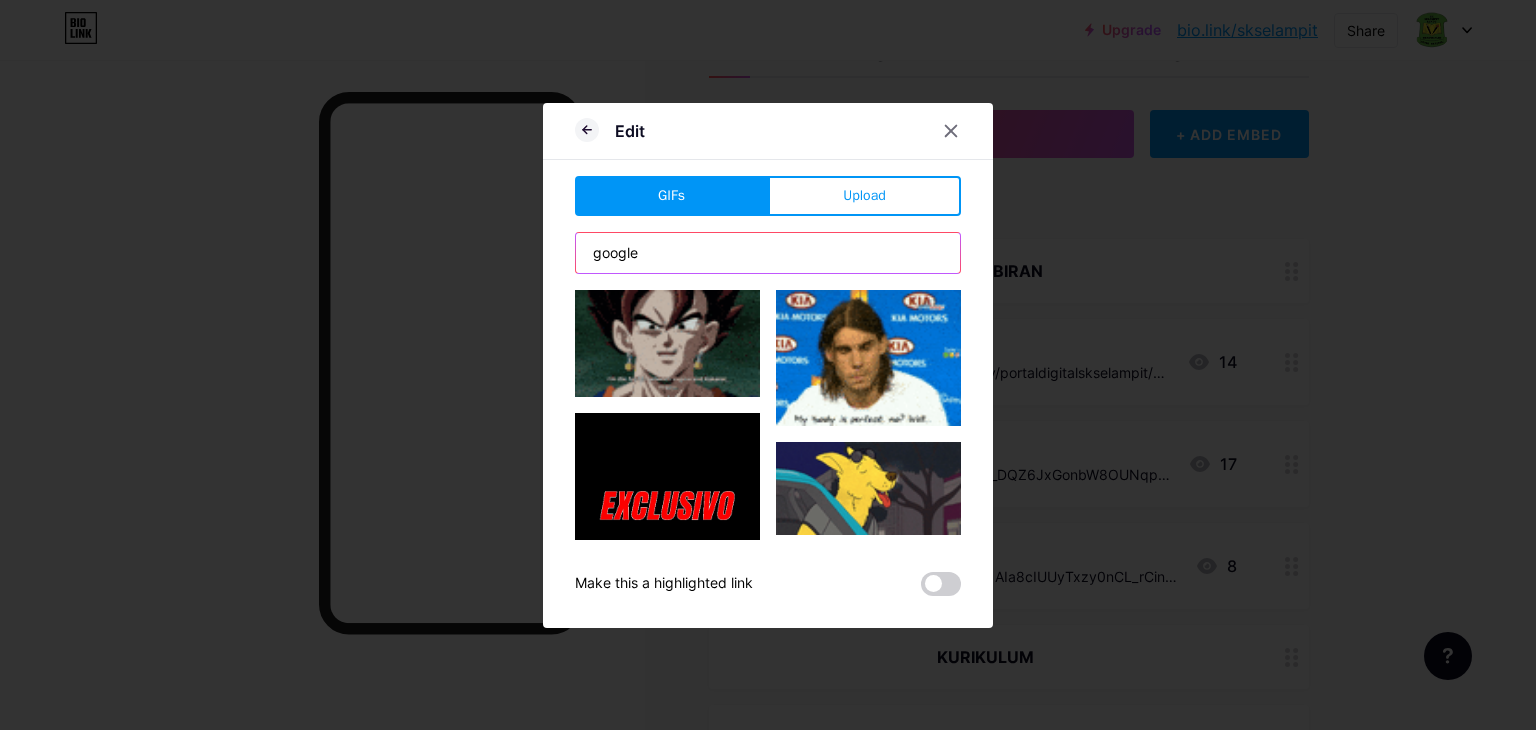 type on "google" 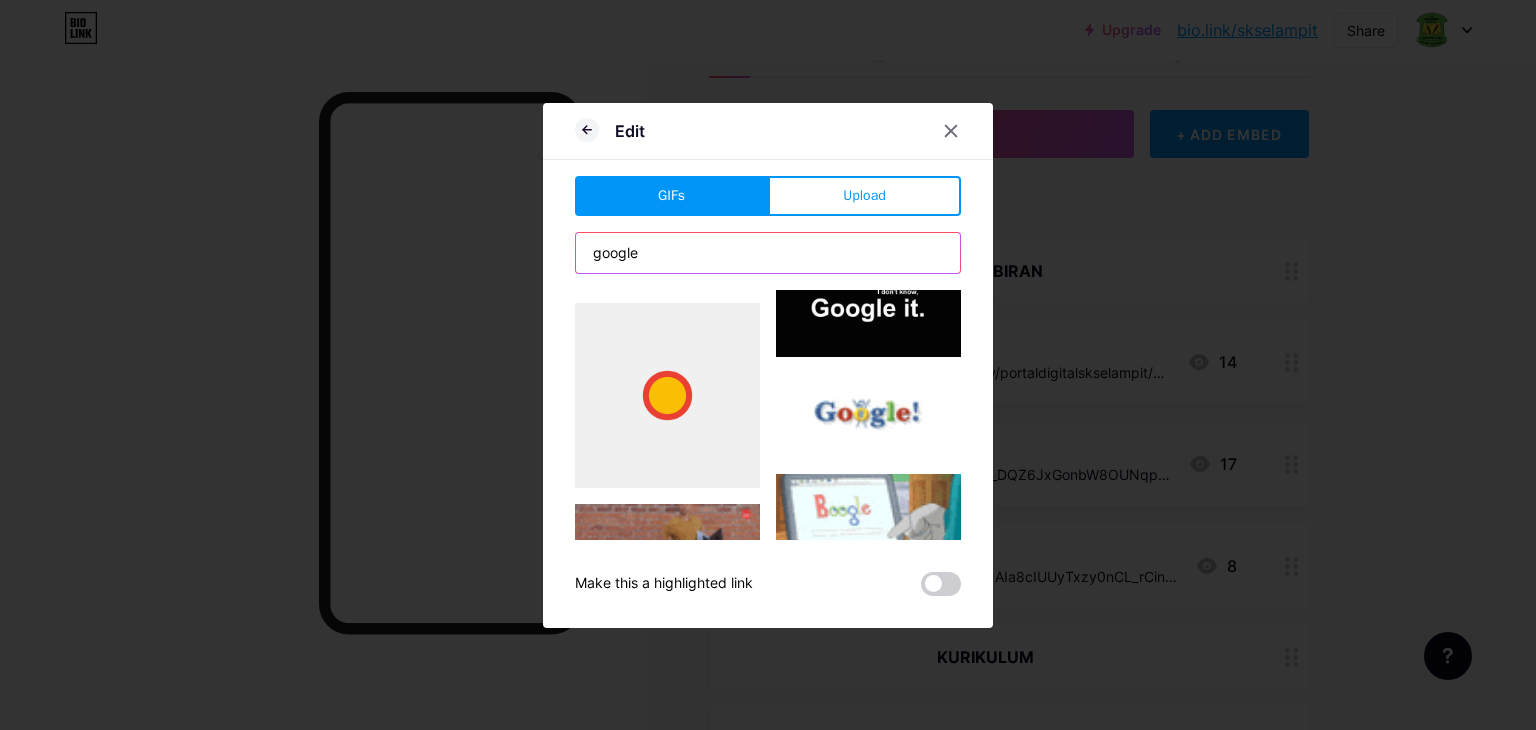 scroll, scrollTop: 1404, scrollLeft: 0, axis: vertical 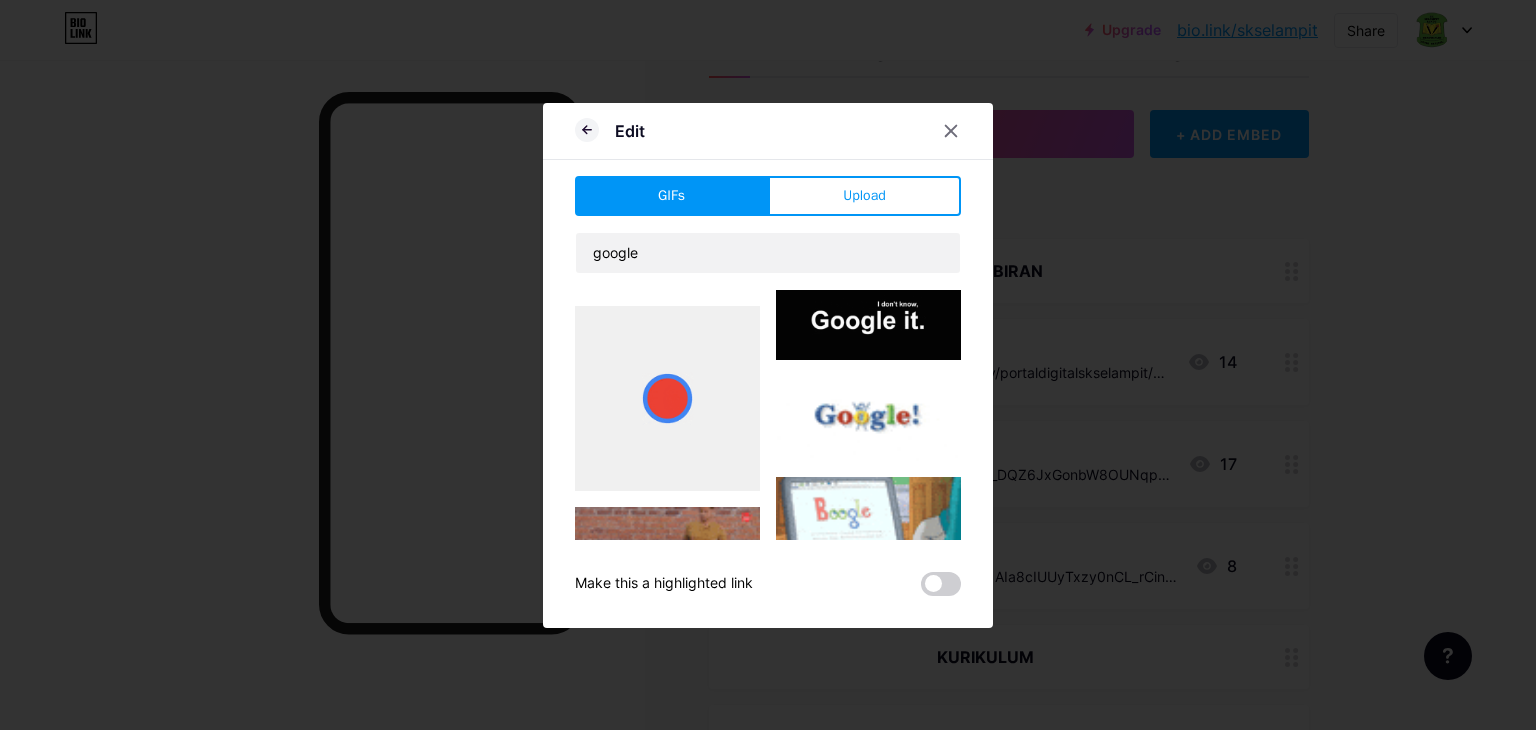 click at bounding box center (667, 398) 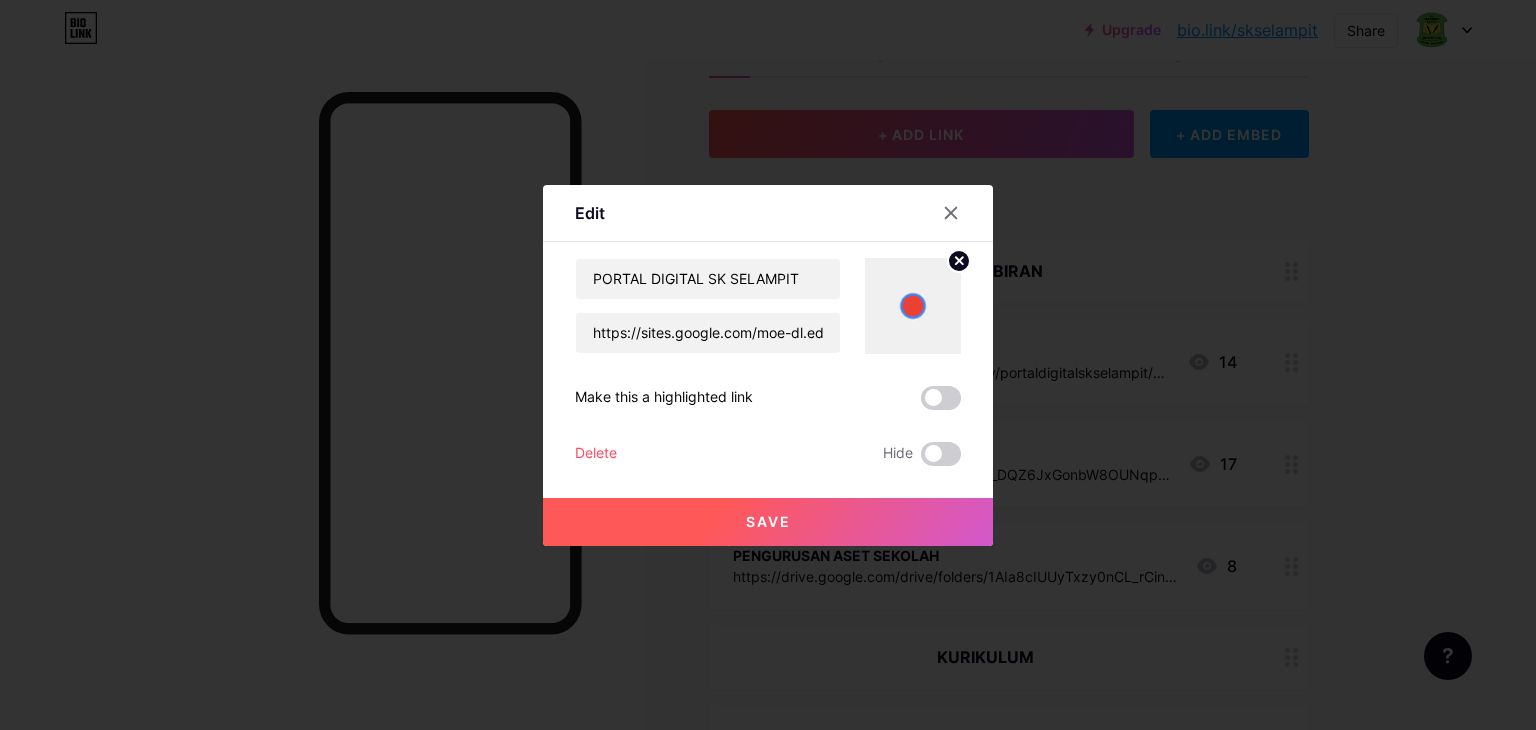 click on "Save" at bounding box center (768, 522) 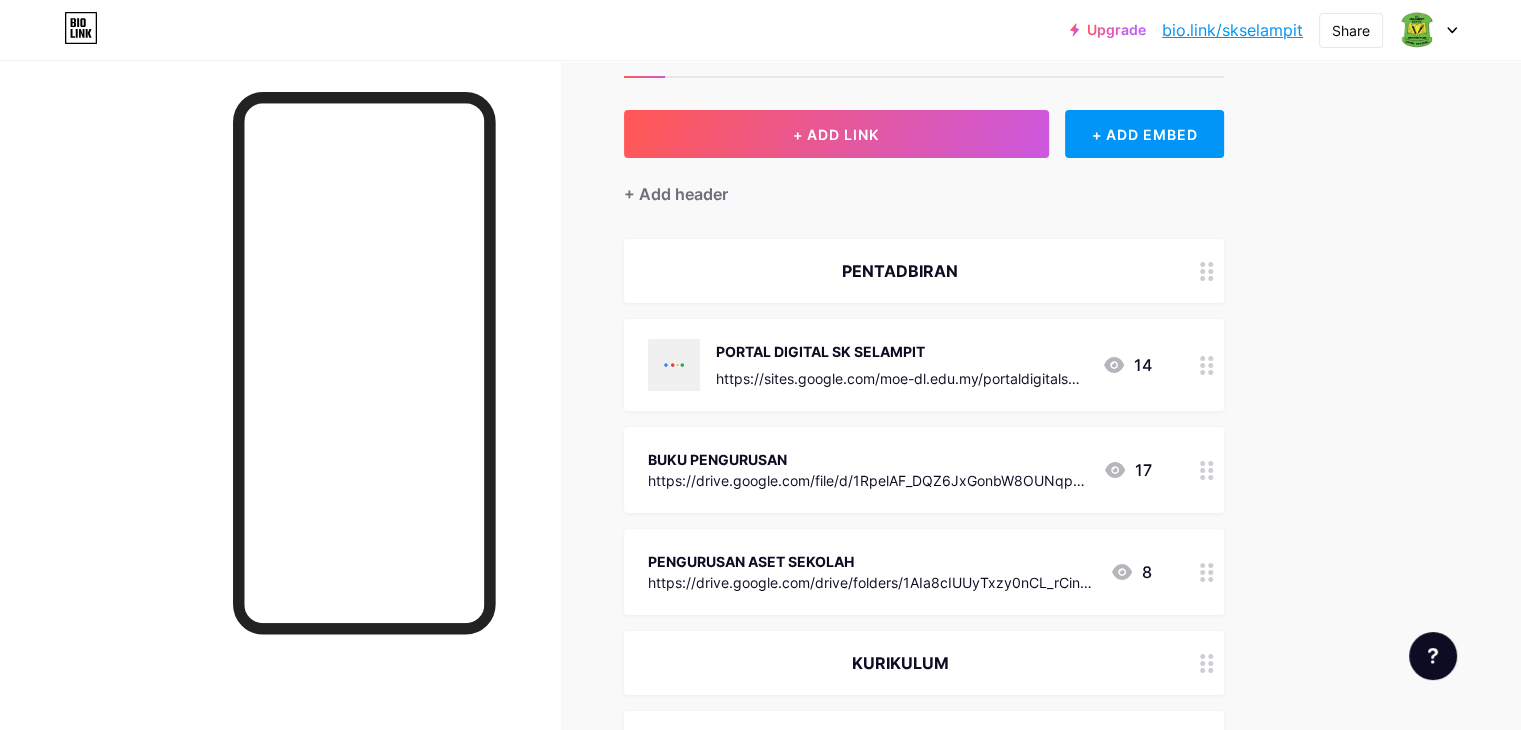 click on "BUKU PENGURUSAN
https://drive.google.com/file/d/1RpelAF_DQZ6JxGonbW8OUNqpMvPxC40I/view?usp=sharing" at bounding box center [867, 470] 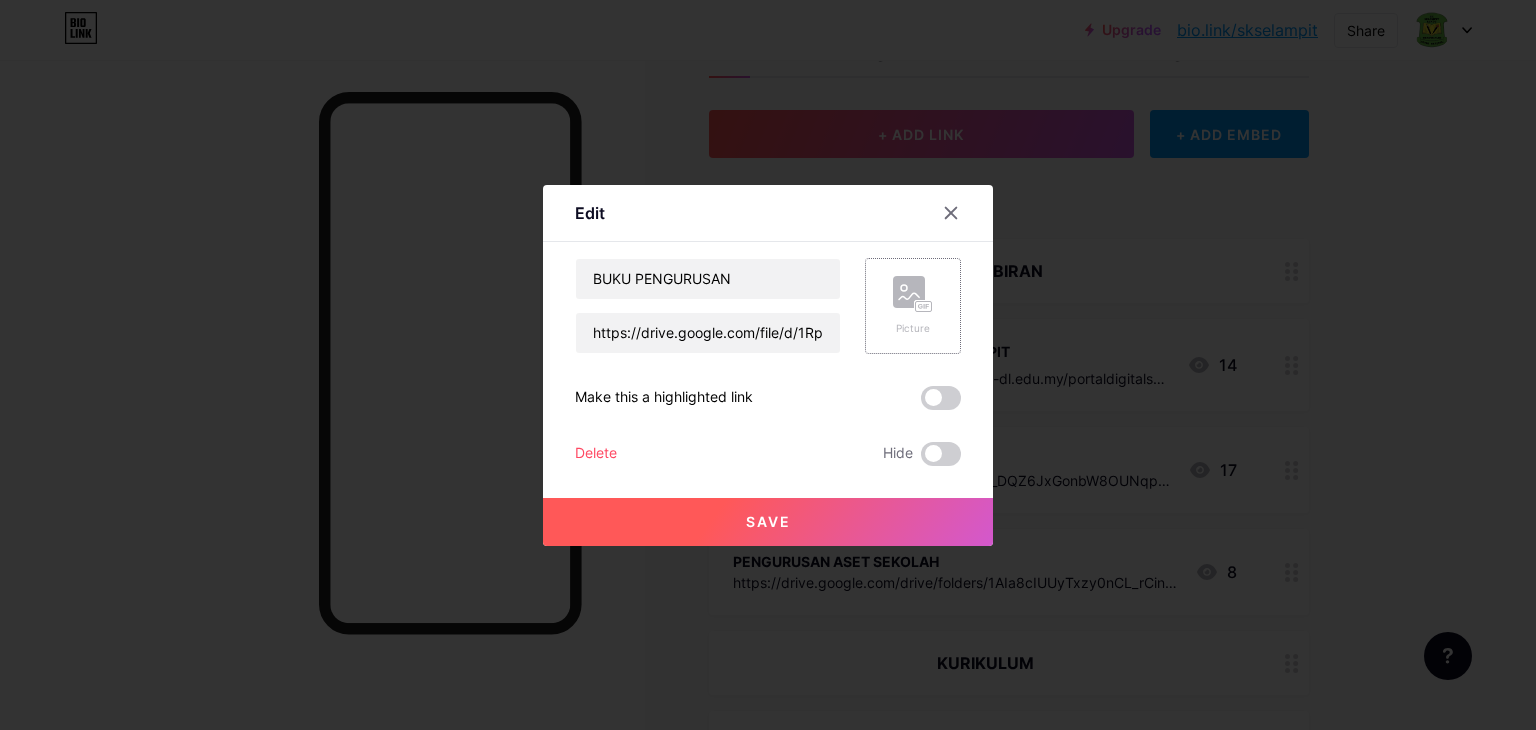 click 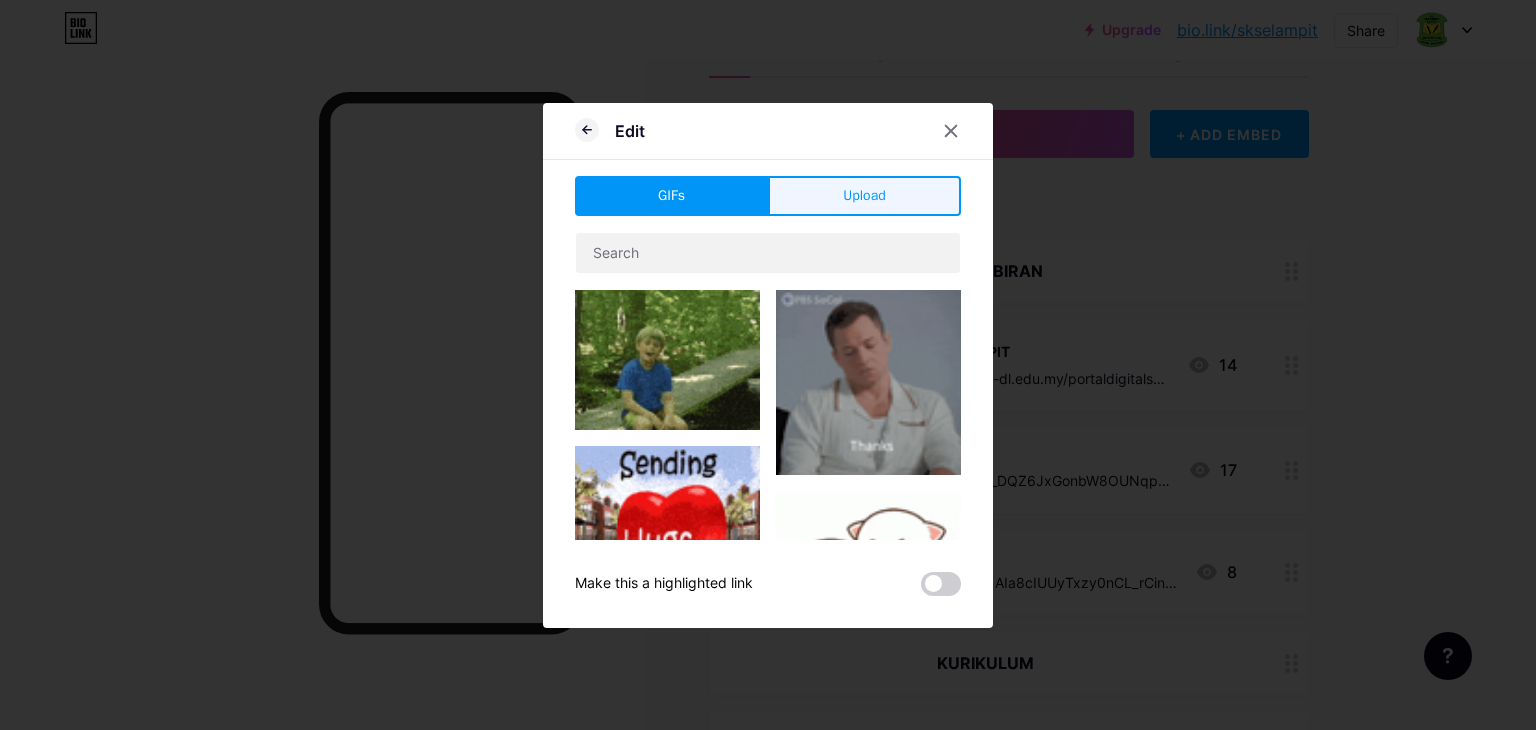 click on "Upload" at bounding box center (864, 195) 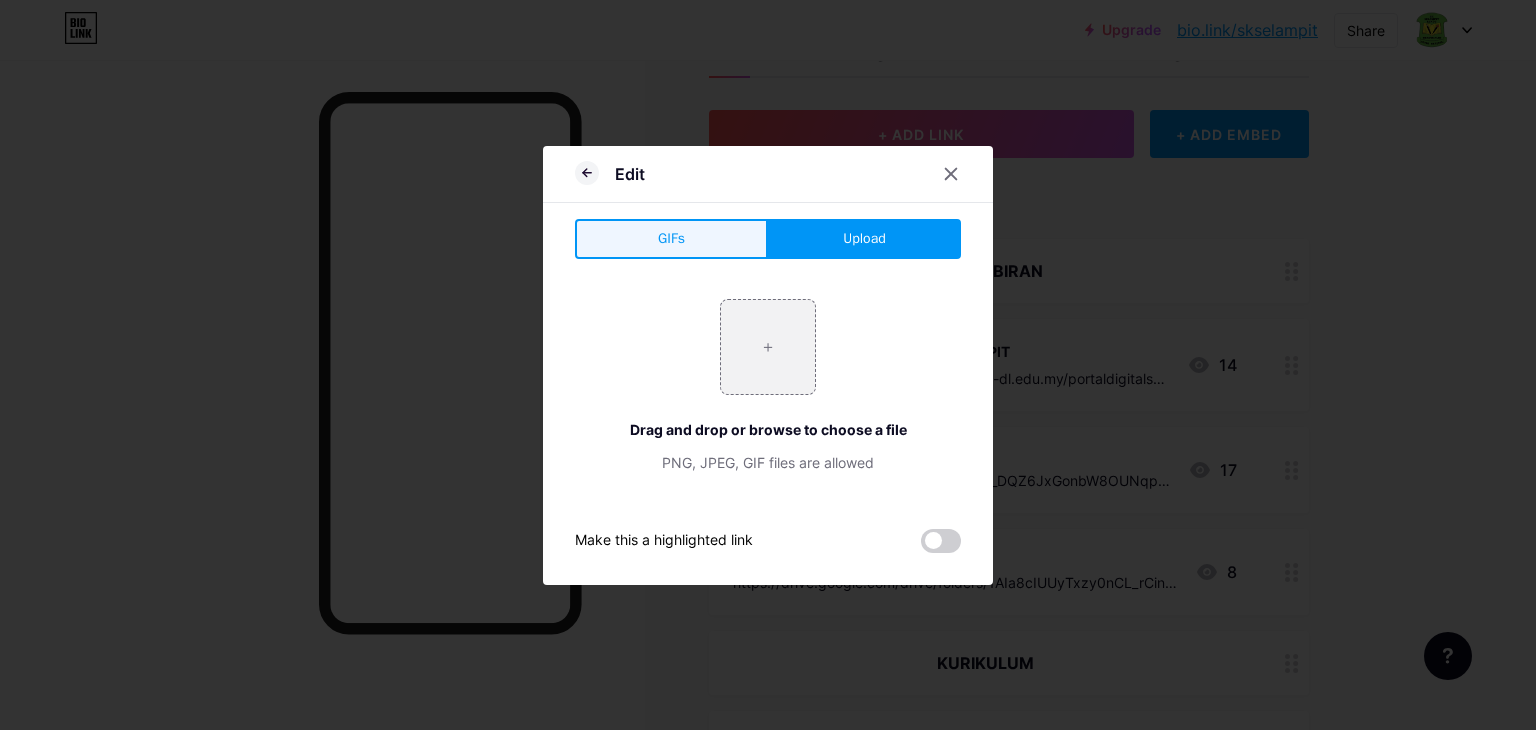 click on "GIFs" at bounding box center (671, 239) 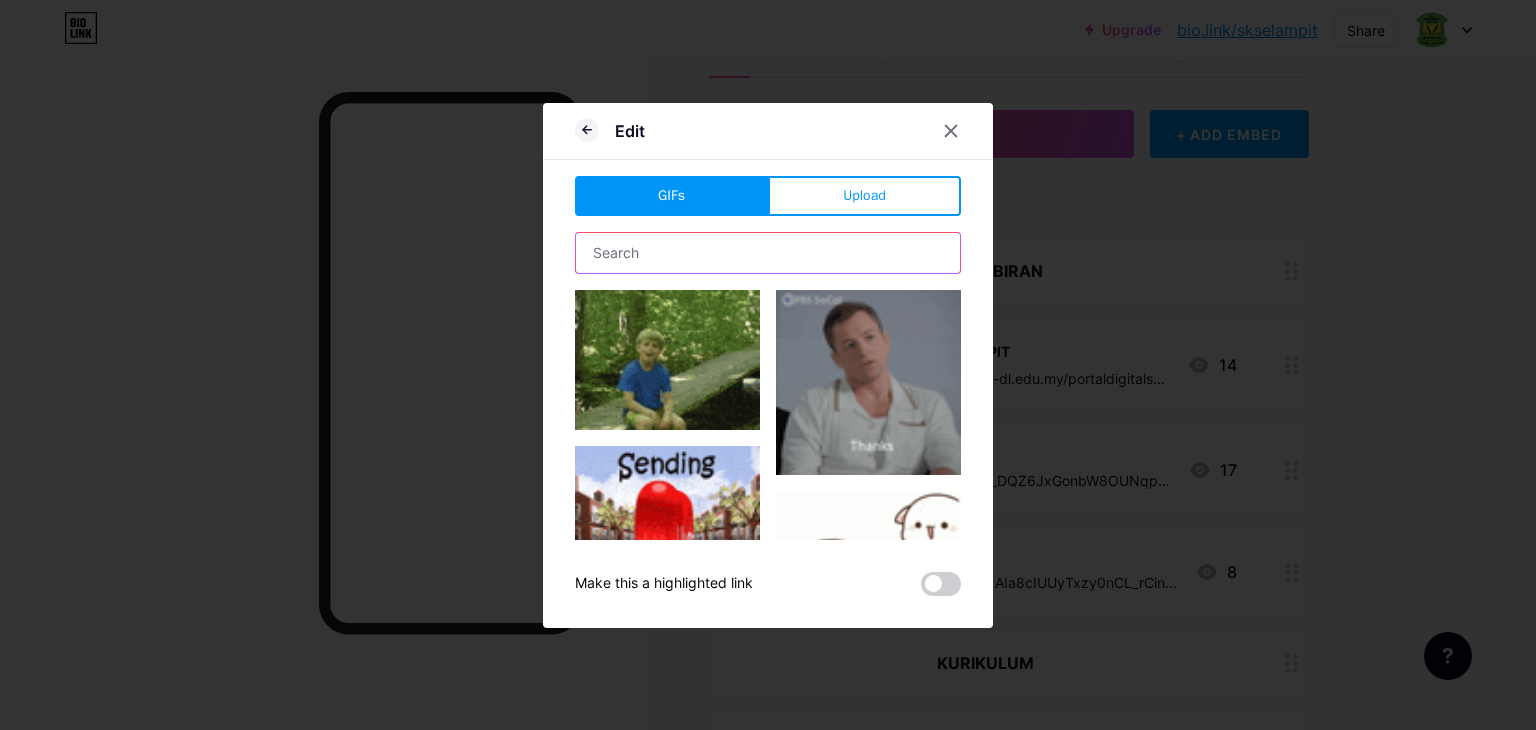 click at bounding box center (768, 253) 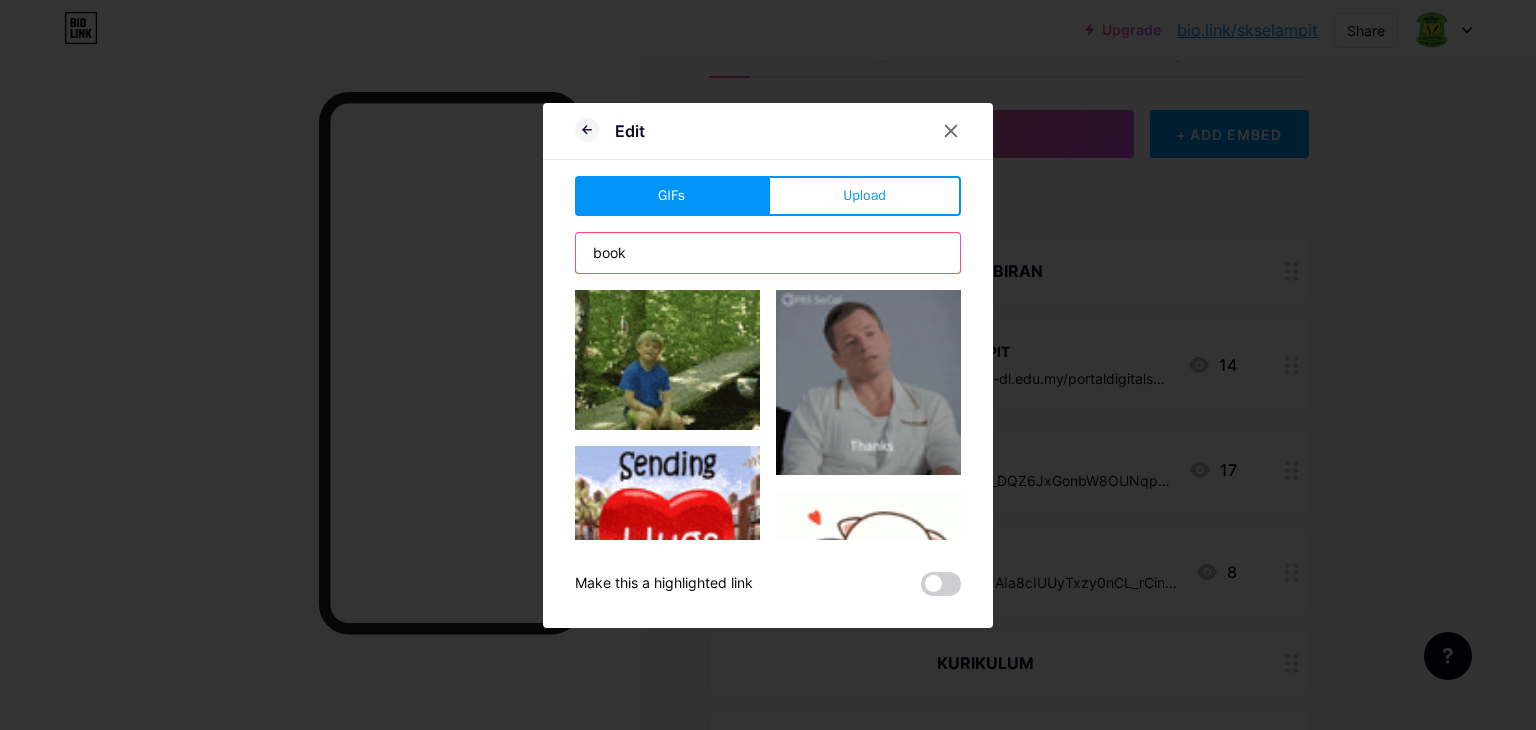 type on "book" 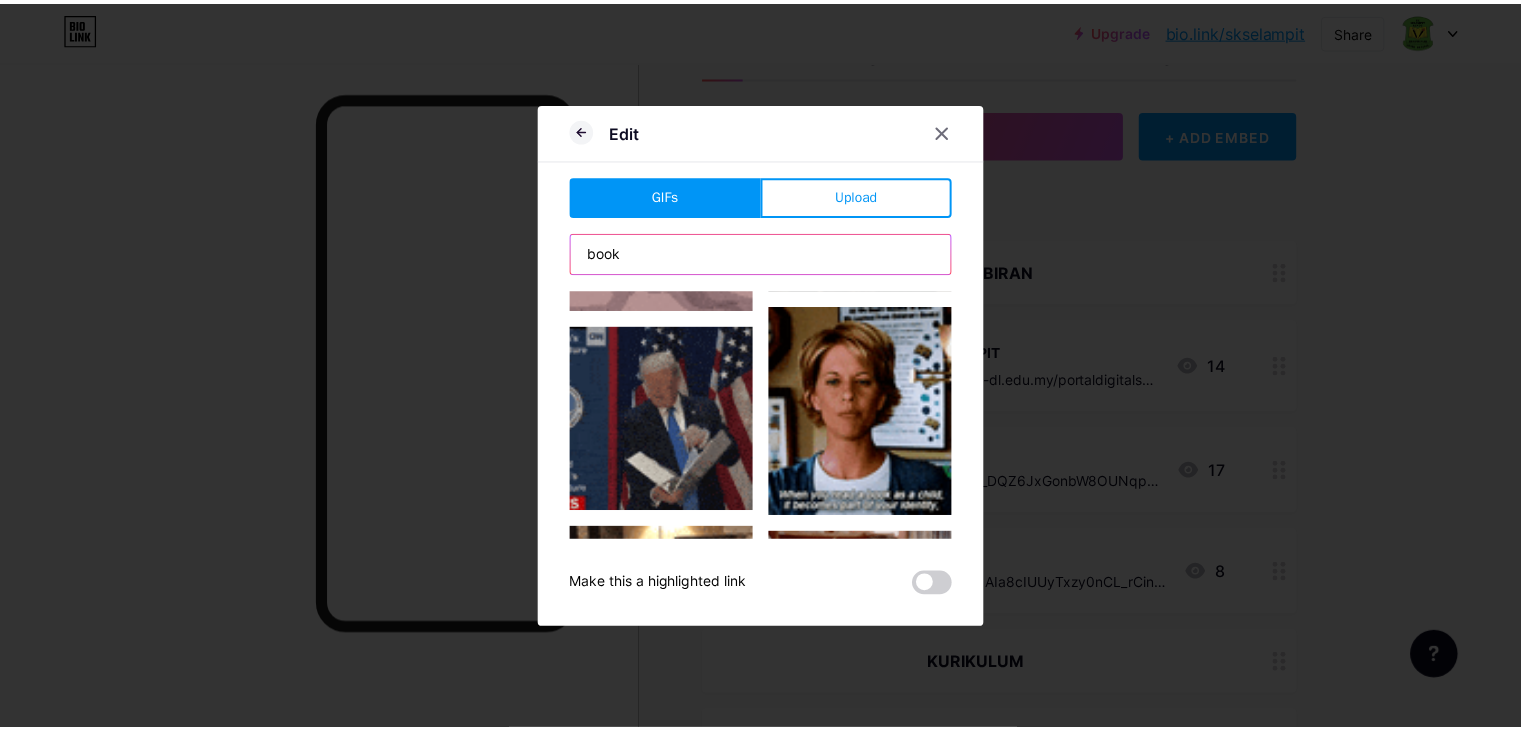 scroll, scrollTop: 476, scrollLeft: 0, axis: vertical 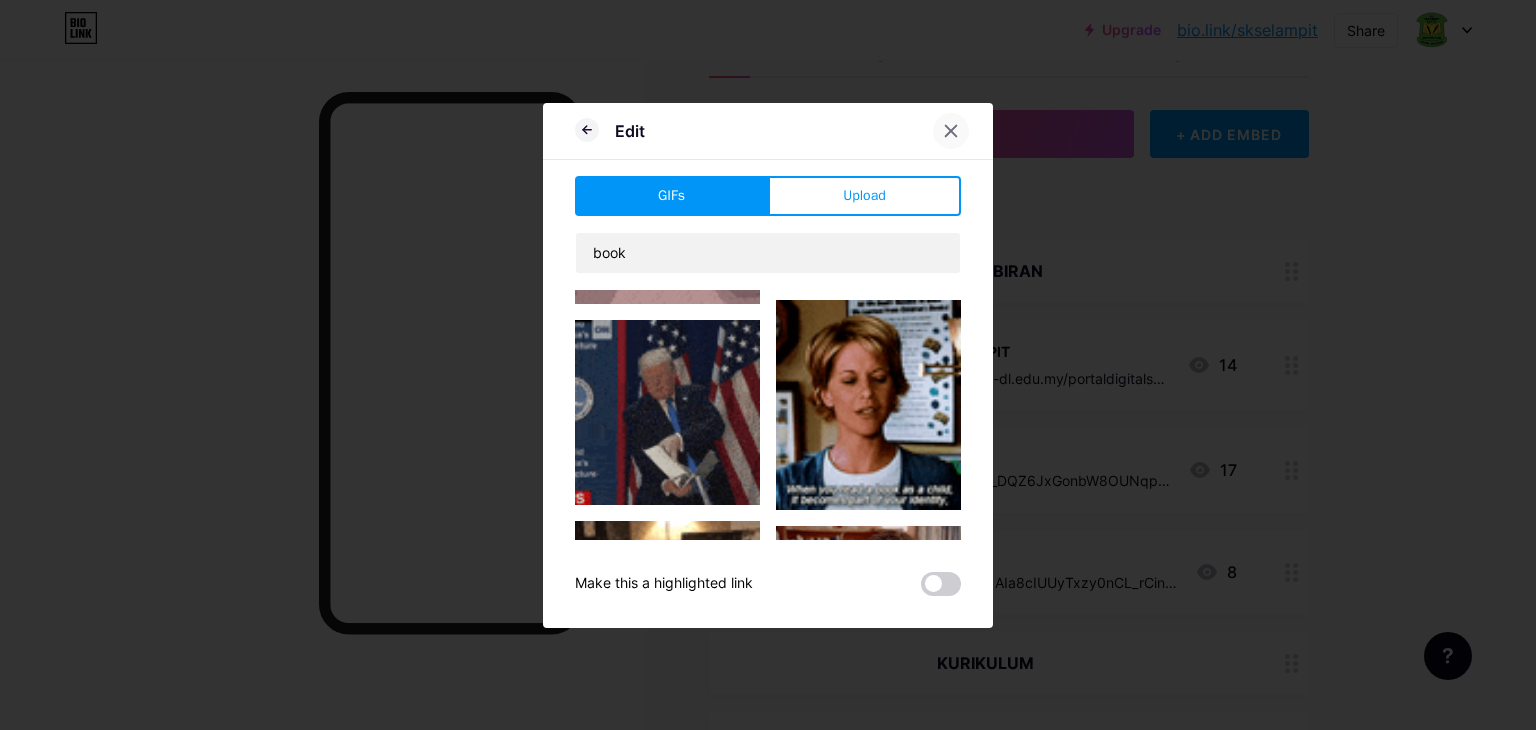 click 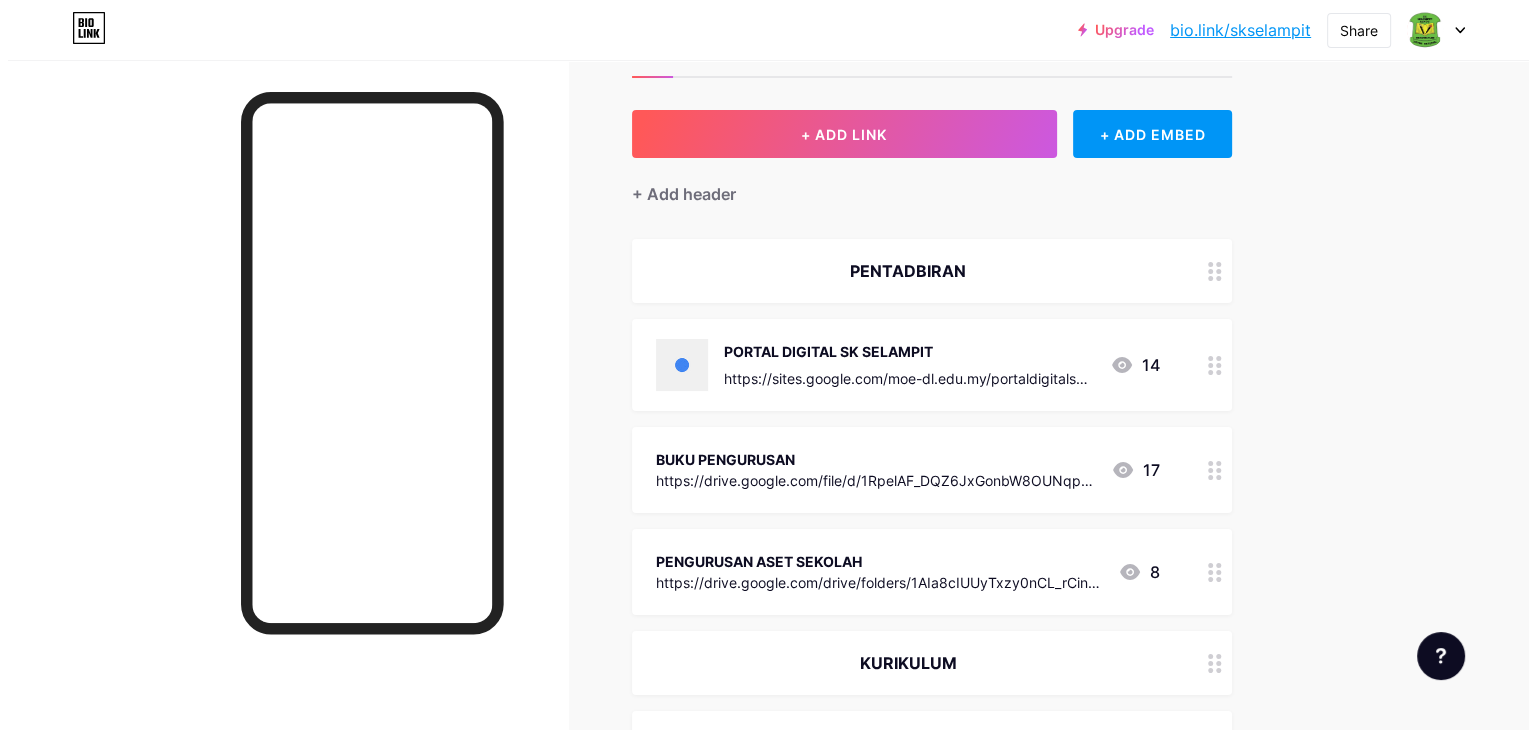scroll, scrollTop: 123, scrollLeft: 0, axis: vertical 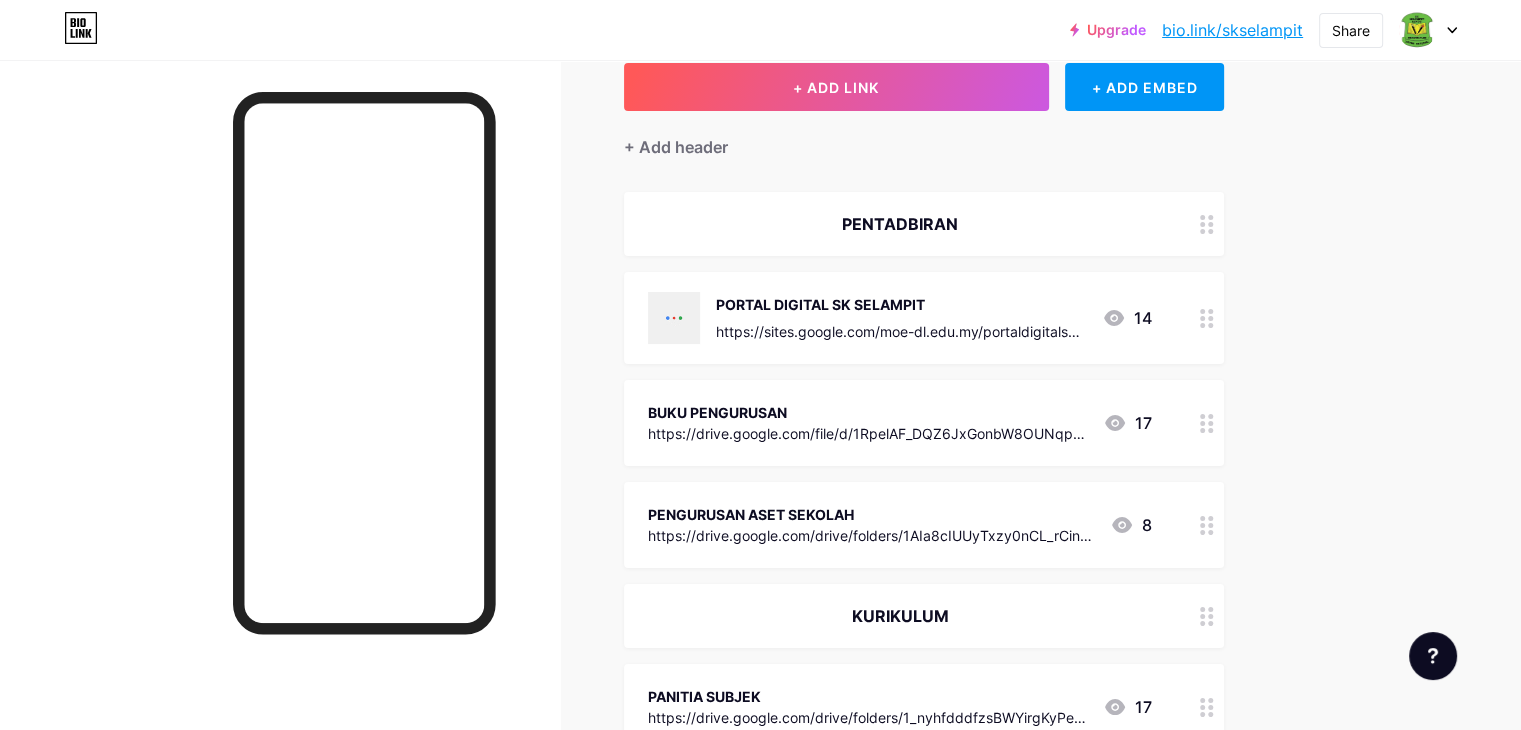 click on "BUKU PENGURUSAN" at bounding box center [867, 412] 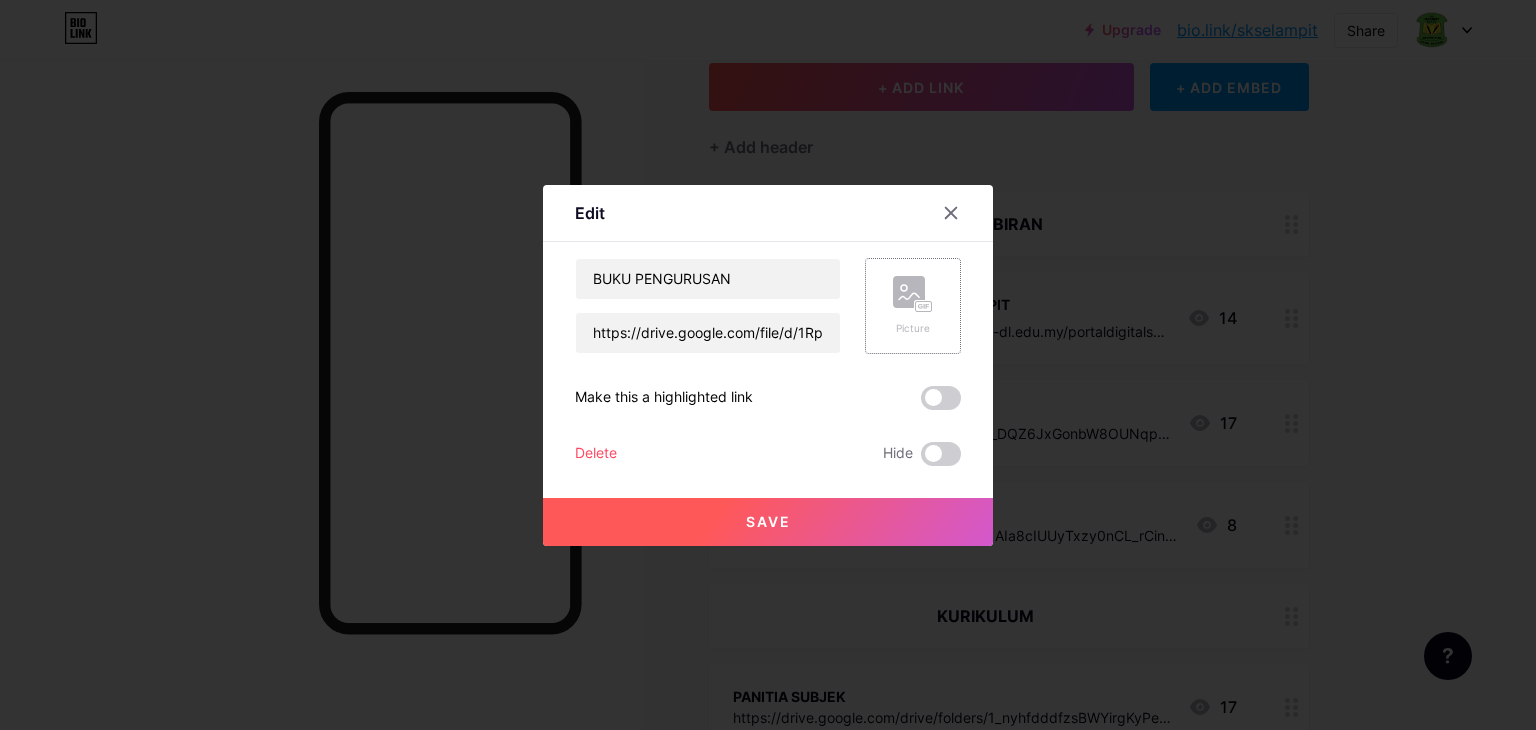 click 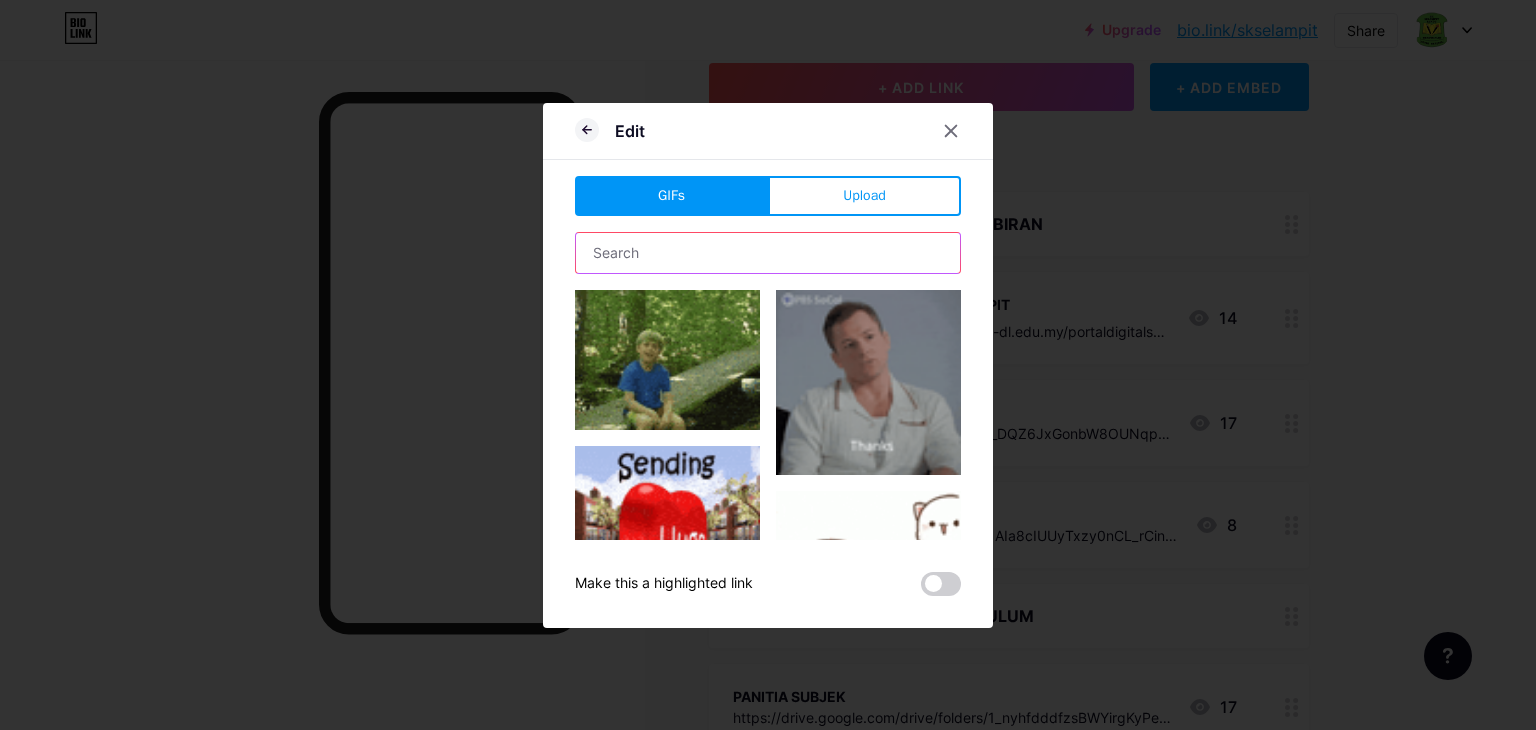 click at bounding box center (768, 253) 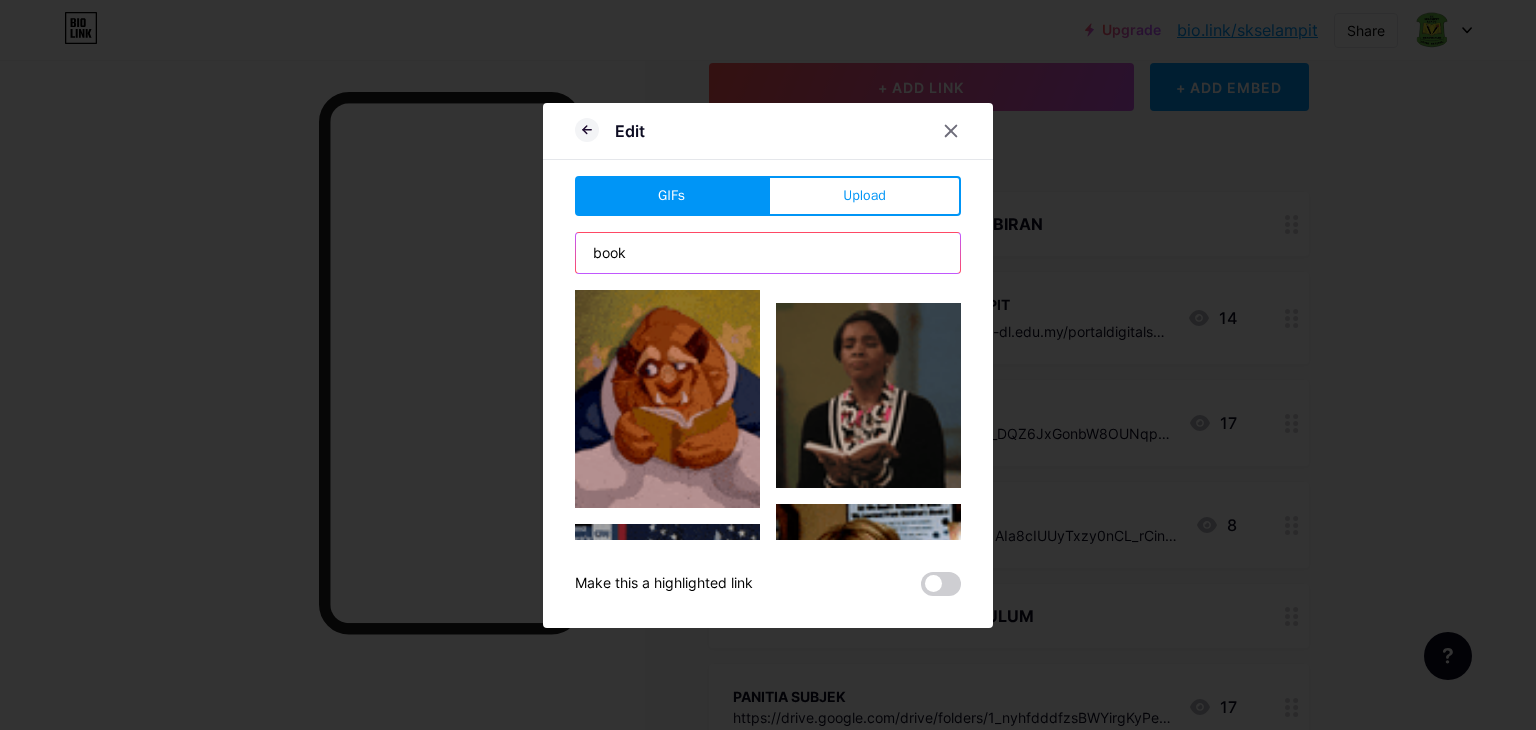scroll, scrollTop: 668, scrollLeft: 0, axis: vertical 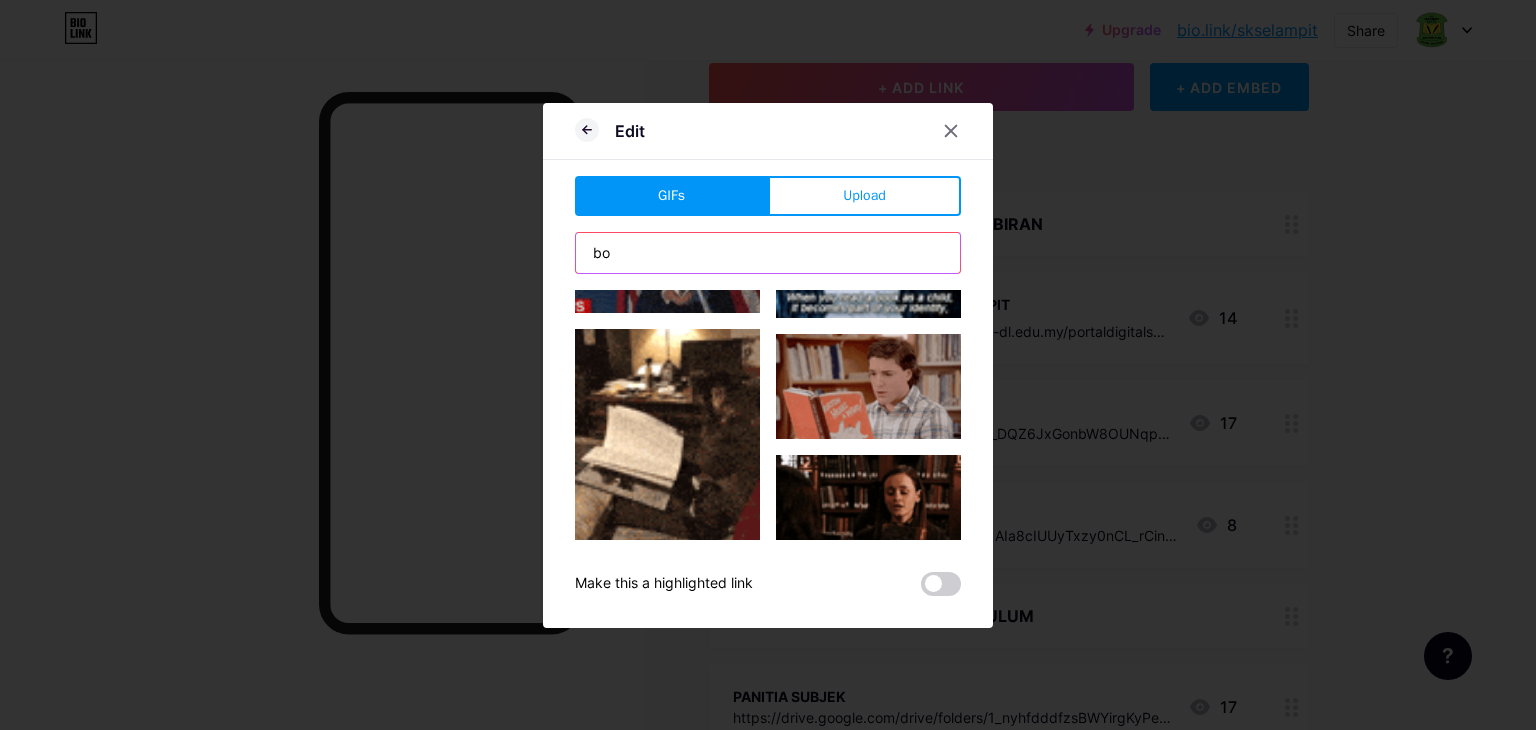 type on "b" 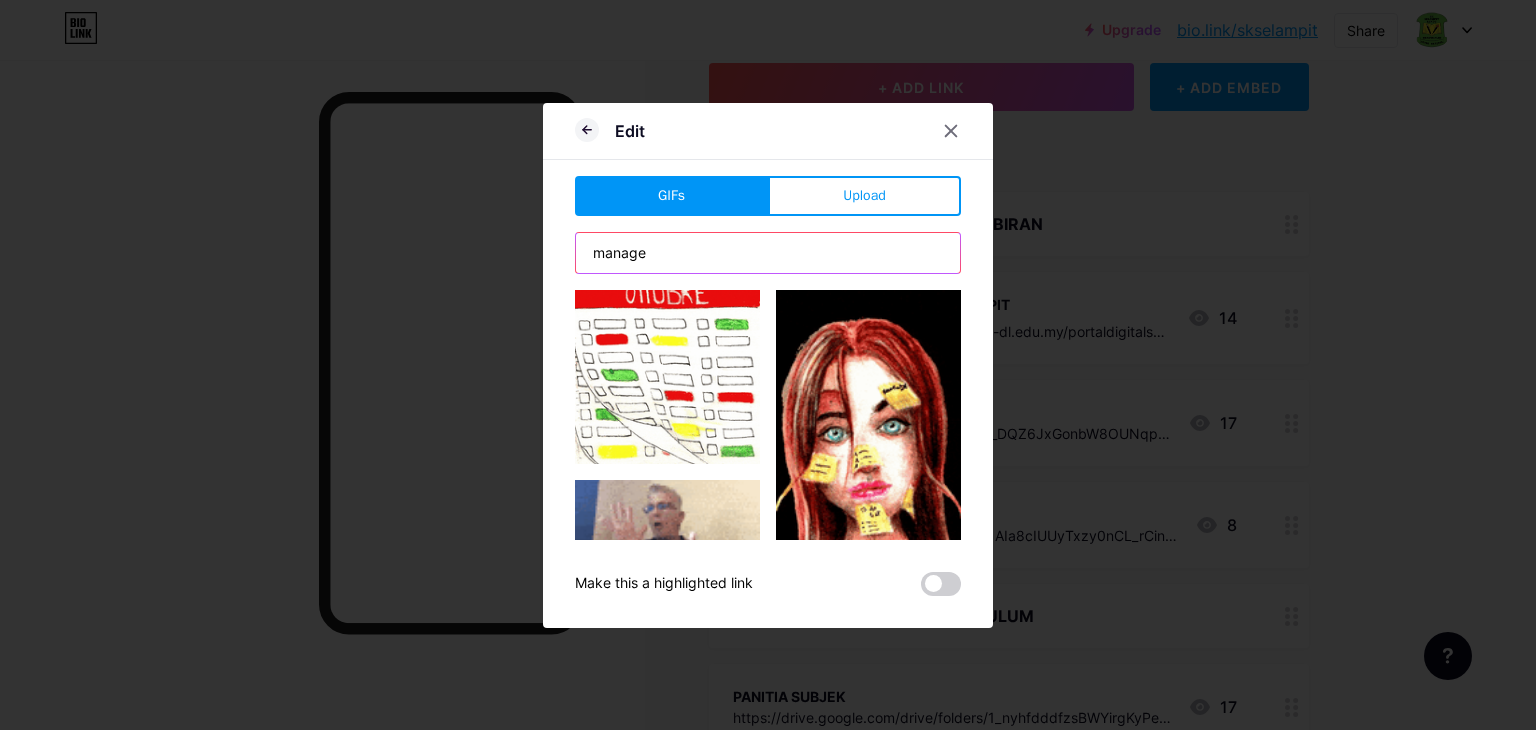 scroll, scrollTop: 0, scrollLeft: 0, axis: both 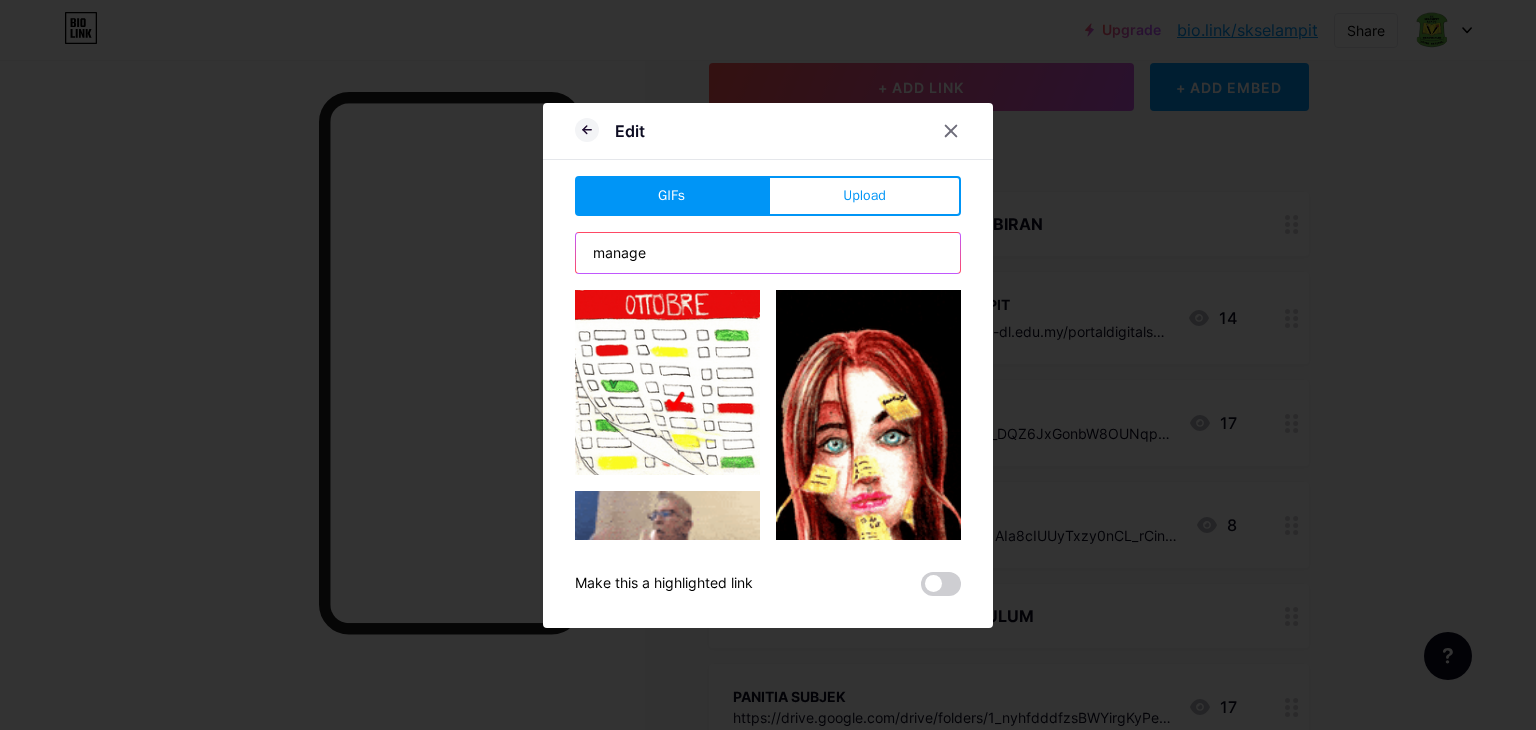 drag, startPoint x: 688, startPoint y: 246, endPoint x: 469, endPoint y: 211, distance: 221.77917 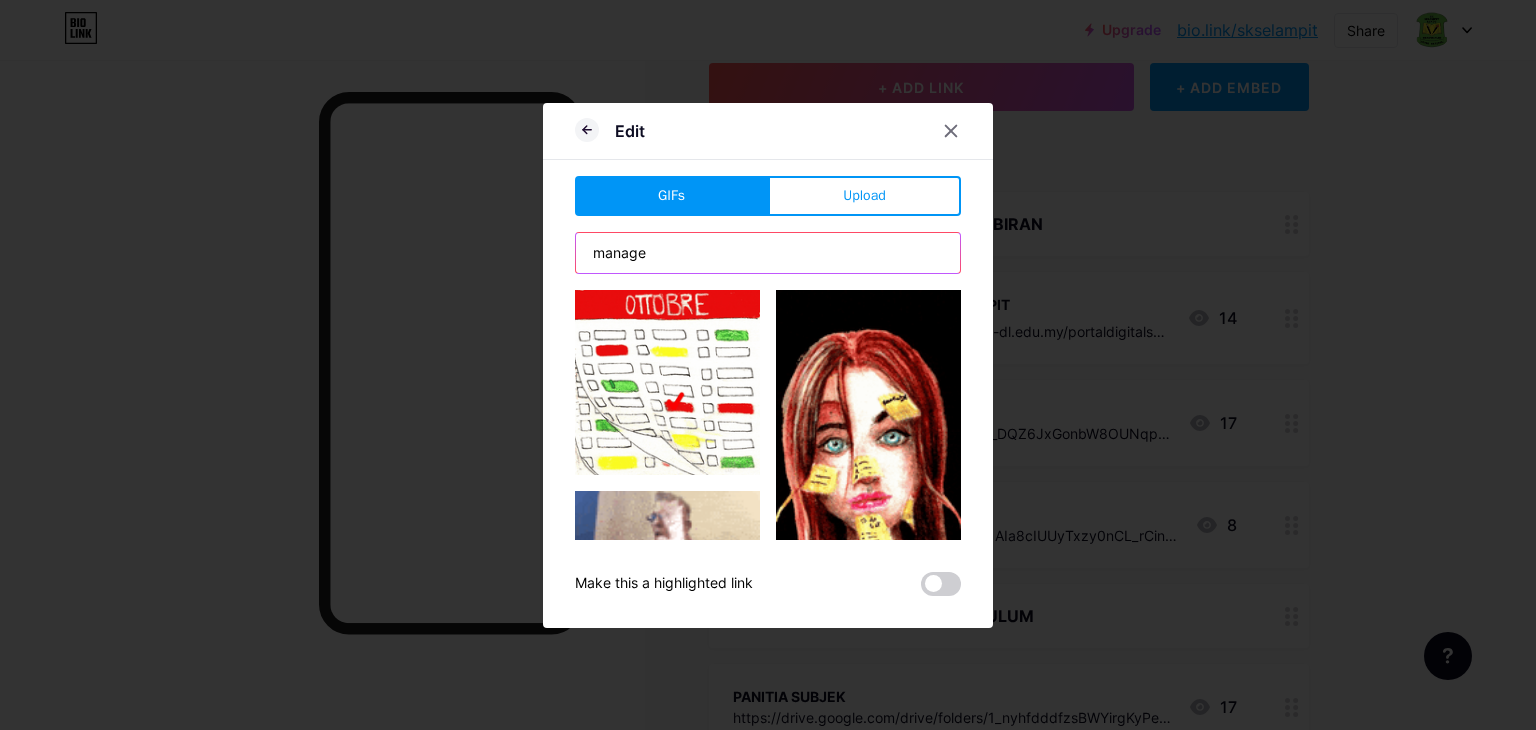 click on "Edit       GIFs     Upload       Content
YouTube
Play YouTube video without leaving your page.
ADD
Vimeo
Play Vimeo video without leaving your page.
ADD
Tiktok
Grow your TikTok following
ADD
Tweet
Embed a tweet.
ADD
Reddit
Showcase your Reddit profile
ADD
Spotify
Embed Spotify to play the preview of a track.
ADD
Twitch
Play Twitch video without leaving your page.
ADD
ADD" at bounding box center [768, 365] 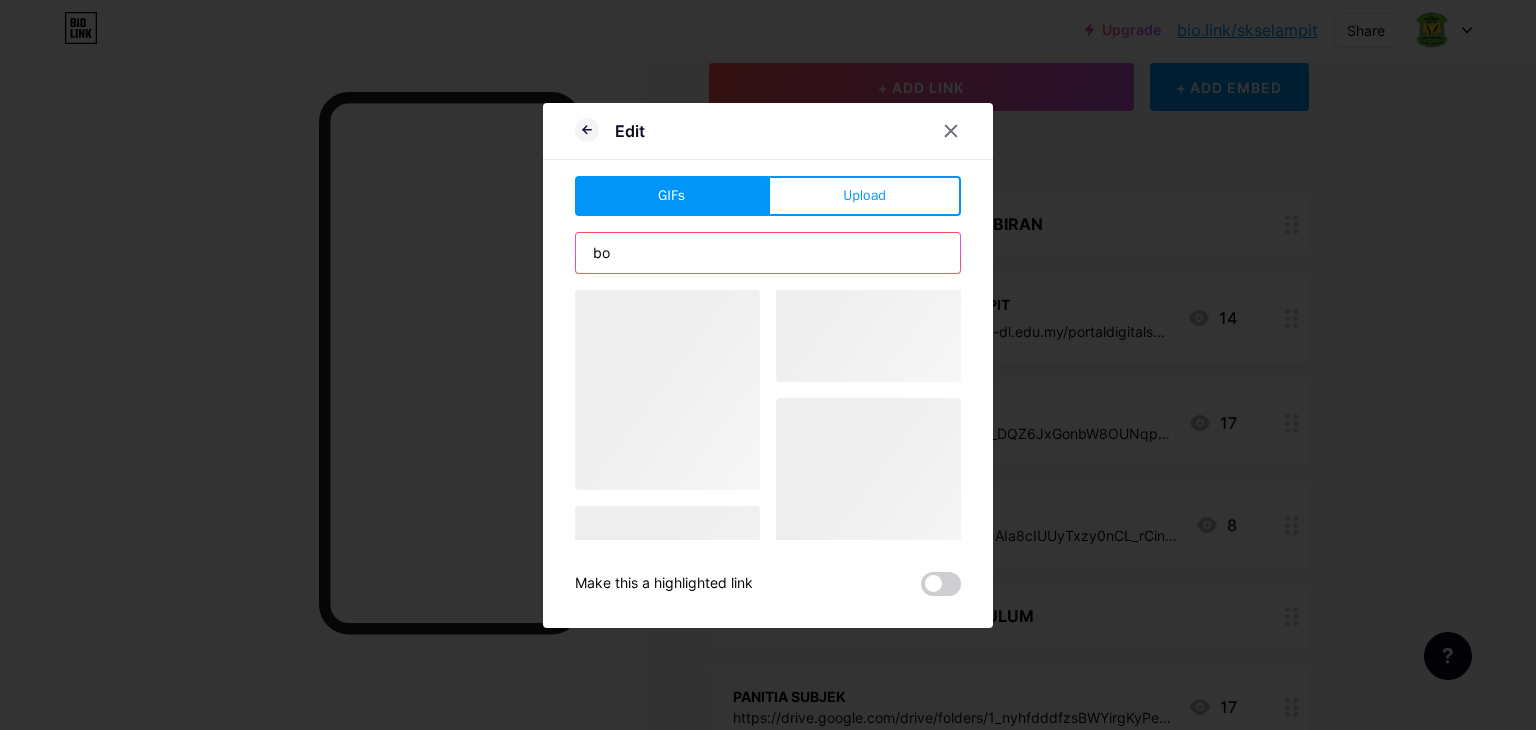 type on "b" 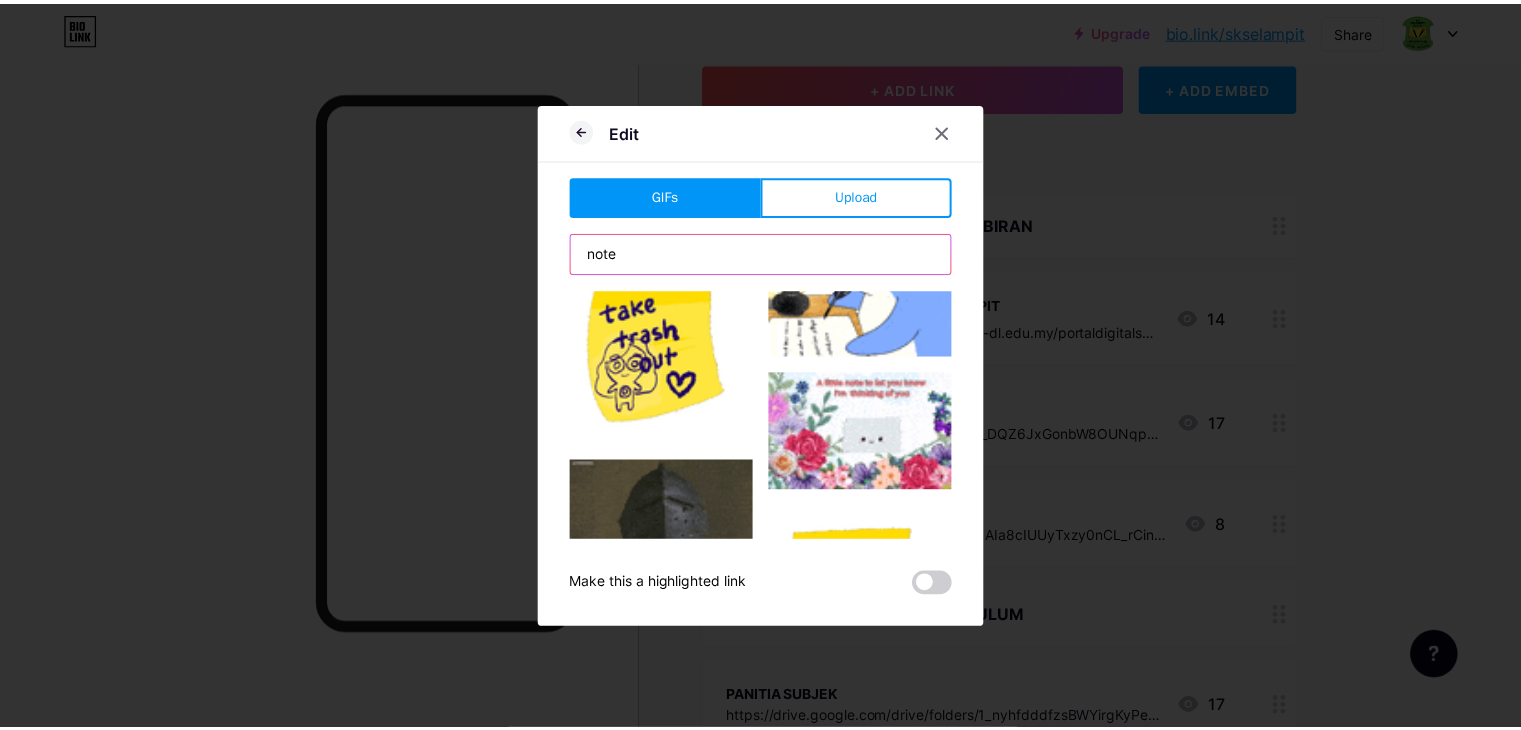 scroll, scrollTop: 2792, scrollLeft: 0, axis: vertical 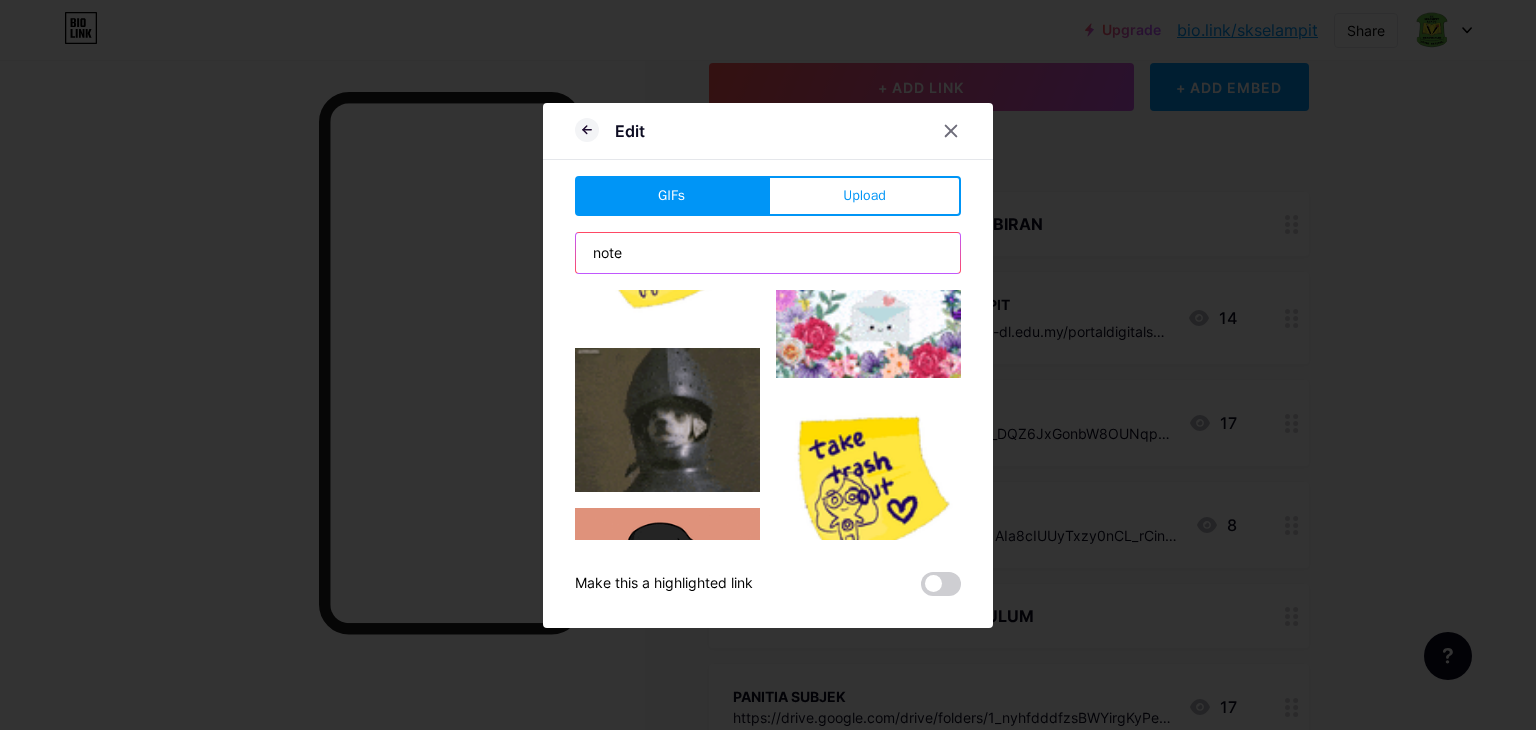 type on "note" 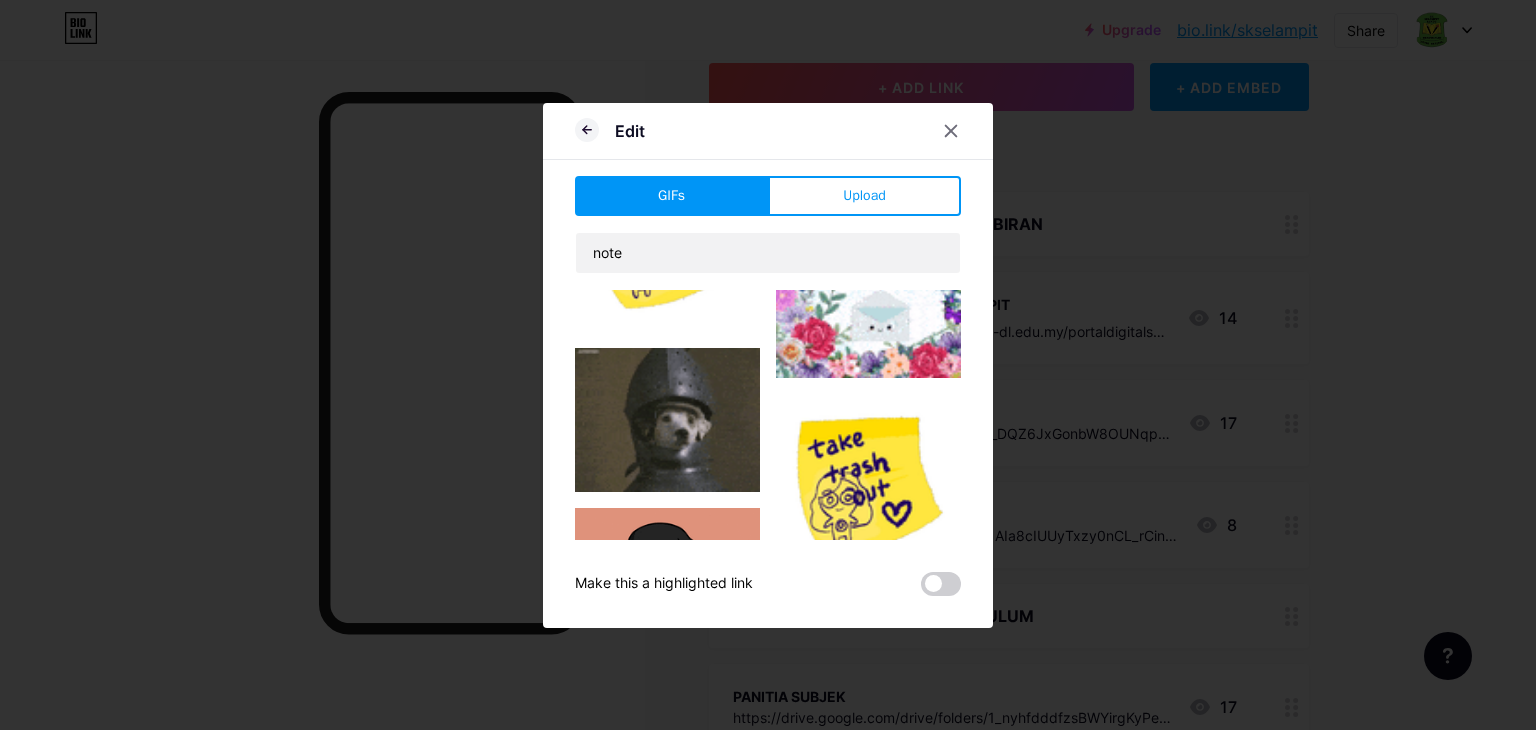 click at bounding box center (768, 365) 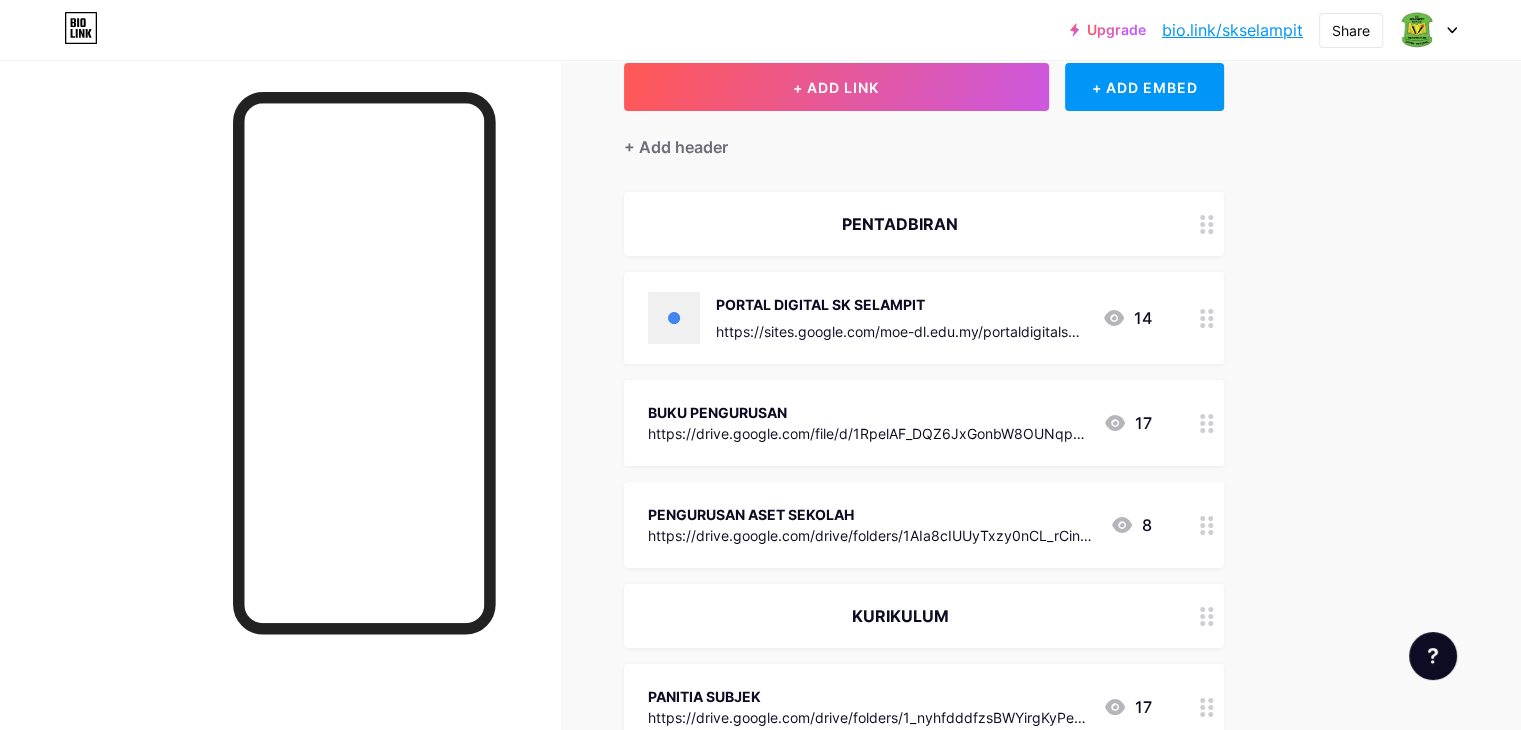 scroll, scrollTop: 0, scrollLeft: 0, axis: both 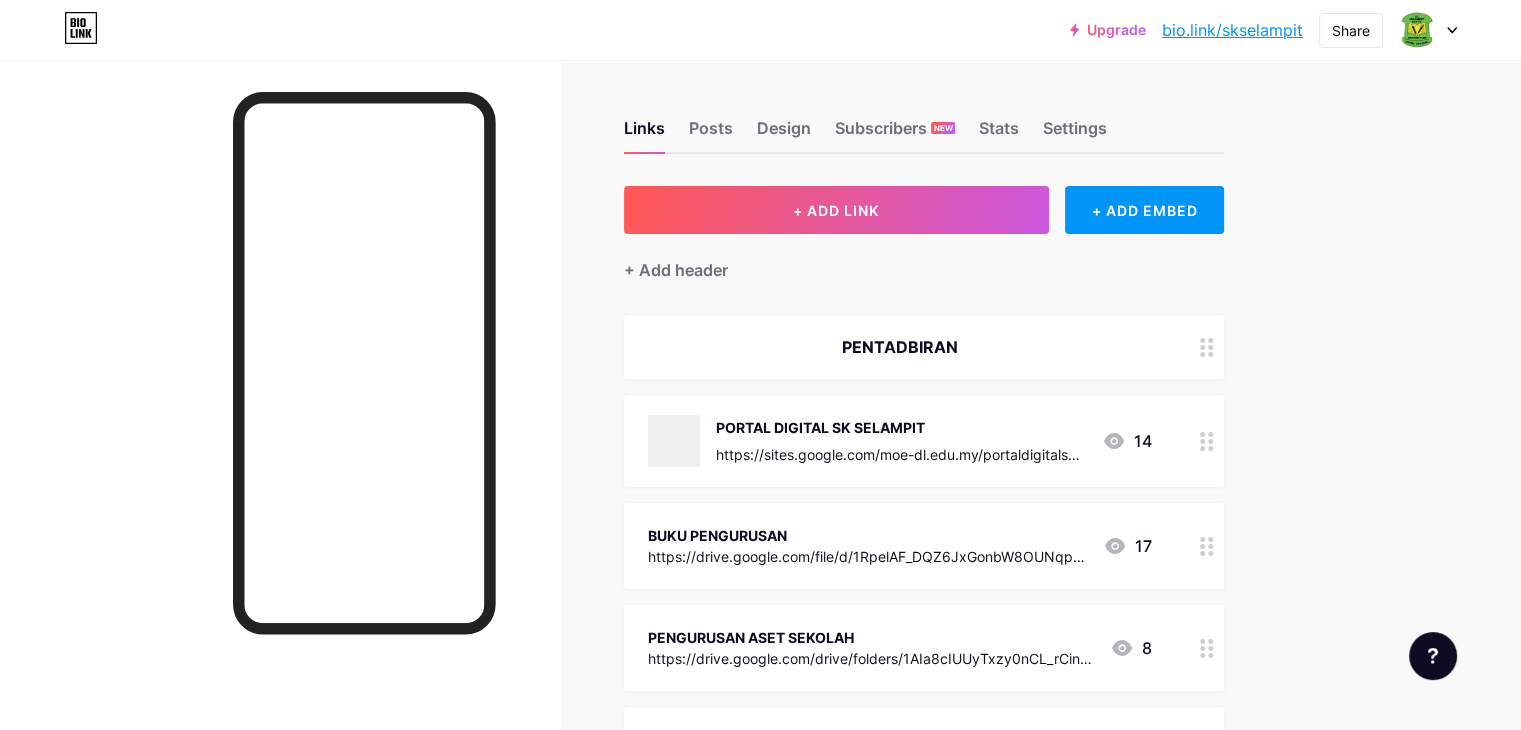 click on "bio.link/skselampit" at bounding box center [1232, 30] 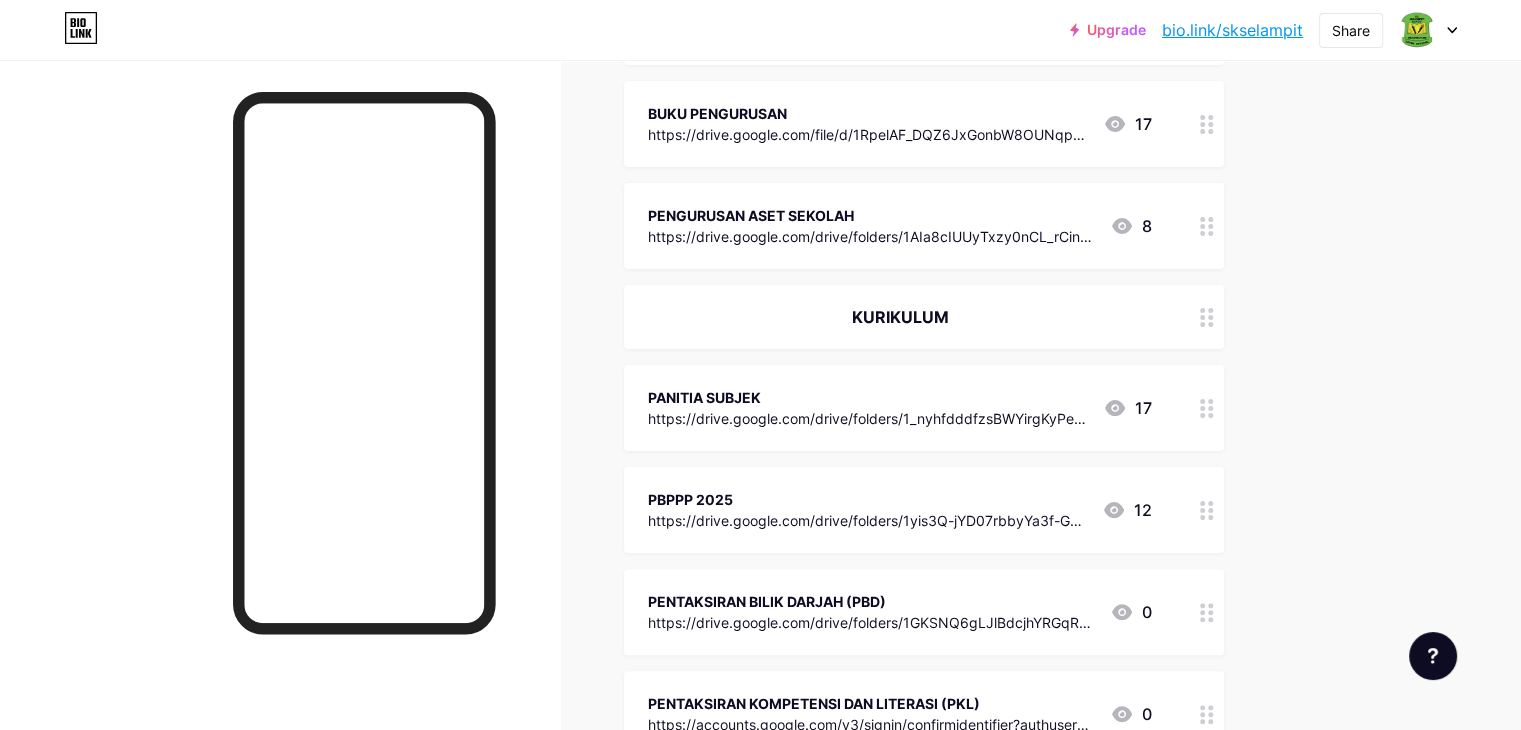 scroll, scrollTop: 450, scrollLeft: 0, axis: vertical 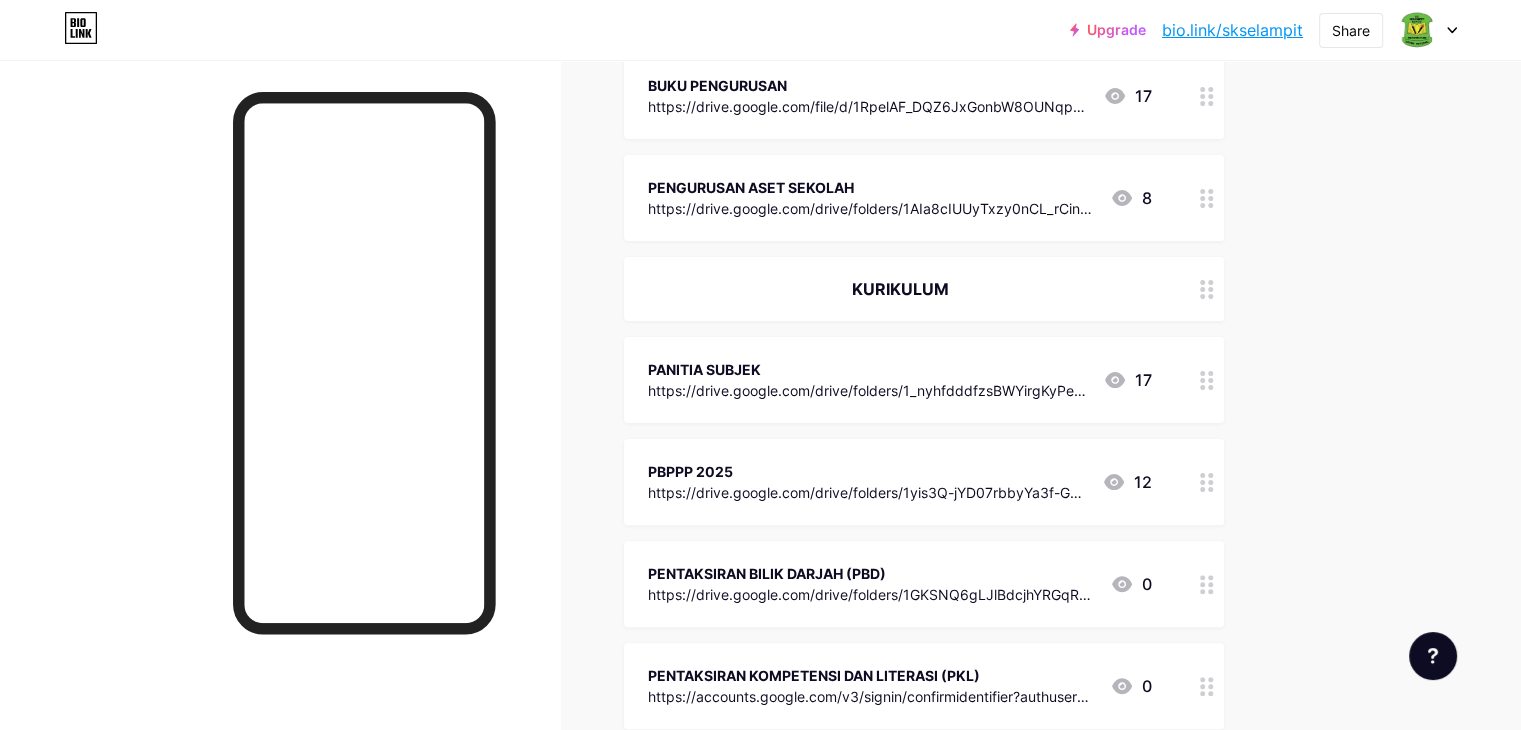 click on "PANITIA SUBJEK" at bounding box center (867, 369) 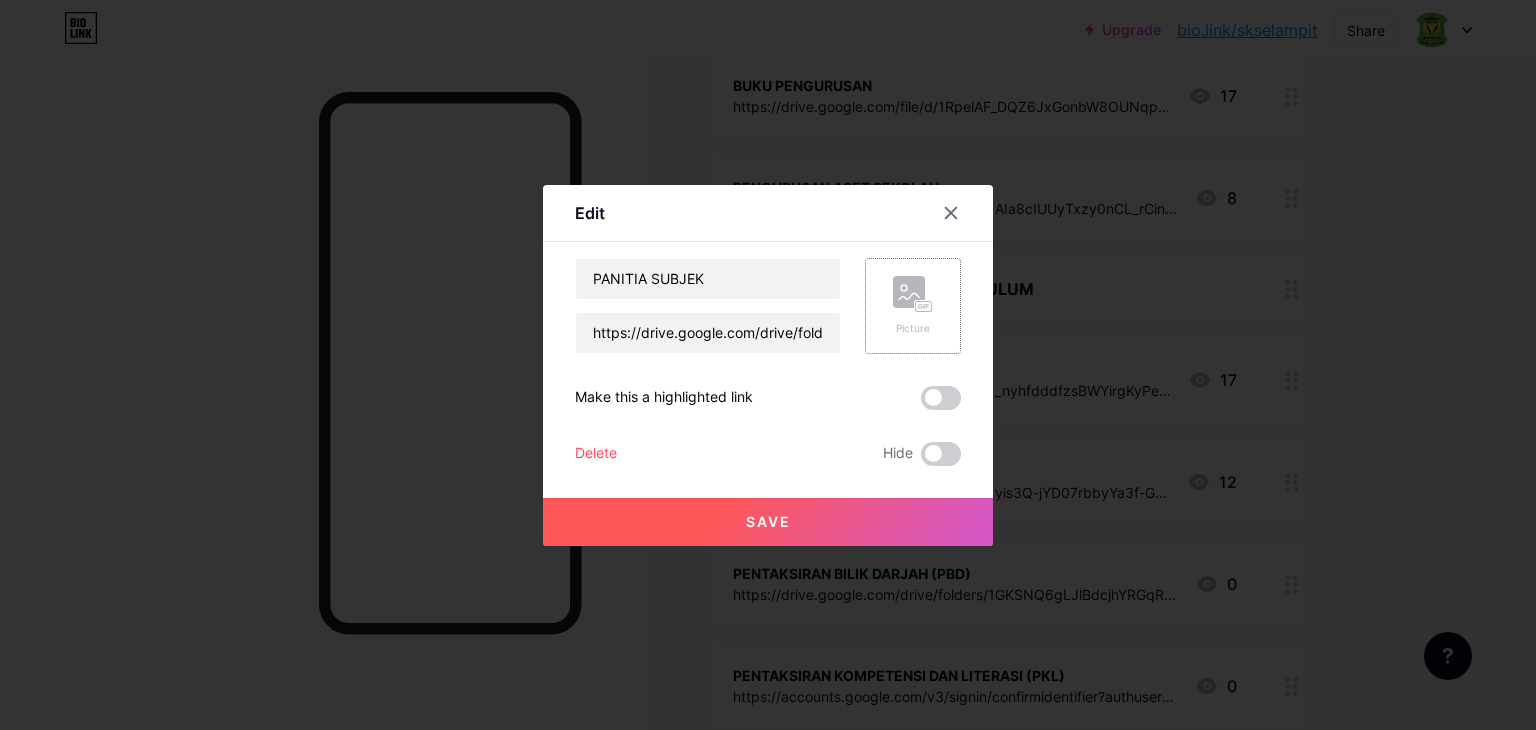 click 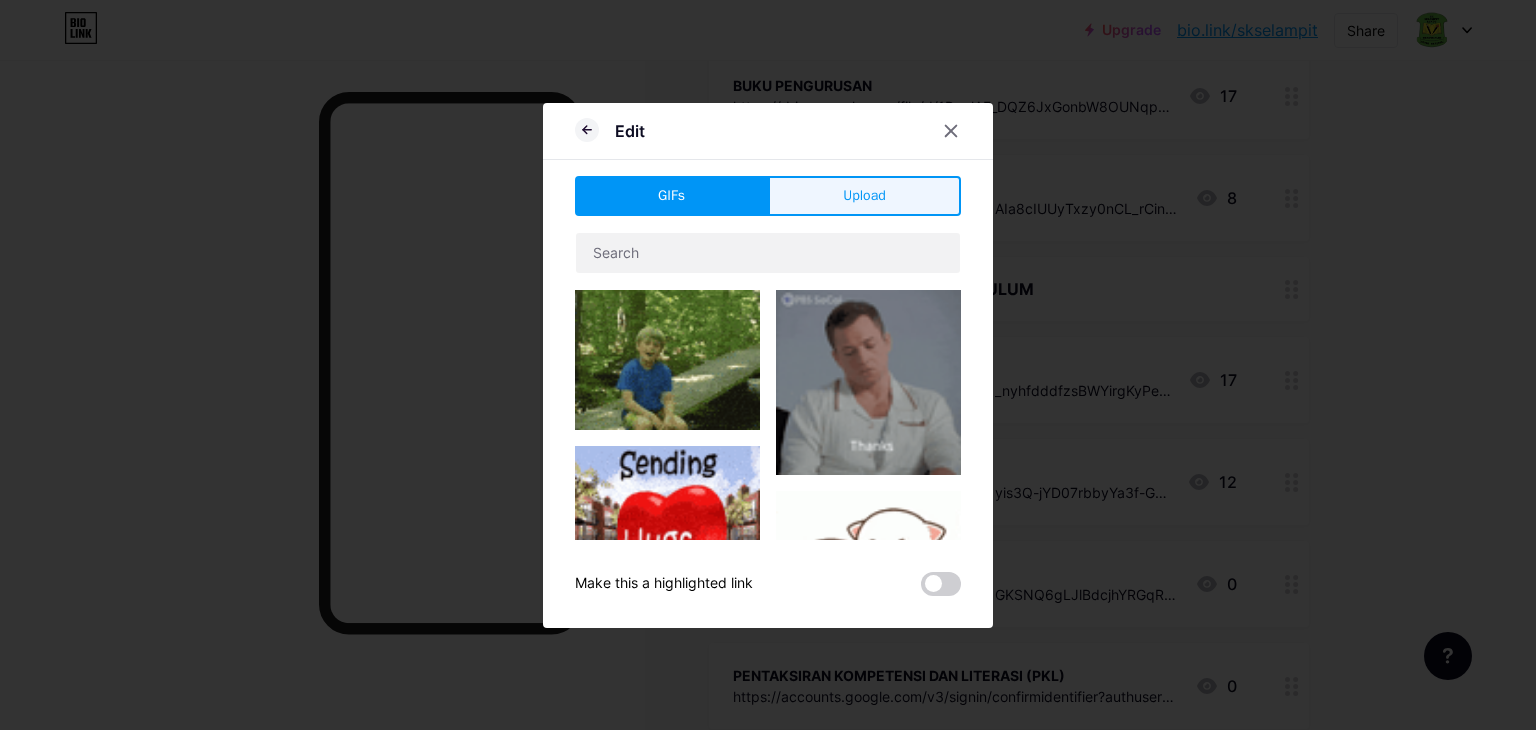 click on "Upload" at bounding box center [864, 196] 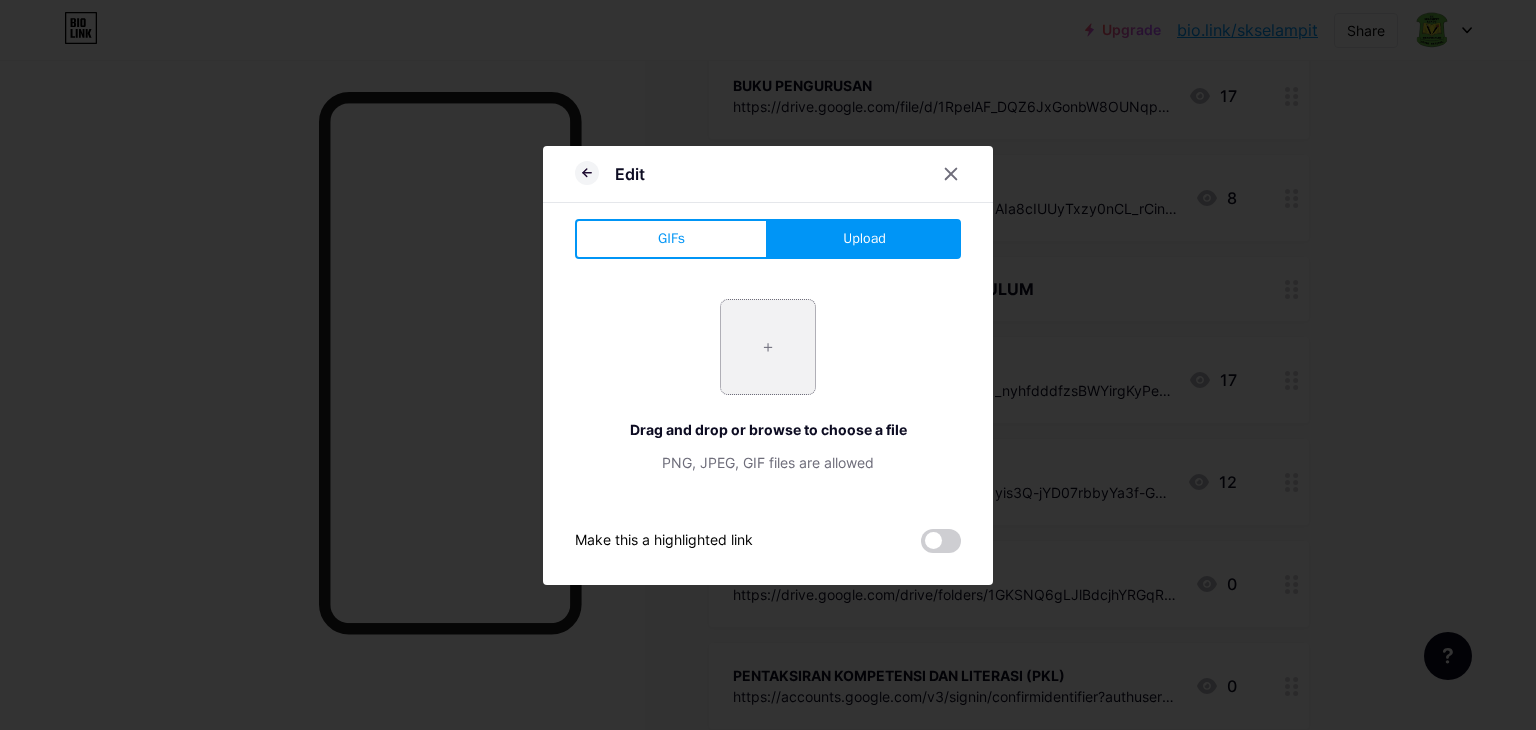 click at bounding box center [768, 347] 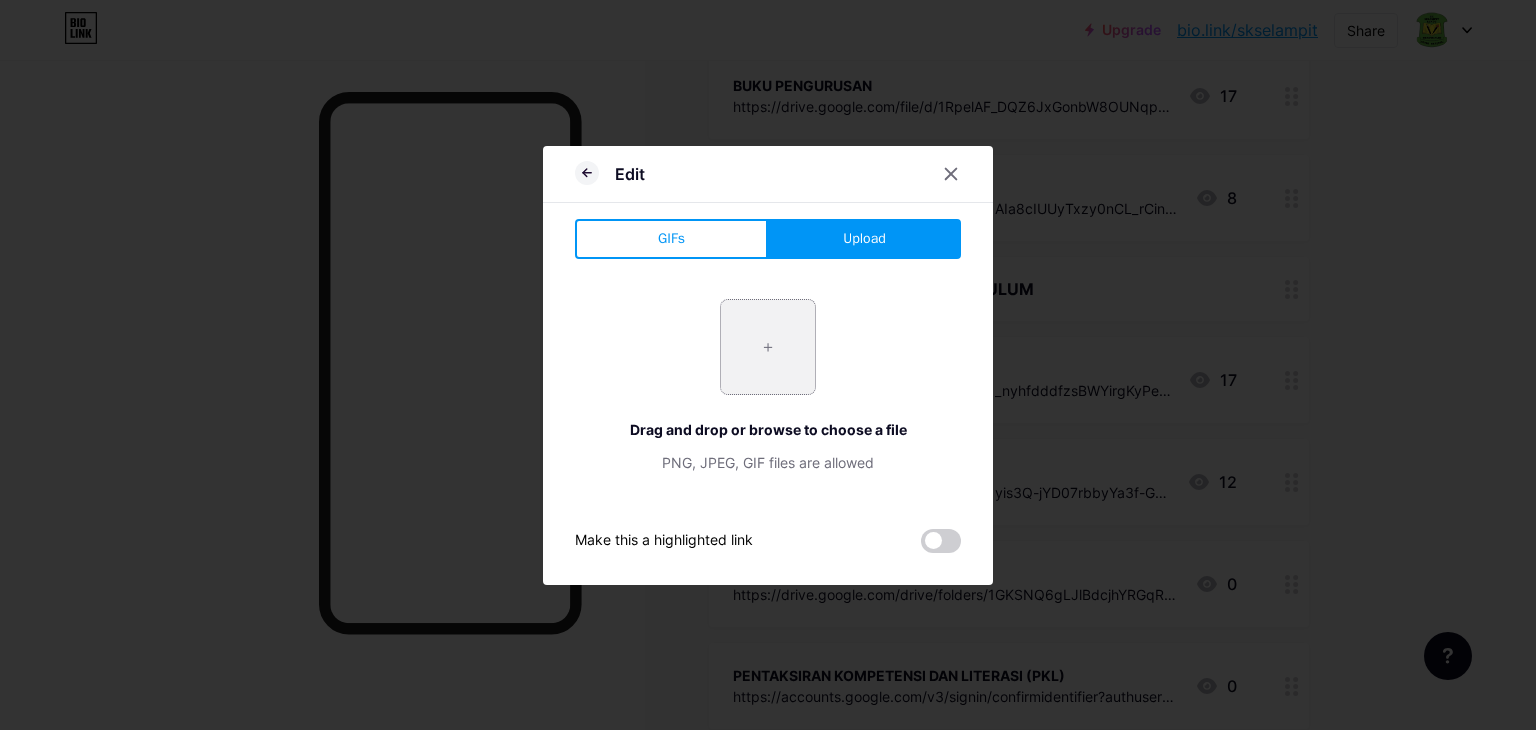 type on "C:\fakepath\Screenshot 2025-08-04 144441.png" 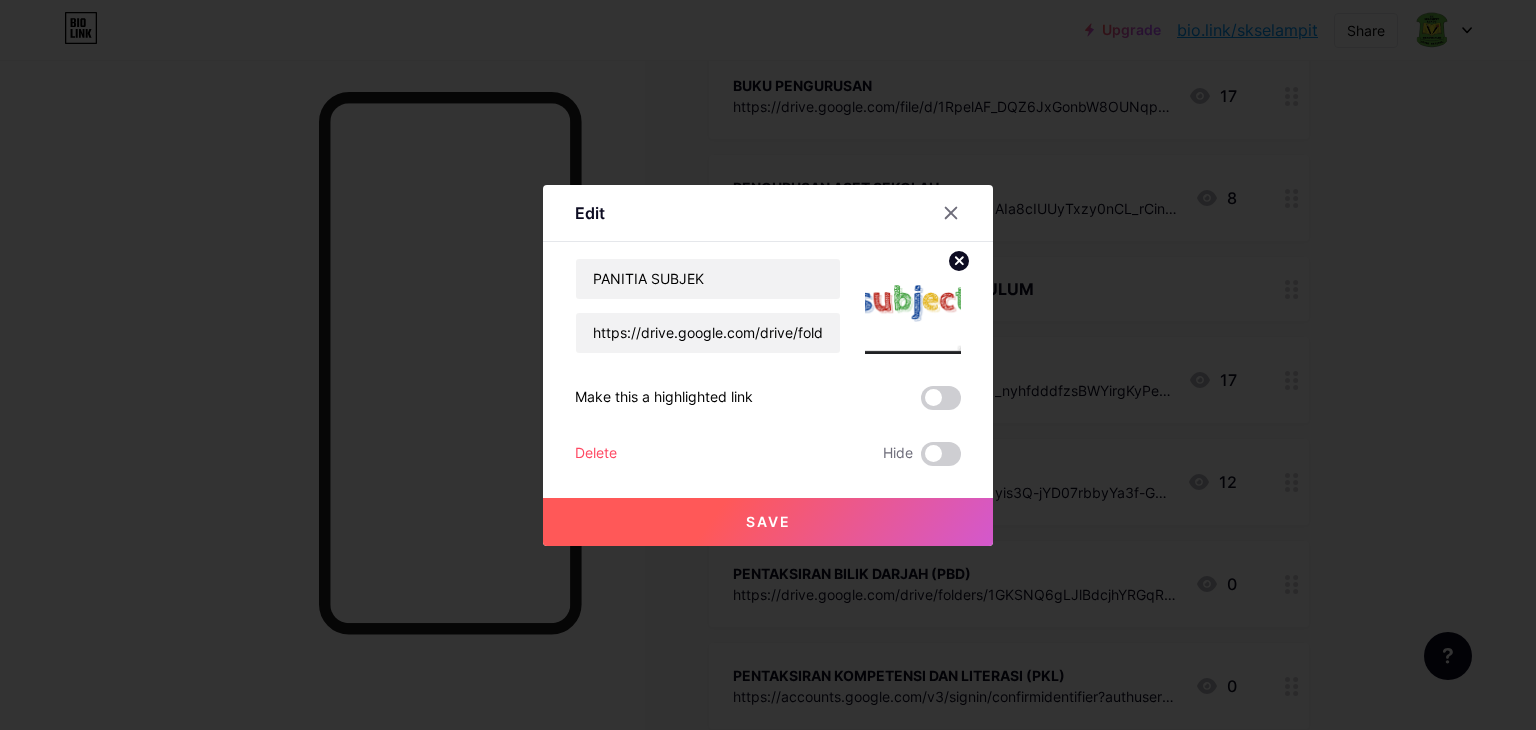 click on "Save" at bounding box center [768, 522] 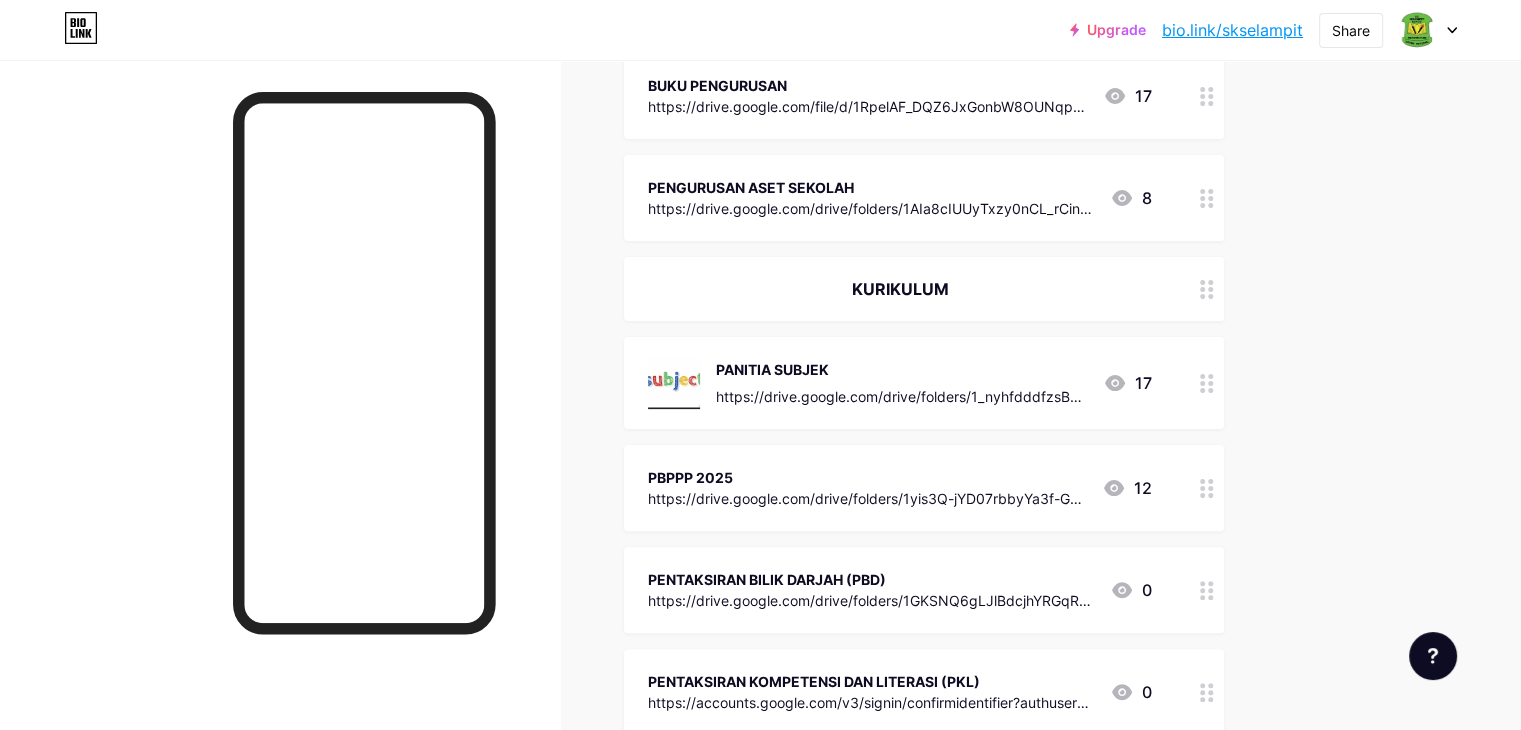 click on "PANITIA SUBJEK" at bounding box center [901, 369] 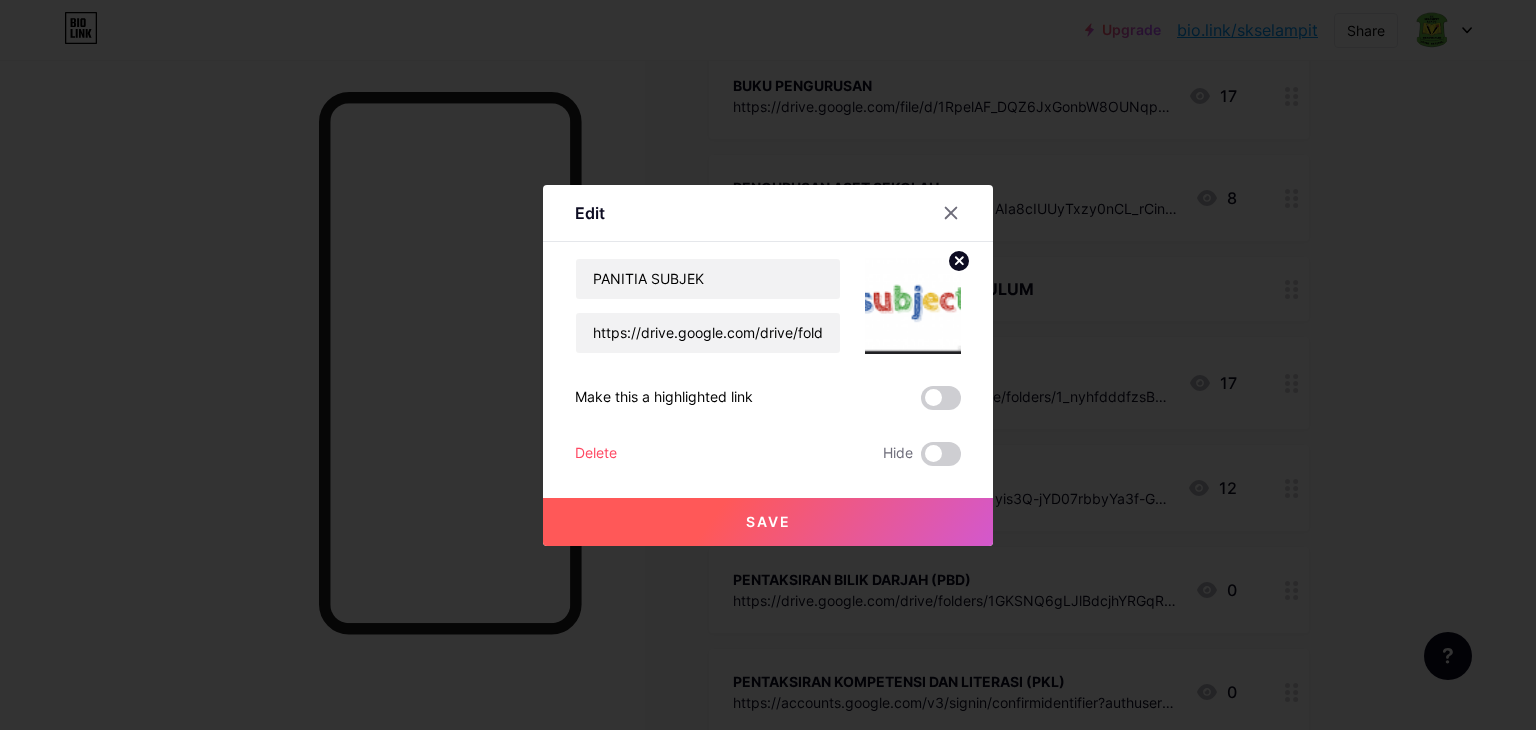 click 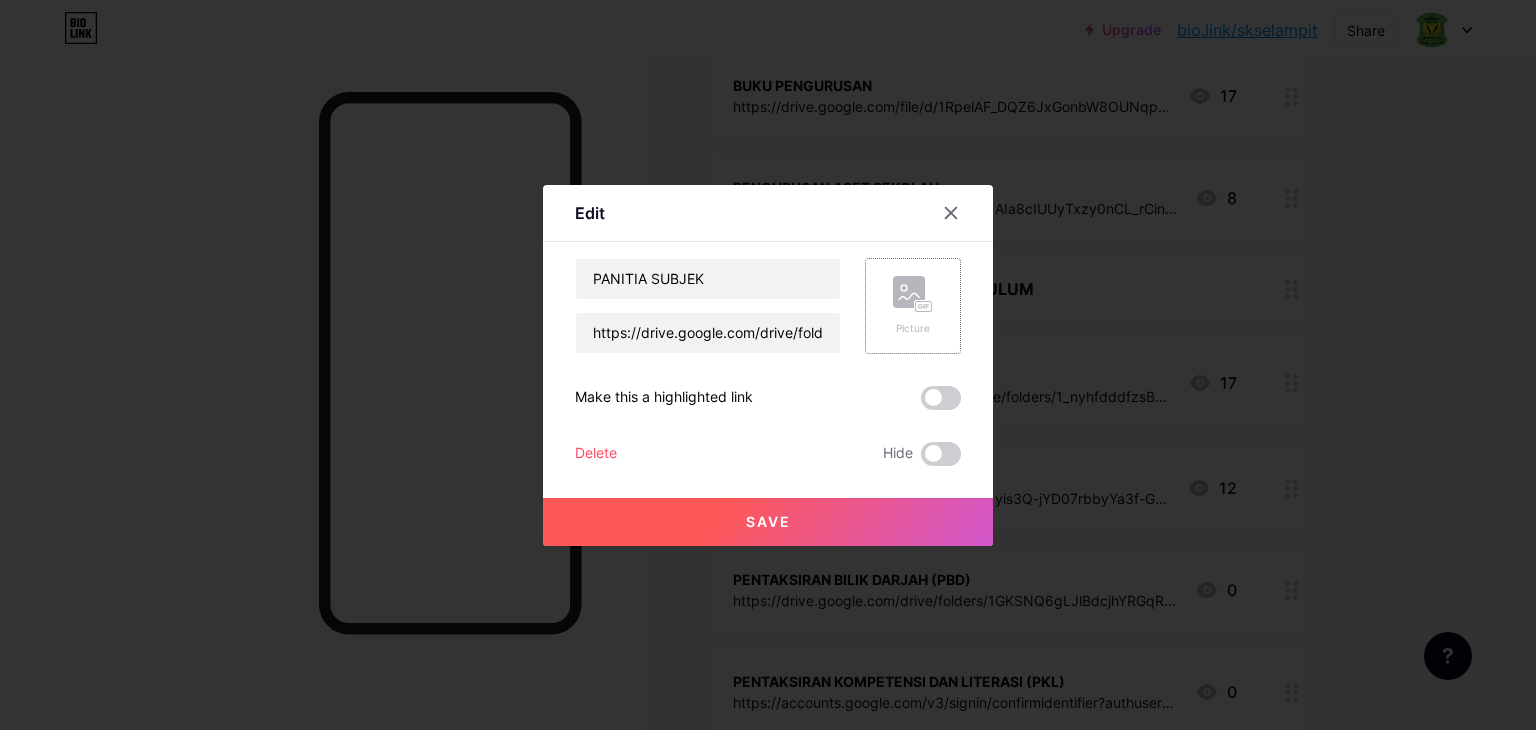 click on "Picture" at bounding box center (913, 306) 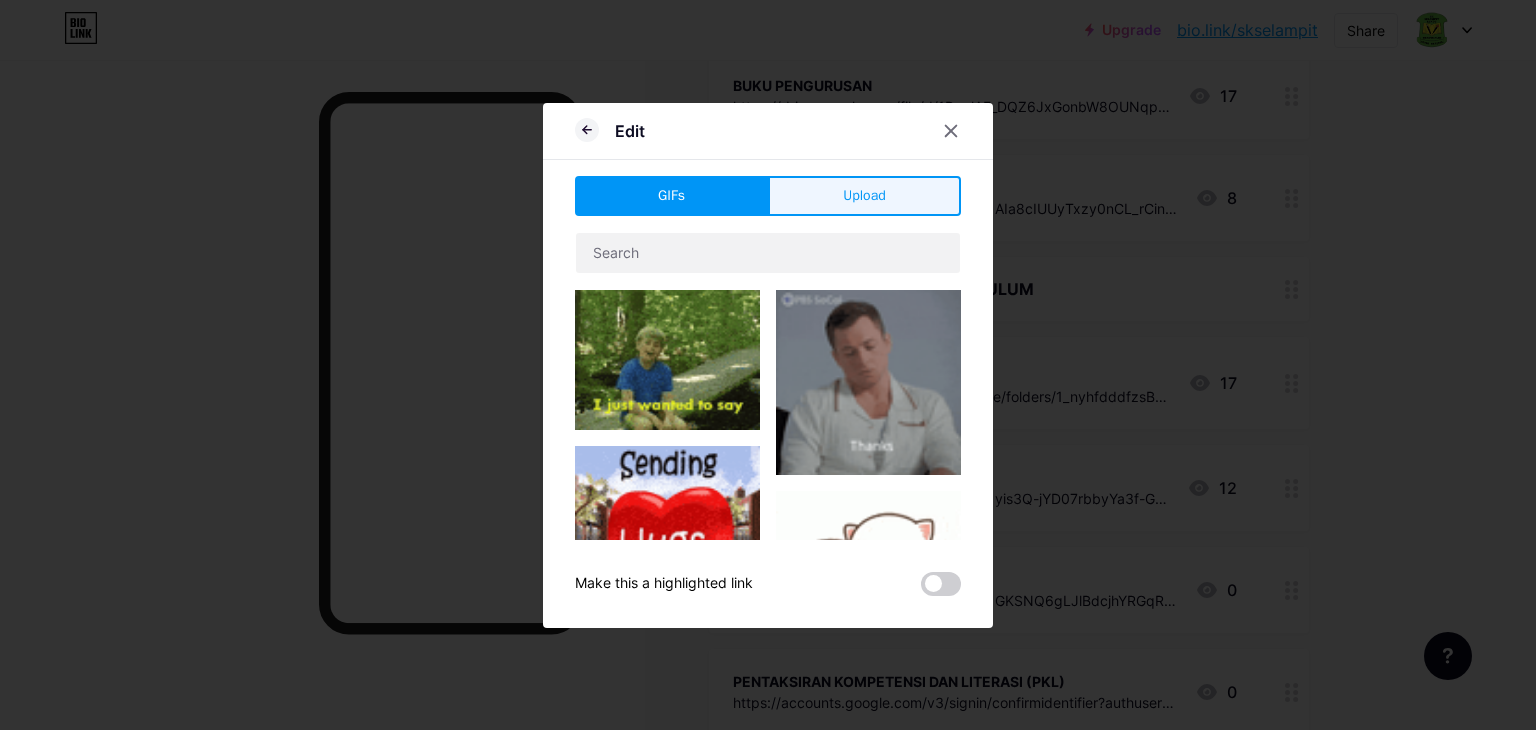 click on "Upload" at bounding box center [864, 195] 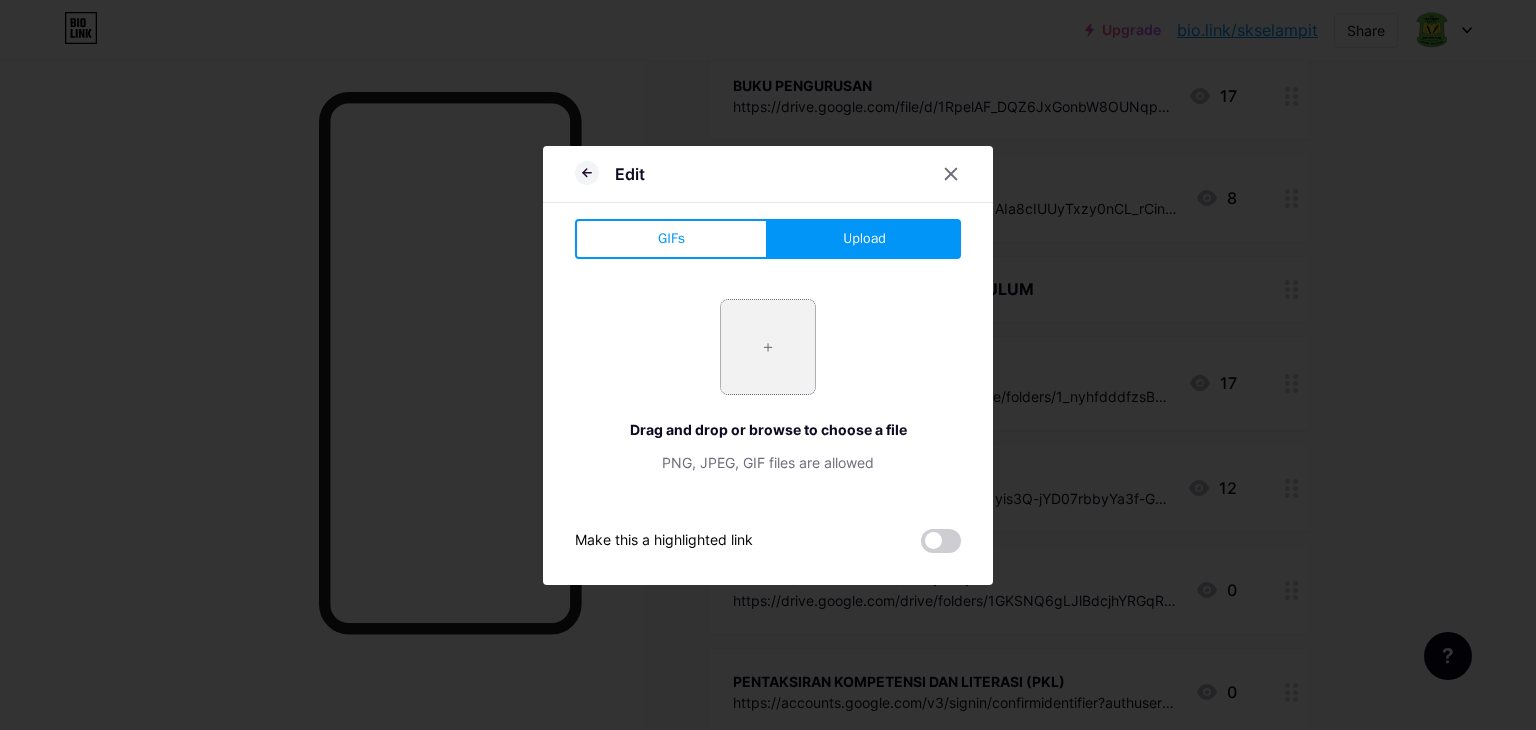 click at bounding box center (768, 347) 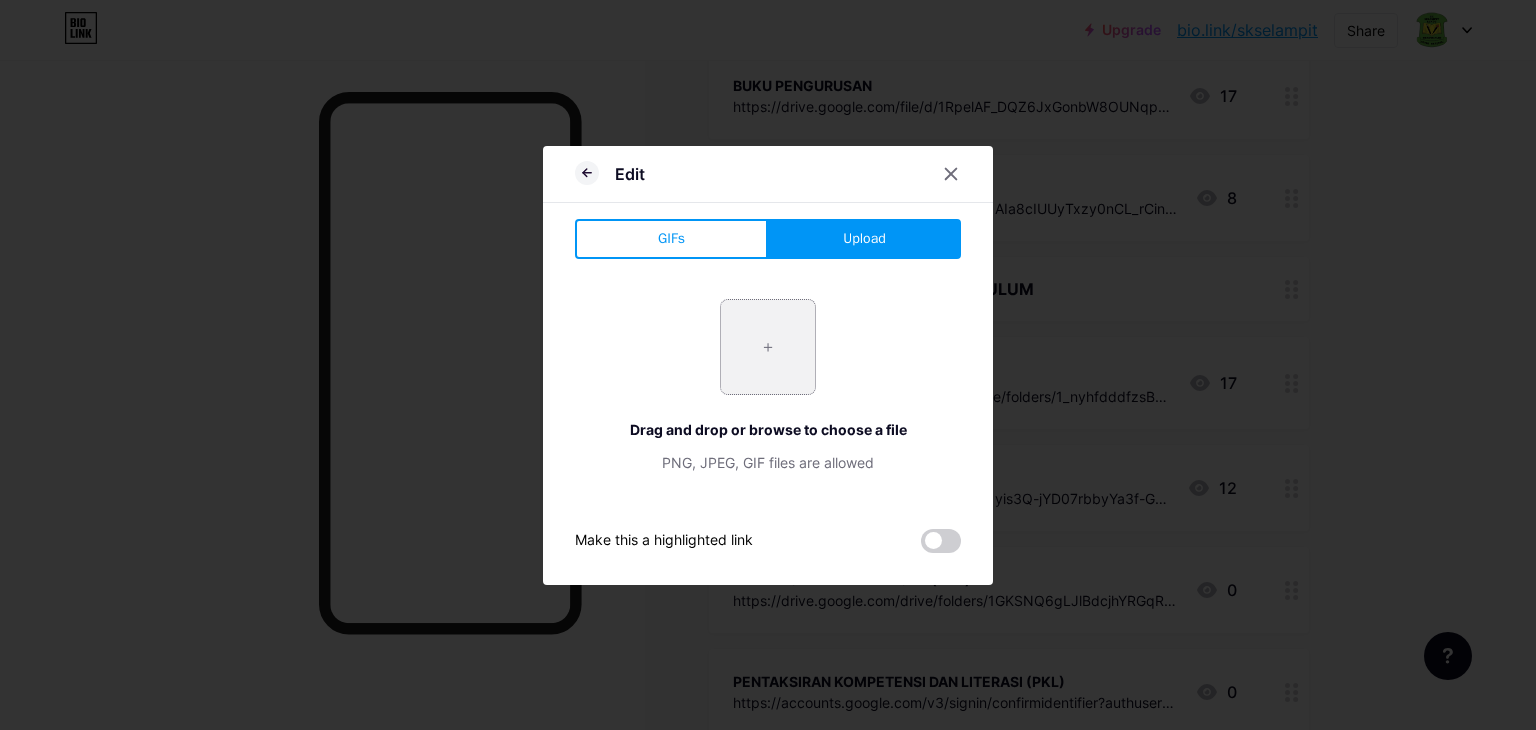 type on "C:\fakepath\Screenshot 2025-08-04 144608.png" 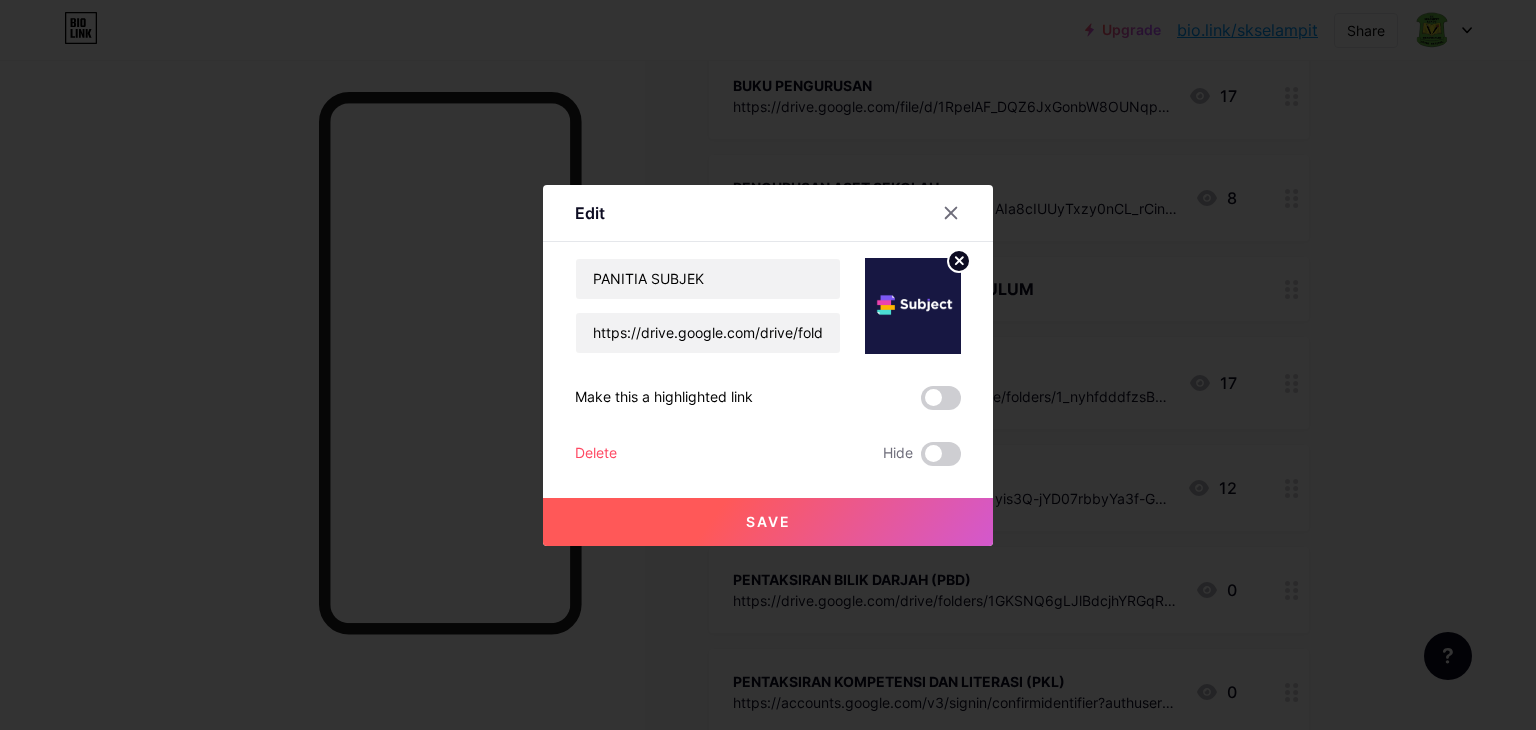 click on "Save" at bounding box center (768, 522) 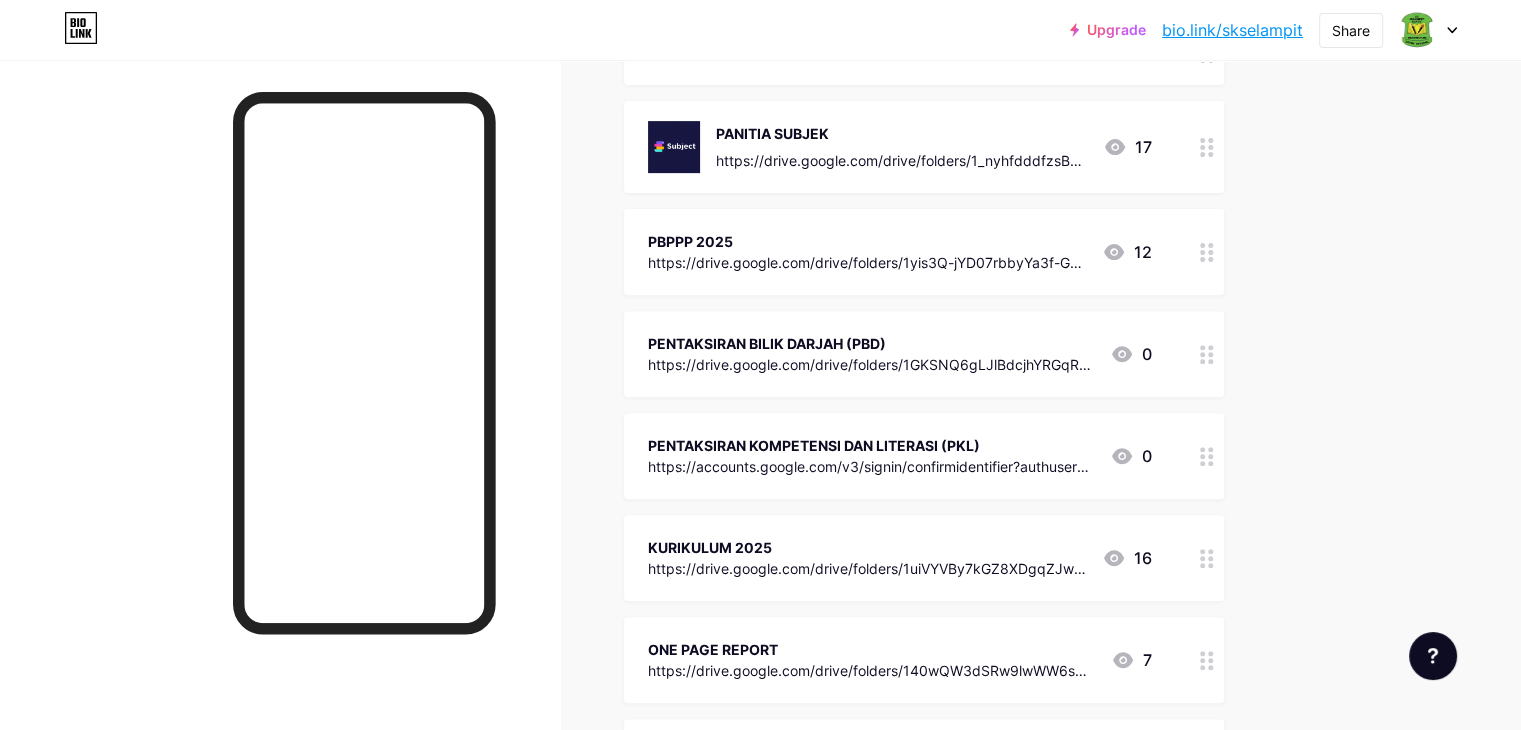 scroll, scrollTop: 691, scrollLeft: 0, axis: vertical 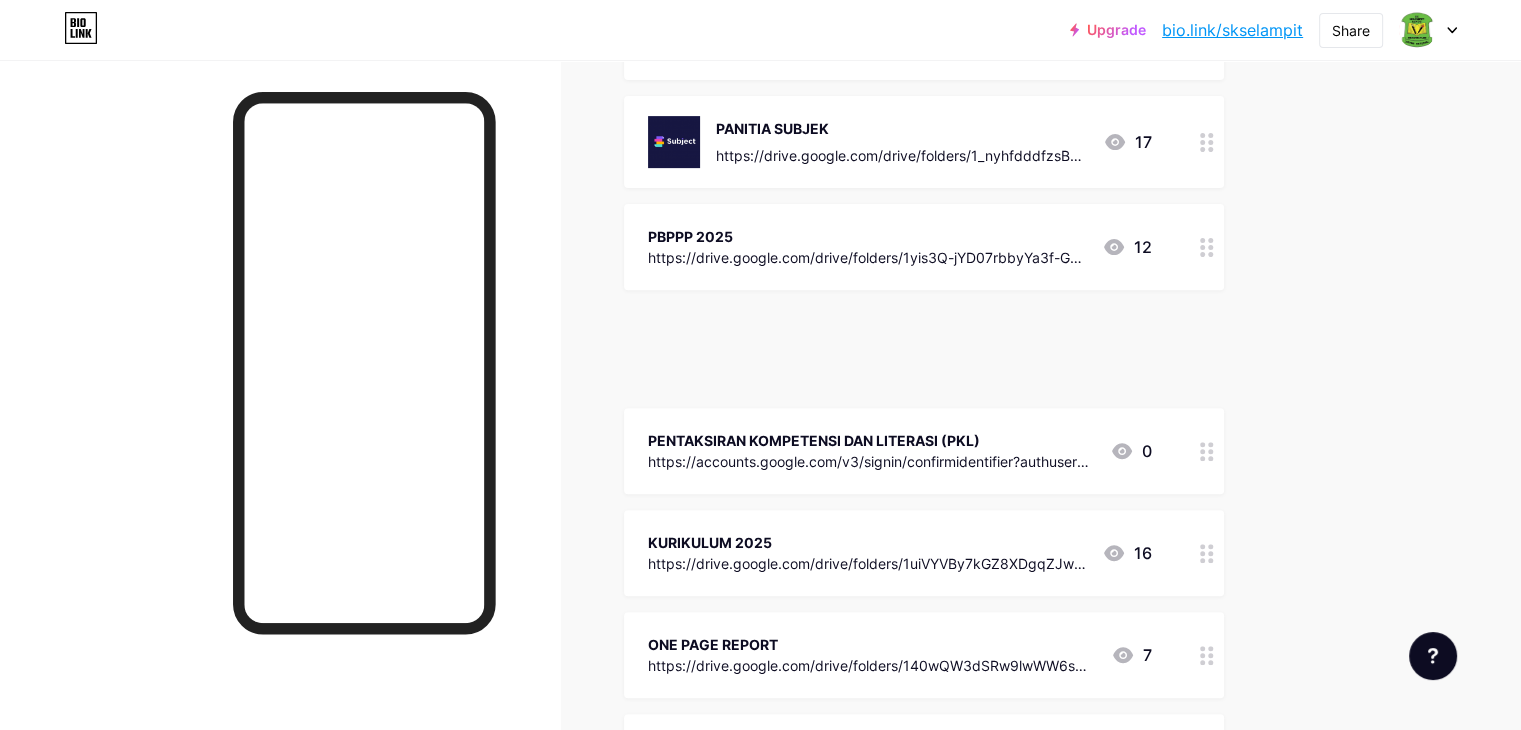 type 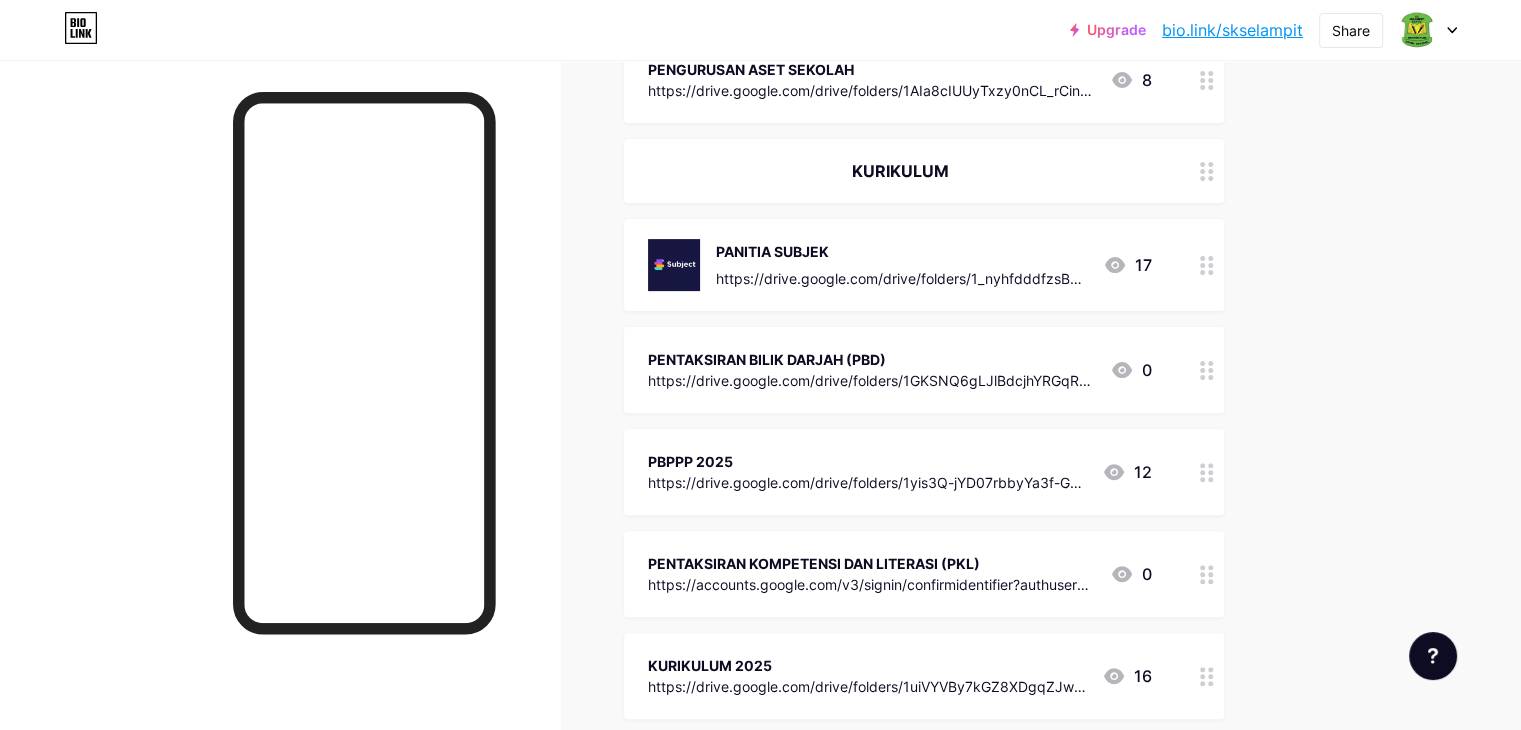 scroll, scrollTop: 567, scrollLeft: 0, axis: vertical 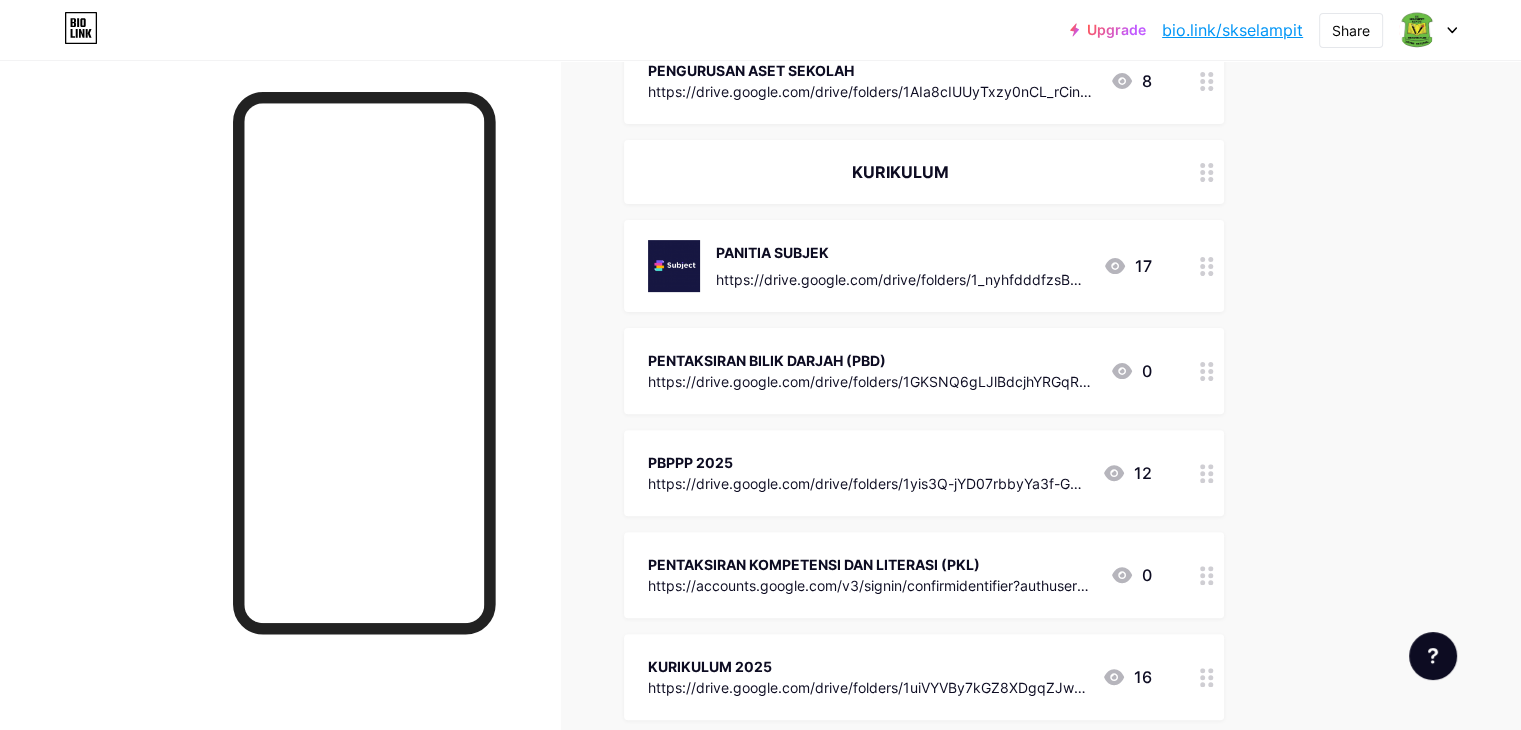 click on "https://drive.google.com/drive/folders/1GKSNQ6gLJlBdcjhYRGqR1QW2Z5ue1b1P?usp=sharing" at bounding box center [871, 381] 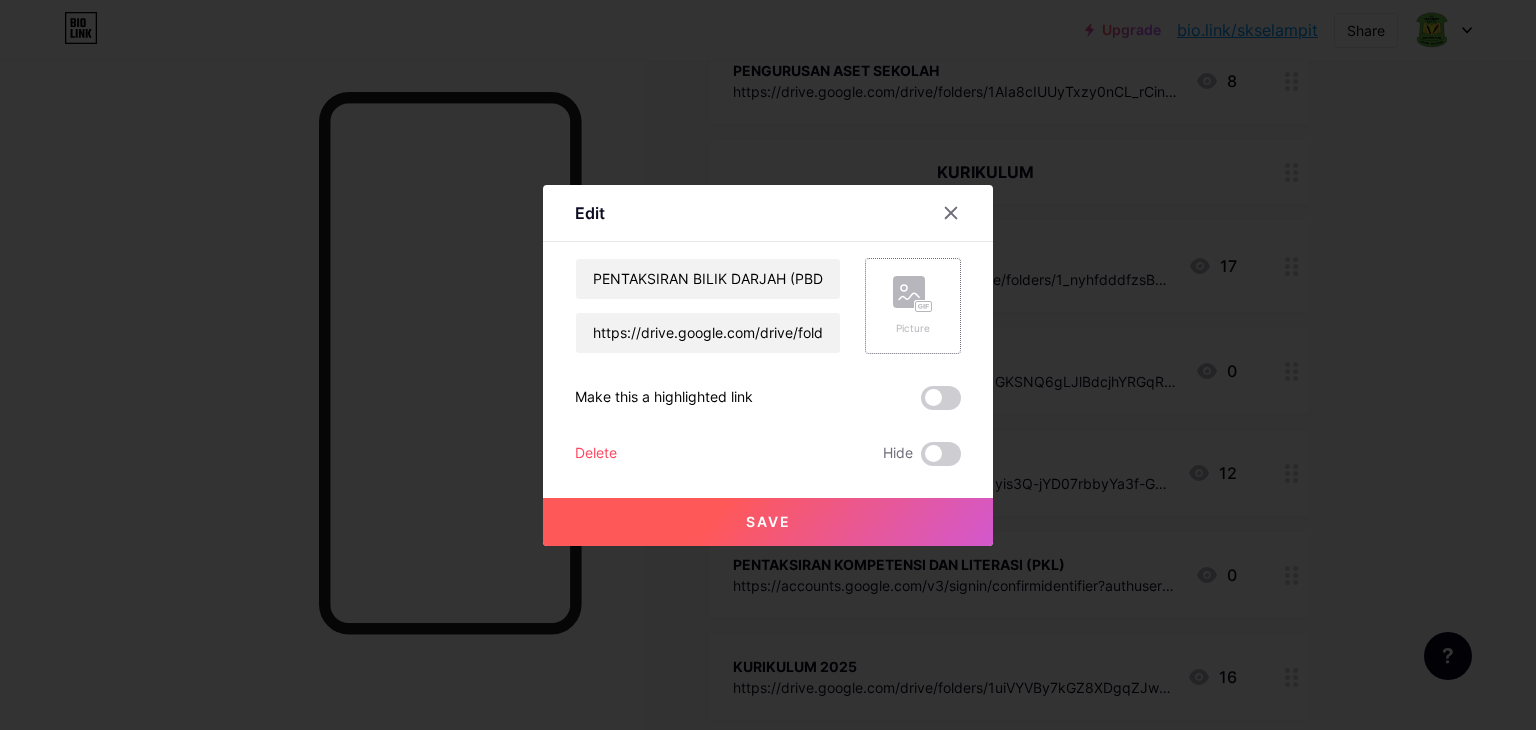 click 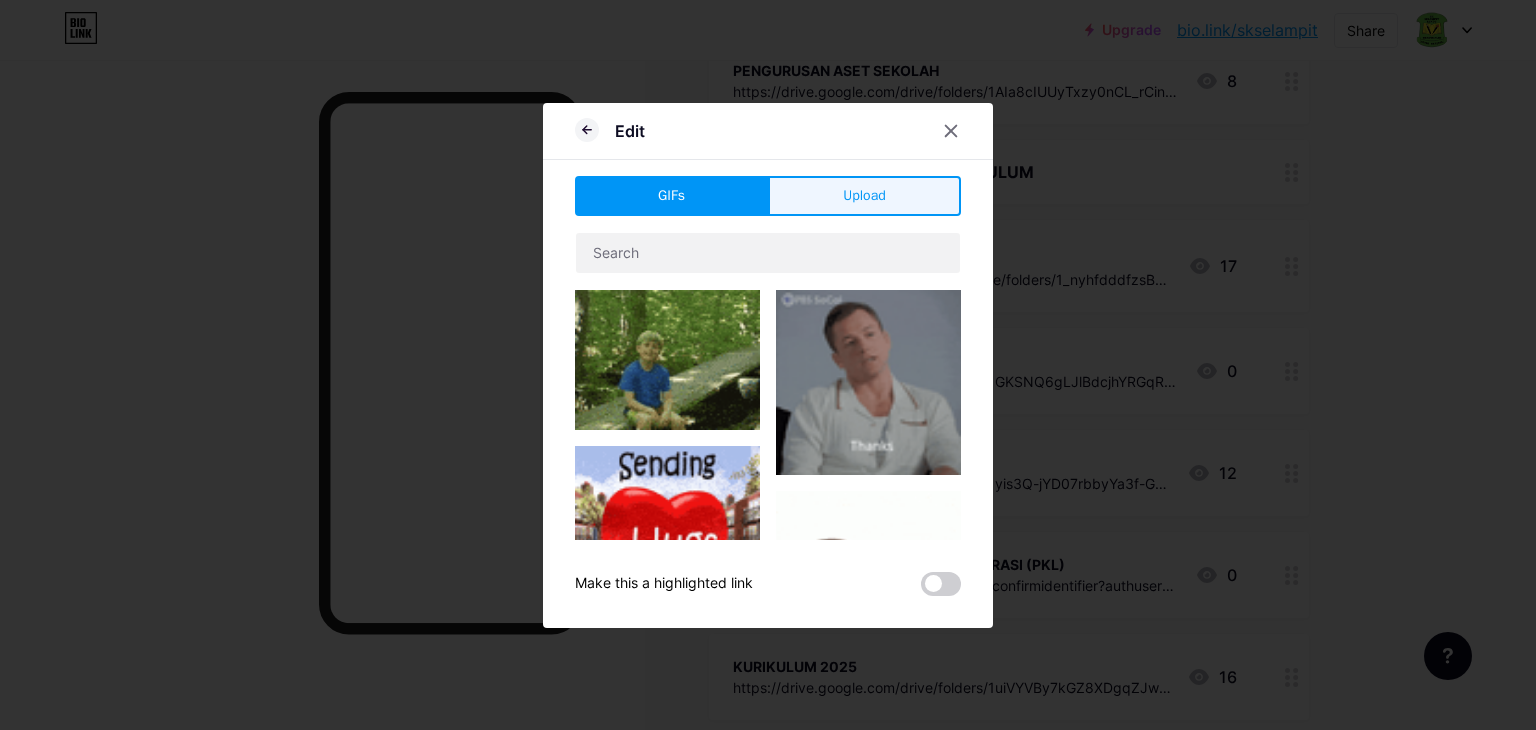 click on "Upload" at bounding box center [864, 196] 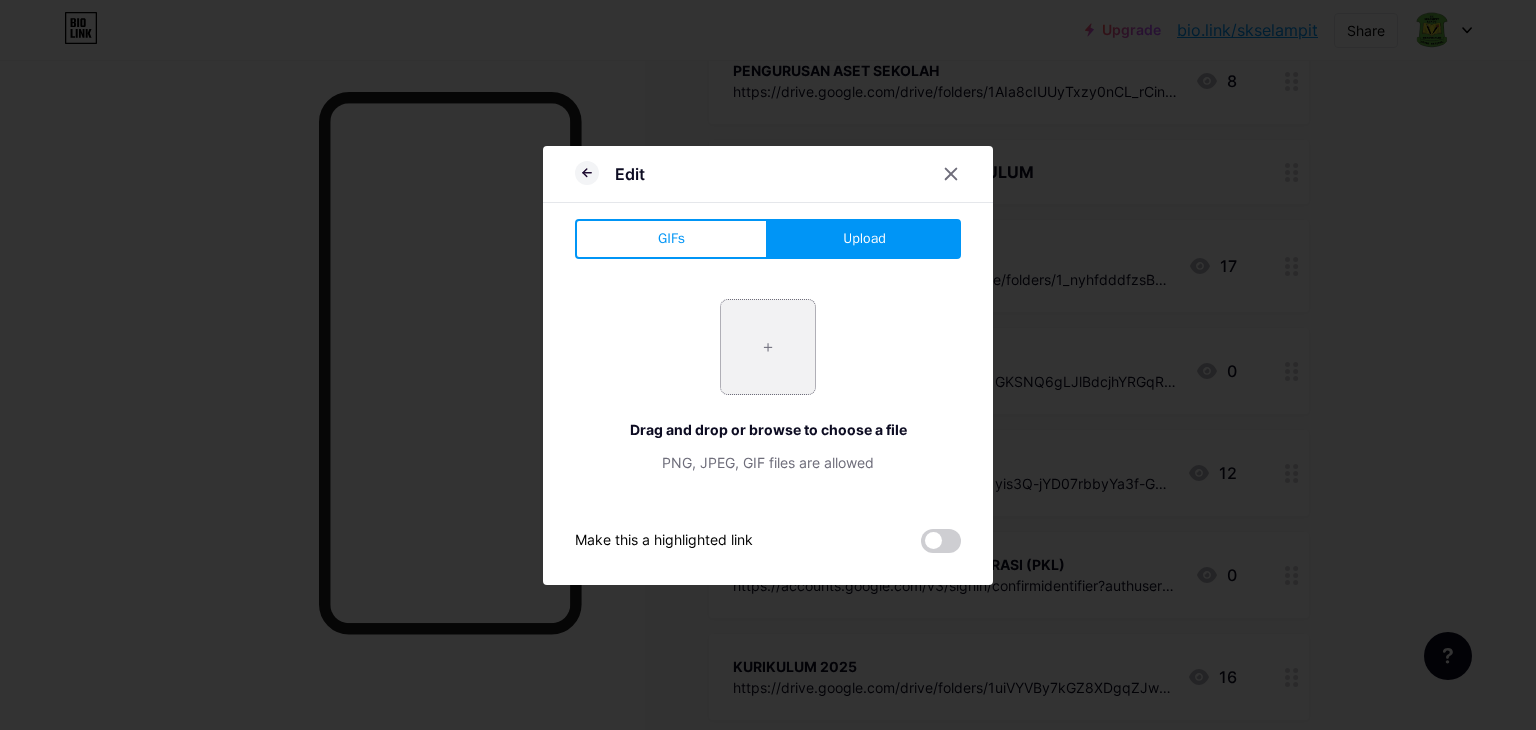 click at bounding box center (768, 347) 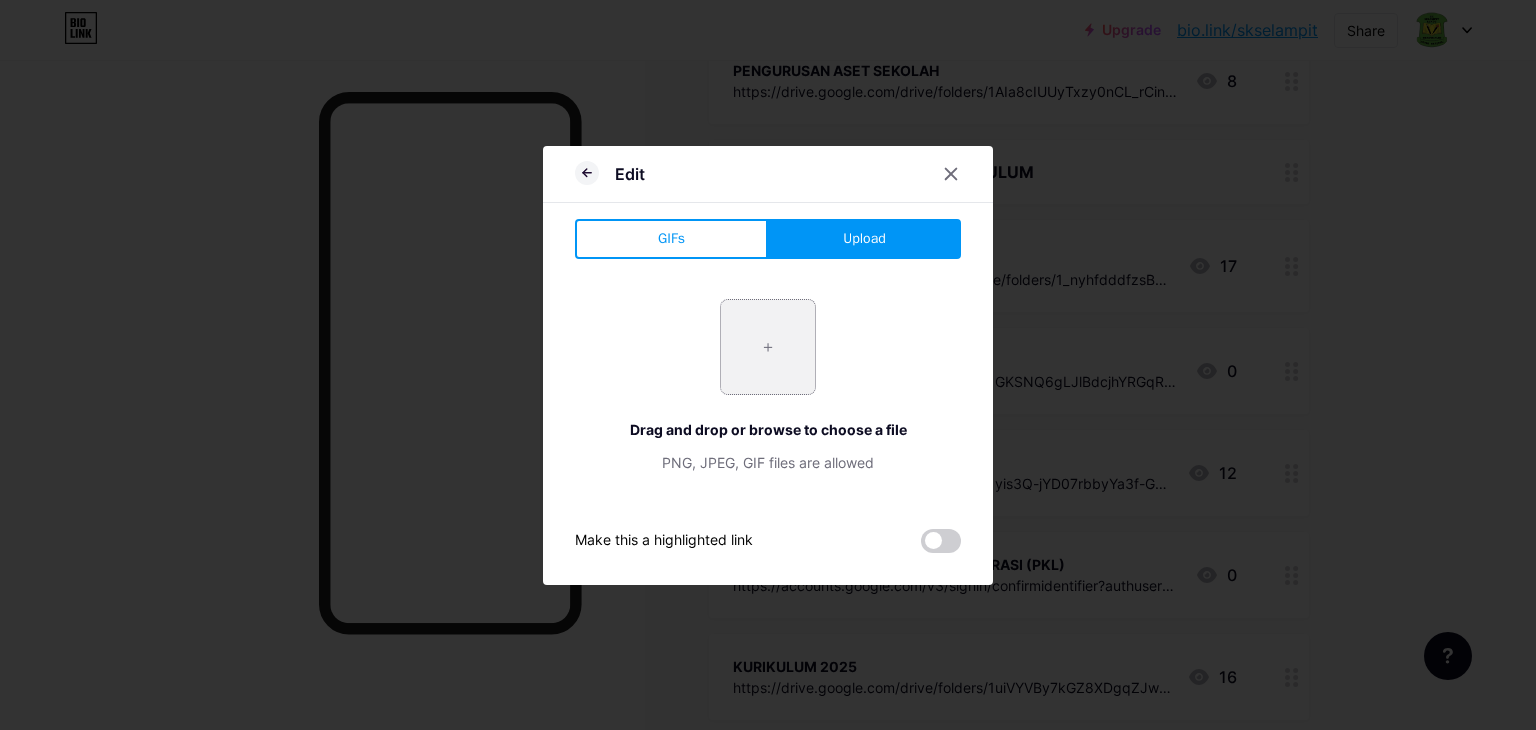 type on "C:\fakepath\Screenshot 2025-08-04 144550.png" 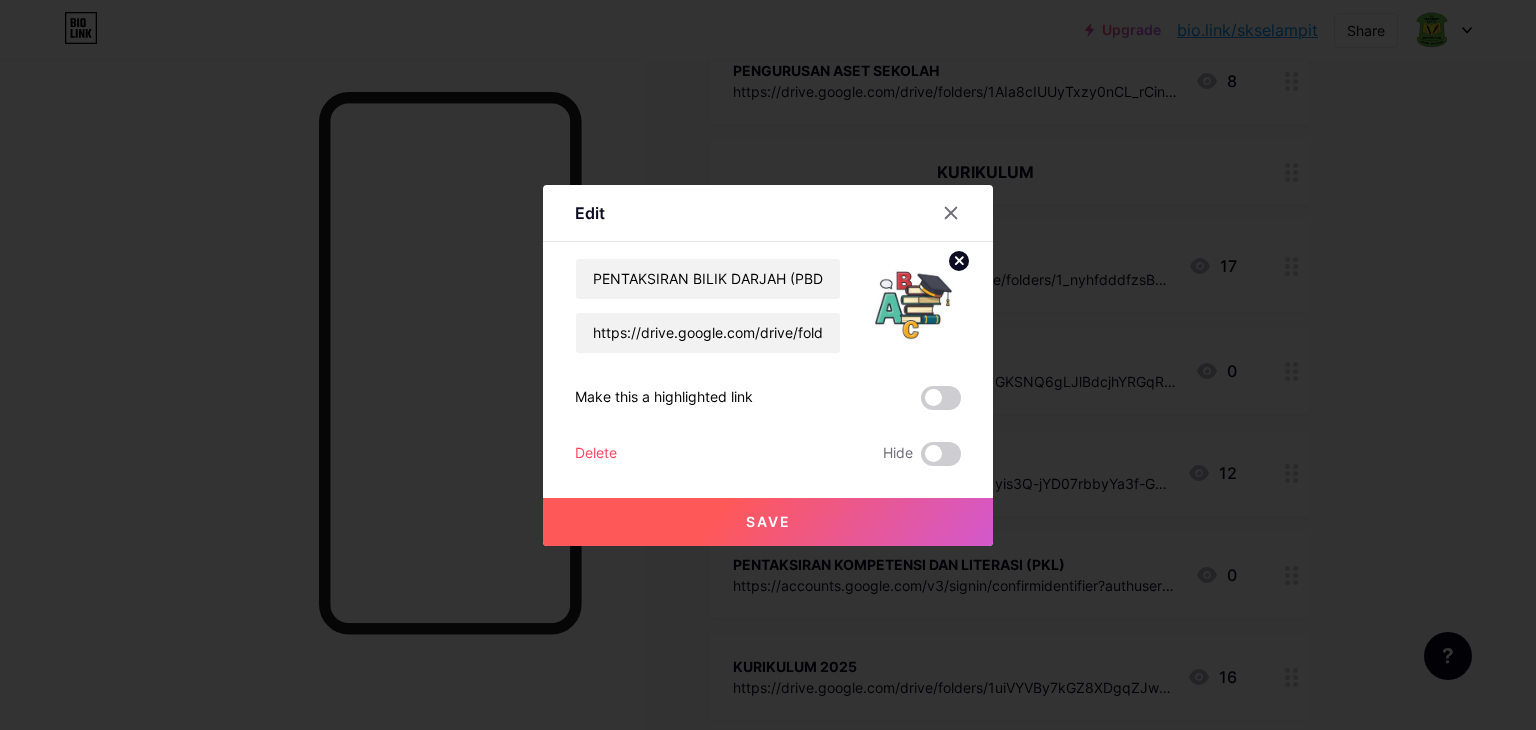 click on "Save" at bounding box center (768, 522) 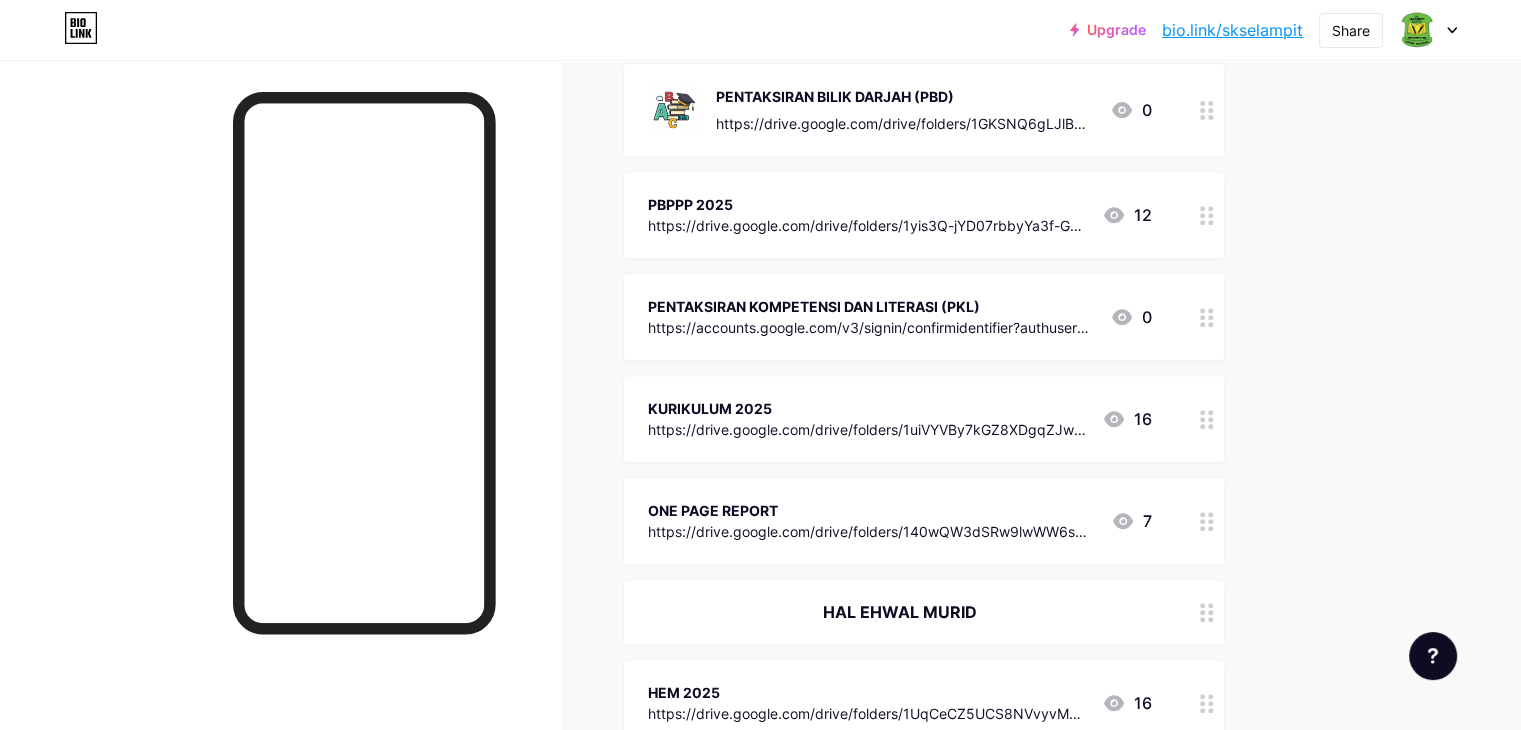 scroll, scrollTop: 827, scrollLeft: 0, axis: vertical 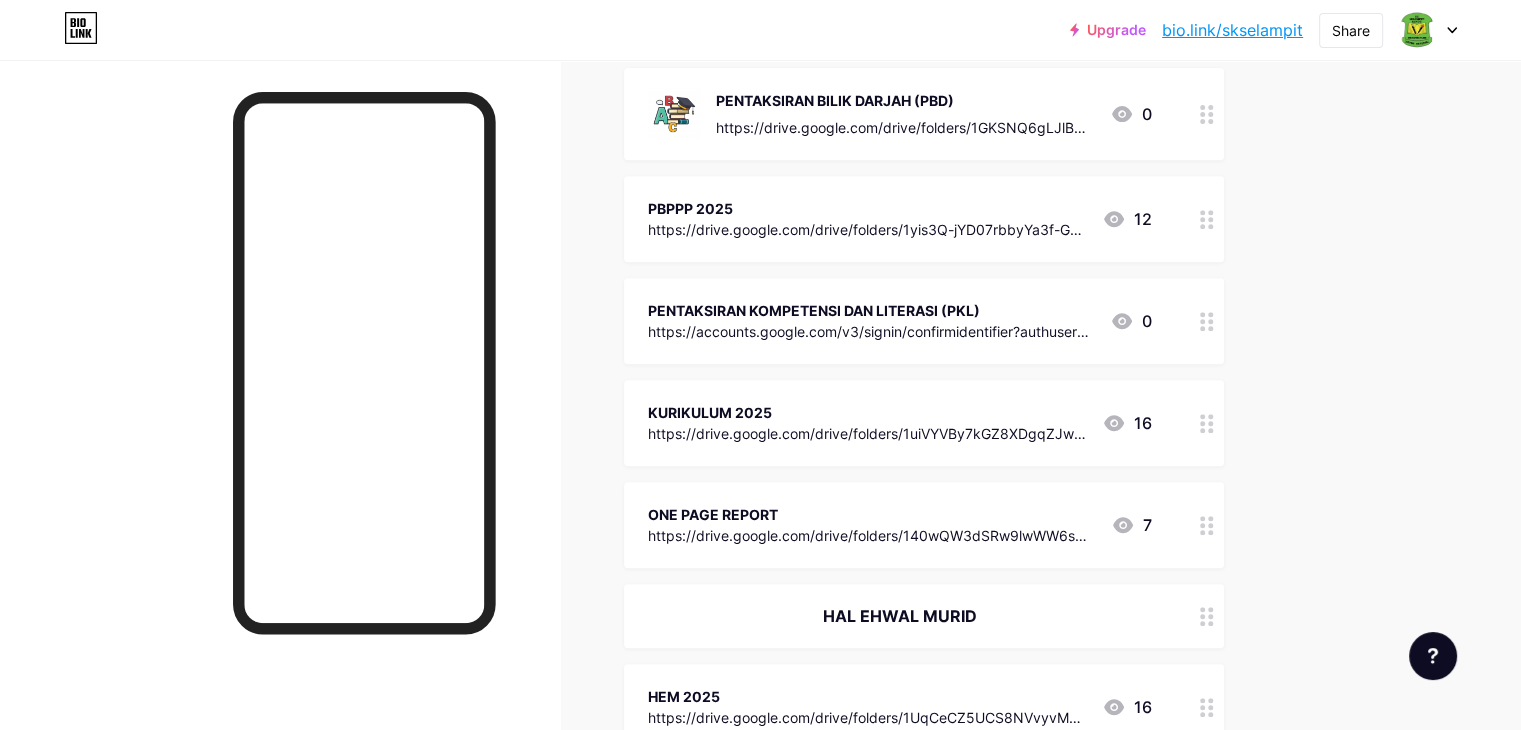 click on "PENTAKSIRAN KOMPETENSI DAN LITERASI (PKL)
https://accounts.google.com/v3/signin/confirmidentifier?authuser=0&continue=https%3A%2F%2Fdrive.google.com%2Fdrive%2Ffolders%2F1PyI72D7FZo2xR8FToomlP8lLuArLw6eu&followup=https%3A%2F%2Fdrive.google.com%2Fdrive%2Ffolders%2F1PyI72D7FZo2xR8FToomlP8lLuArLw6eu&ifkv=AdBytiNHUIayxd78r5GcIj6MxgGfnDYJRR6ztnM27Ia8qfsIuS9TXB07ttlLN_PVRDhV8bkeLnk9&osid=1&passive=1209600&service=wise&flowName=GlifWebSignIn&flowEntry=ServiceLogin&dsh=S1073800574%3A1754286959111739
0" at bounding box center [924, 321] 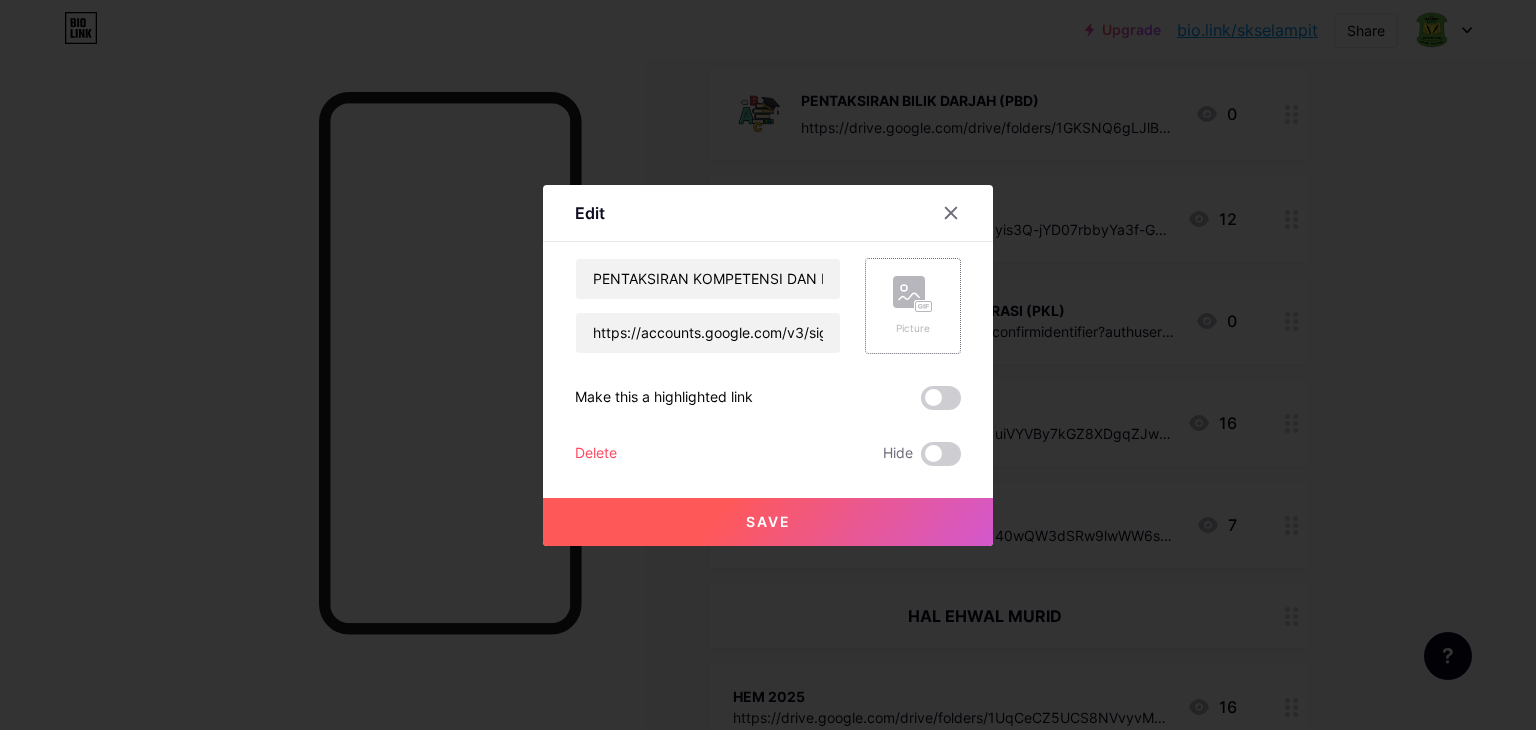 click 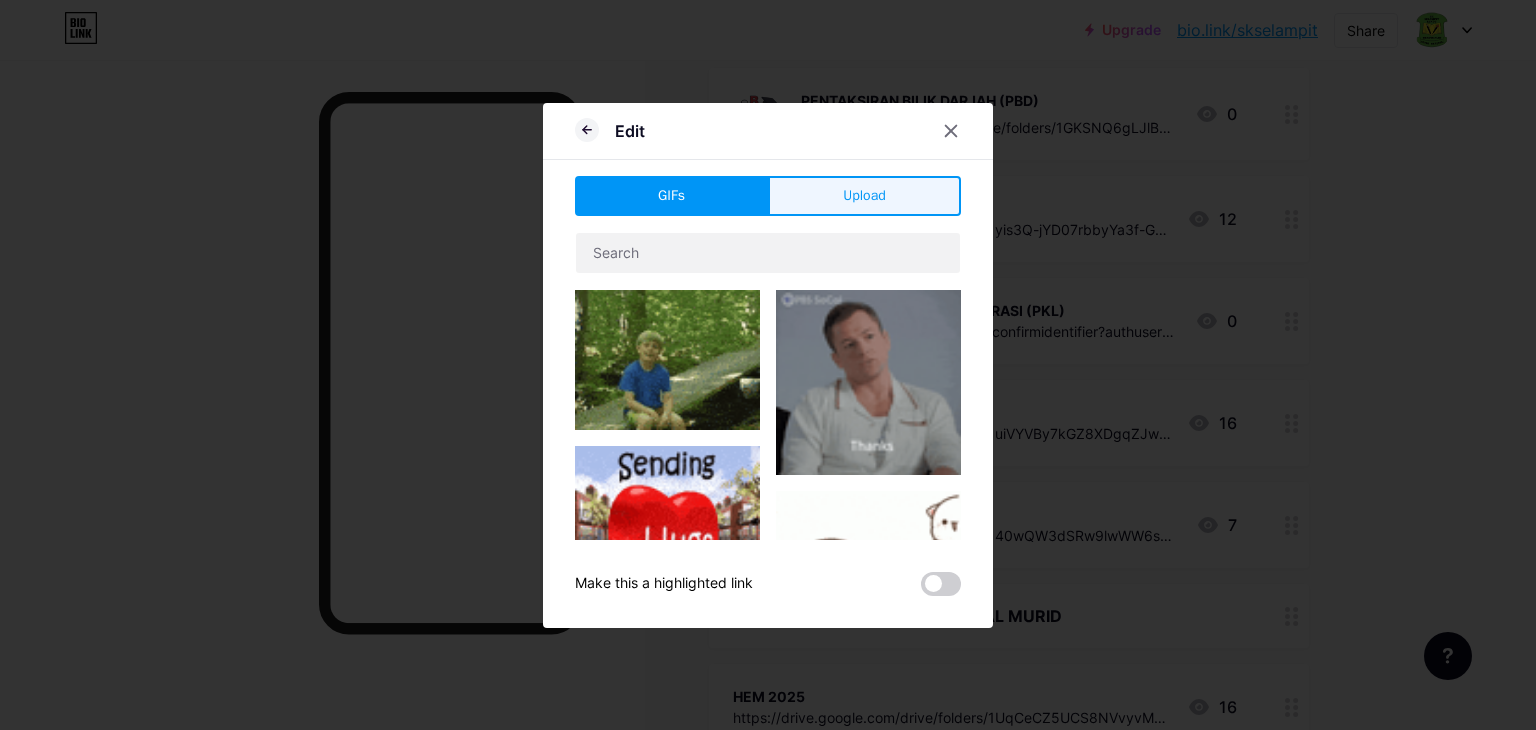 drag, startPoint x: 809, startPoint y: 194, endPoint x: 799, endPoint y: 221, distance: 28.79236 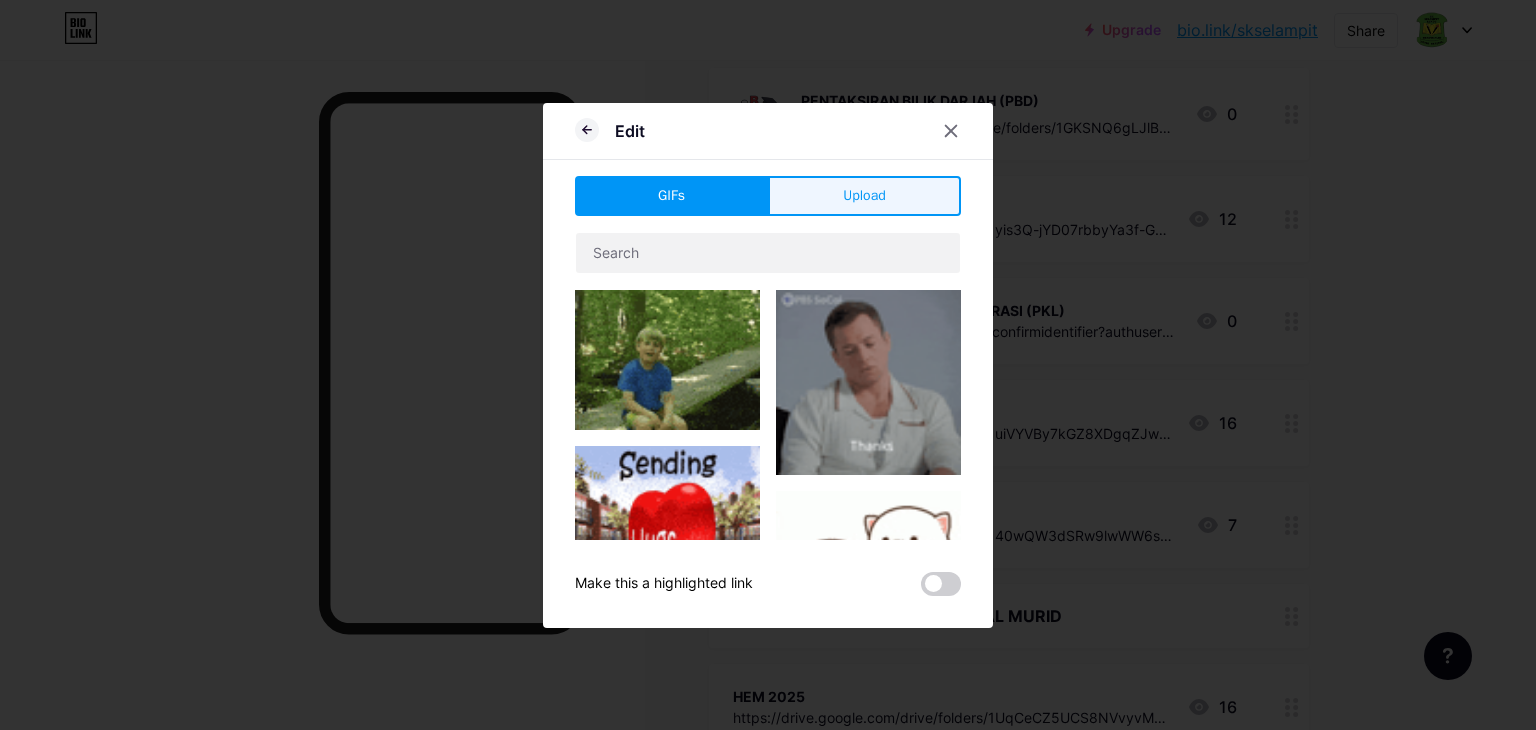 click on "Upload" at bounding box center (864, 196) 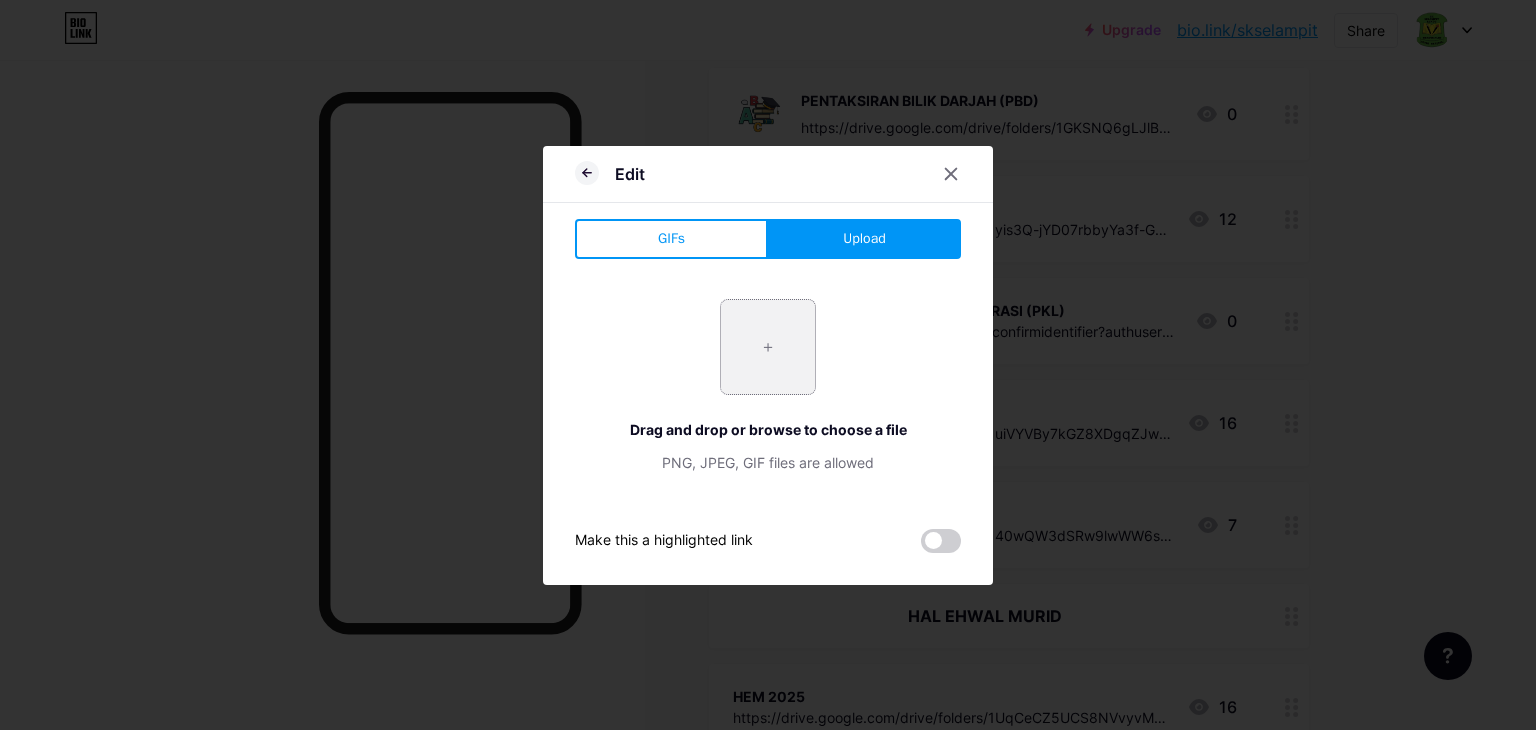 click at bounding box center [768, 347] 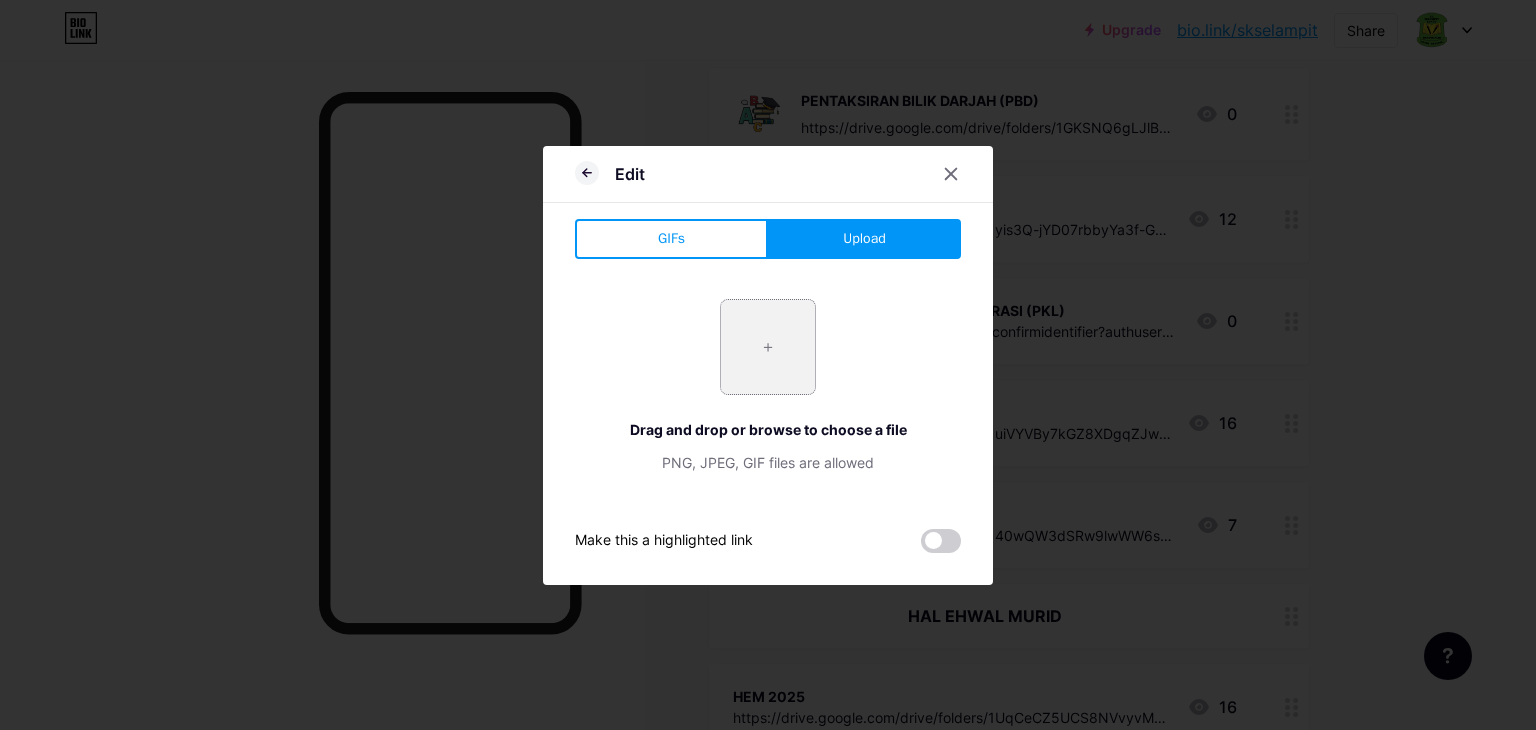 type on "C:\fakepath\Screenshot 2025-08-04 144823.png" 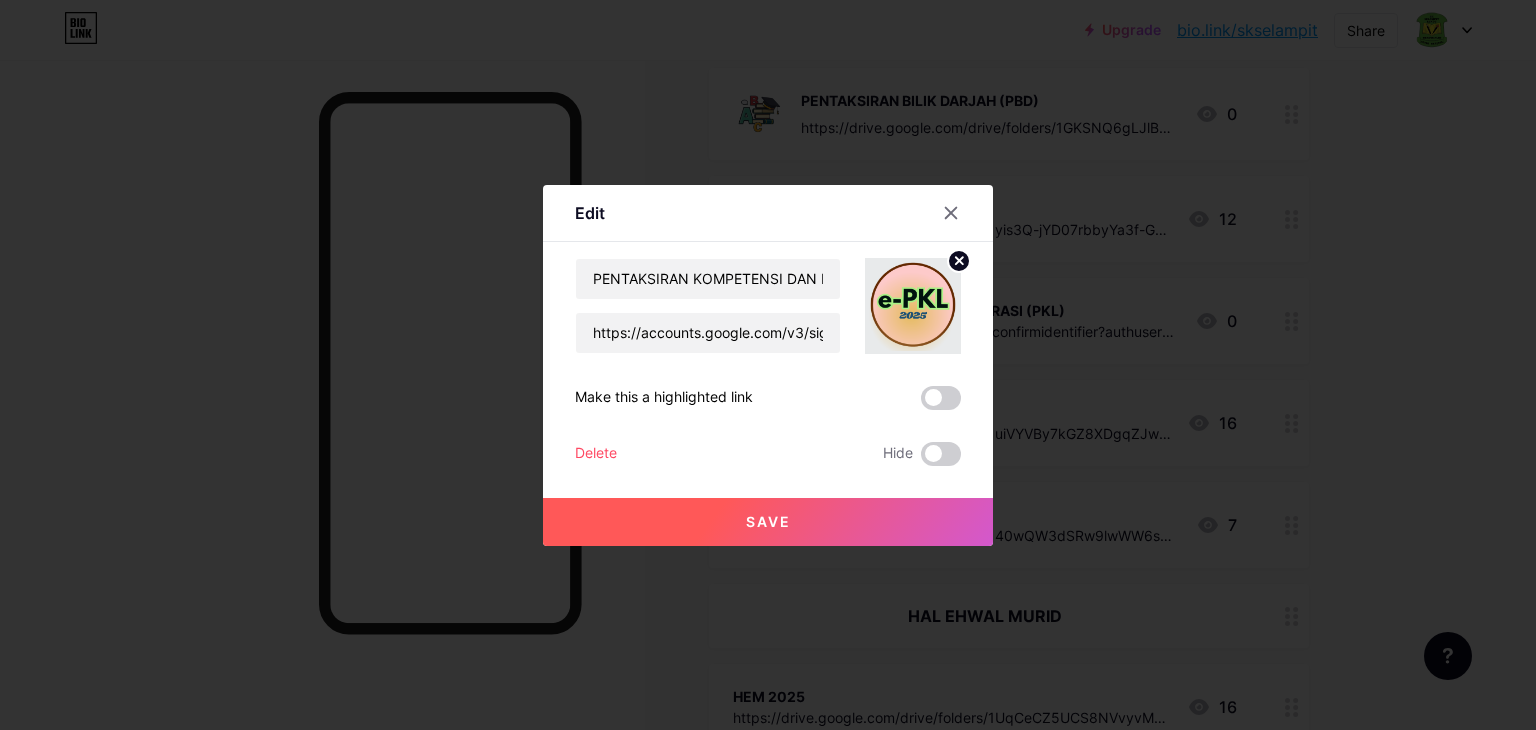 click on "Save" at bounding box center [768, 522] 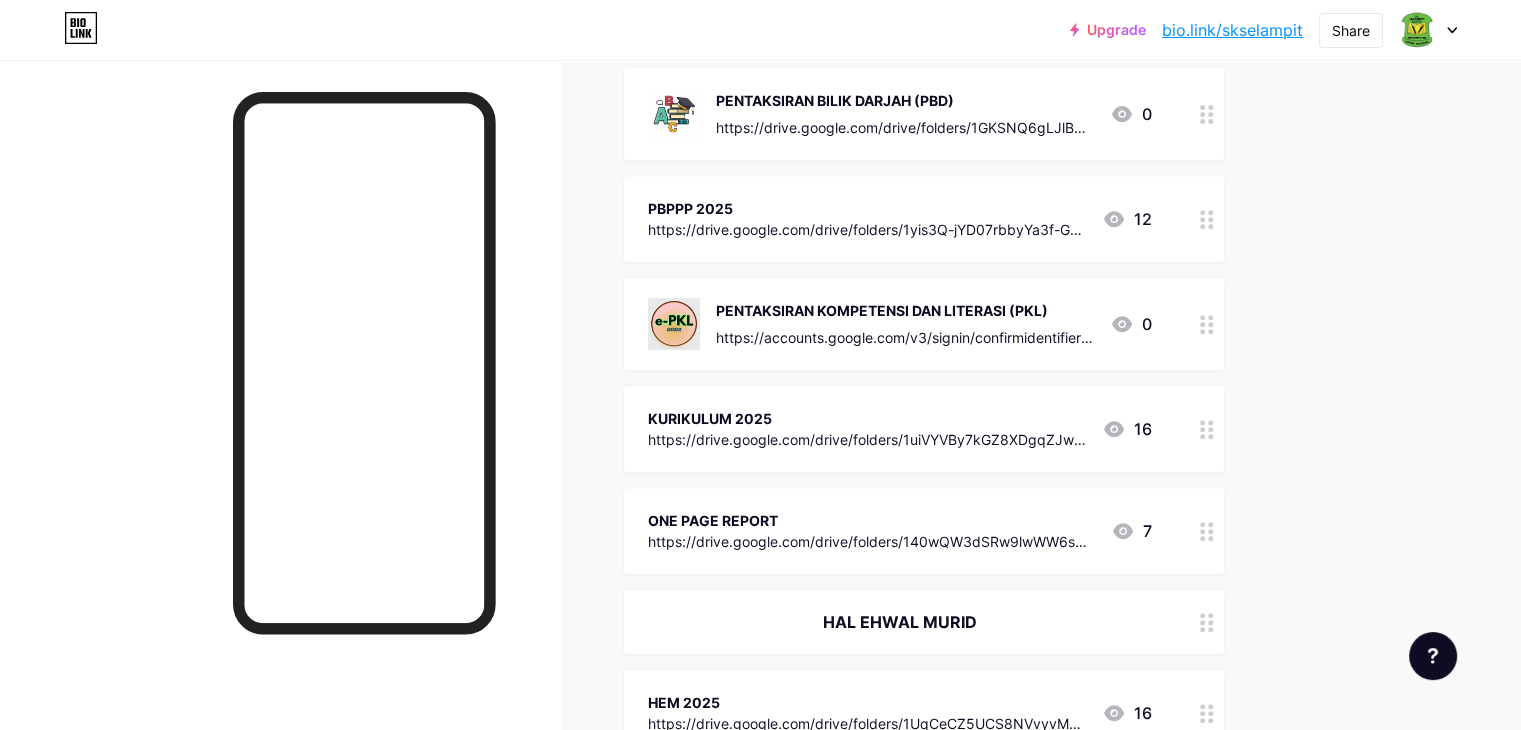 click on "ONE PAGE REPORT" at bounding box center [871, 520] 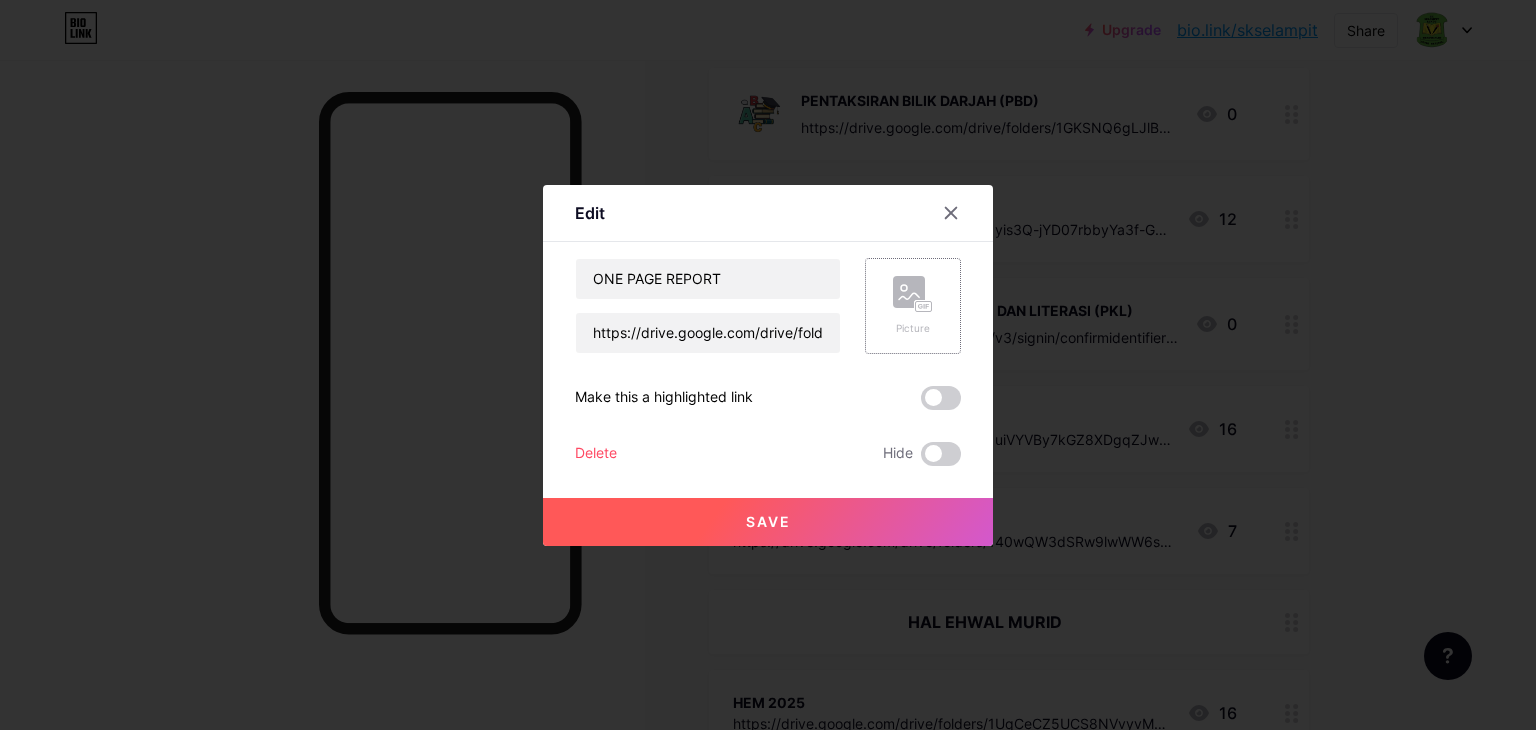 click on "Picture" at bounding box center (913, 306) 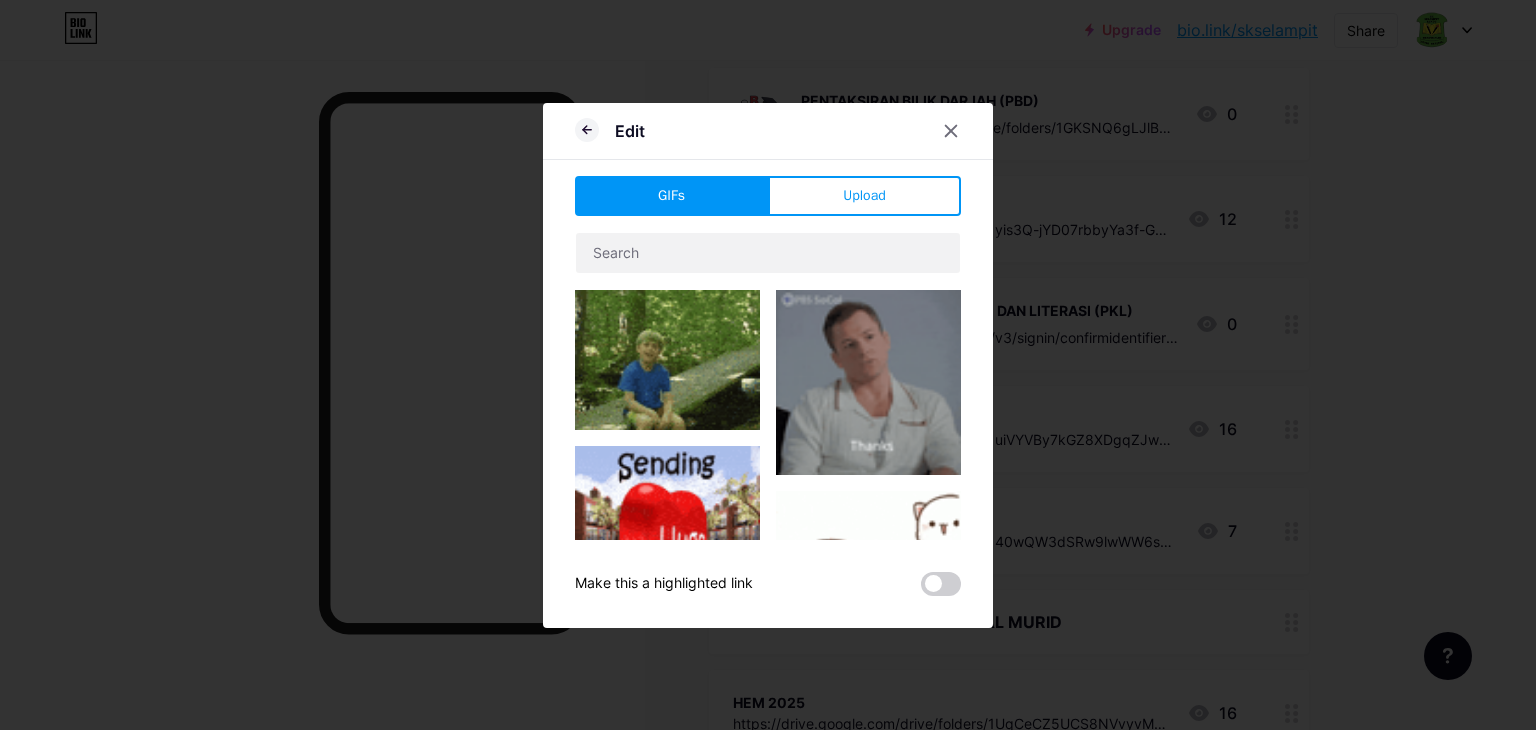 click on "Upload" at bounding box center [864, 195] 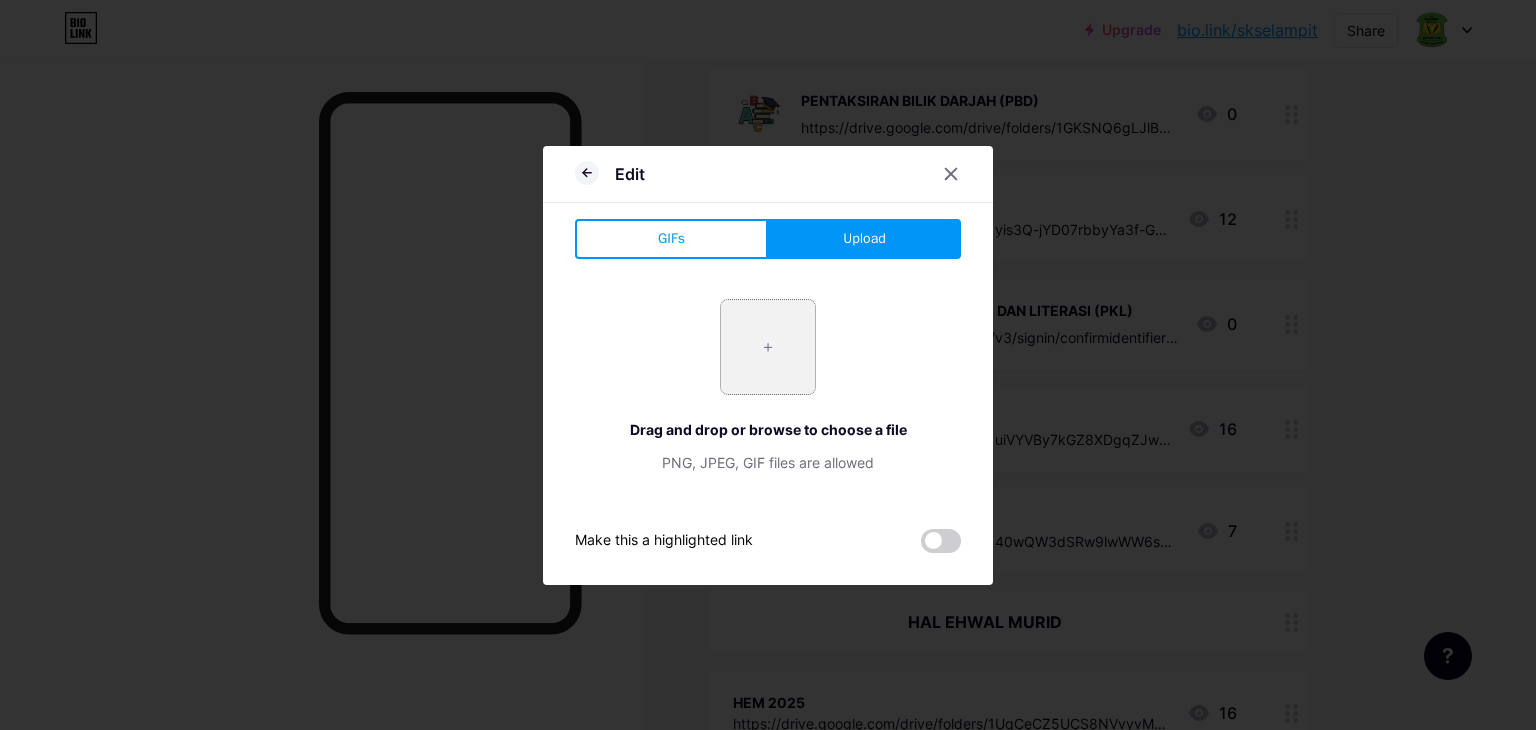 click at bounding box center [768, 347] 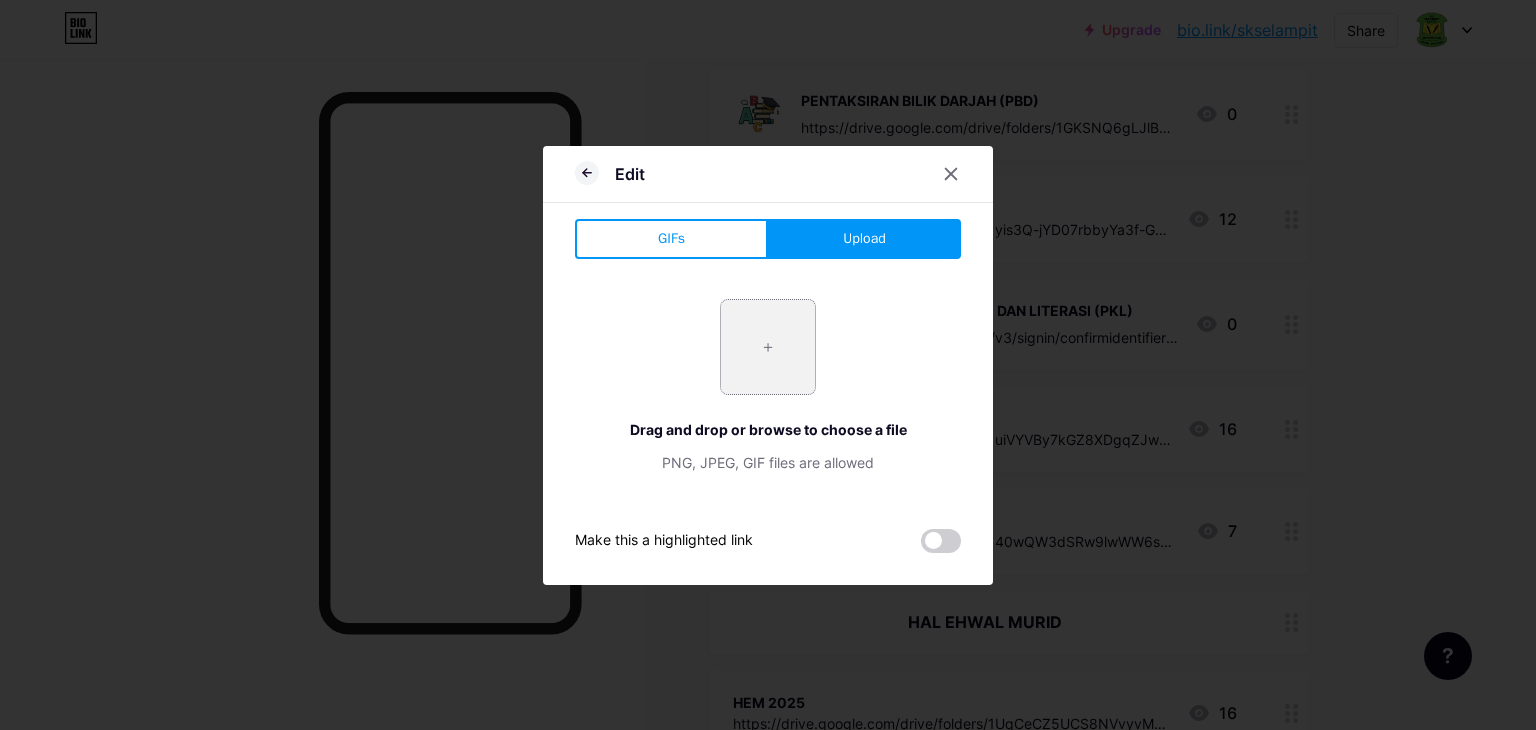 type on "C:\fakepath\Screenshot 2025-08-04 145013.png" 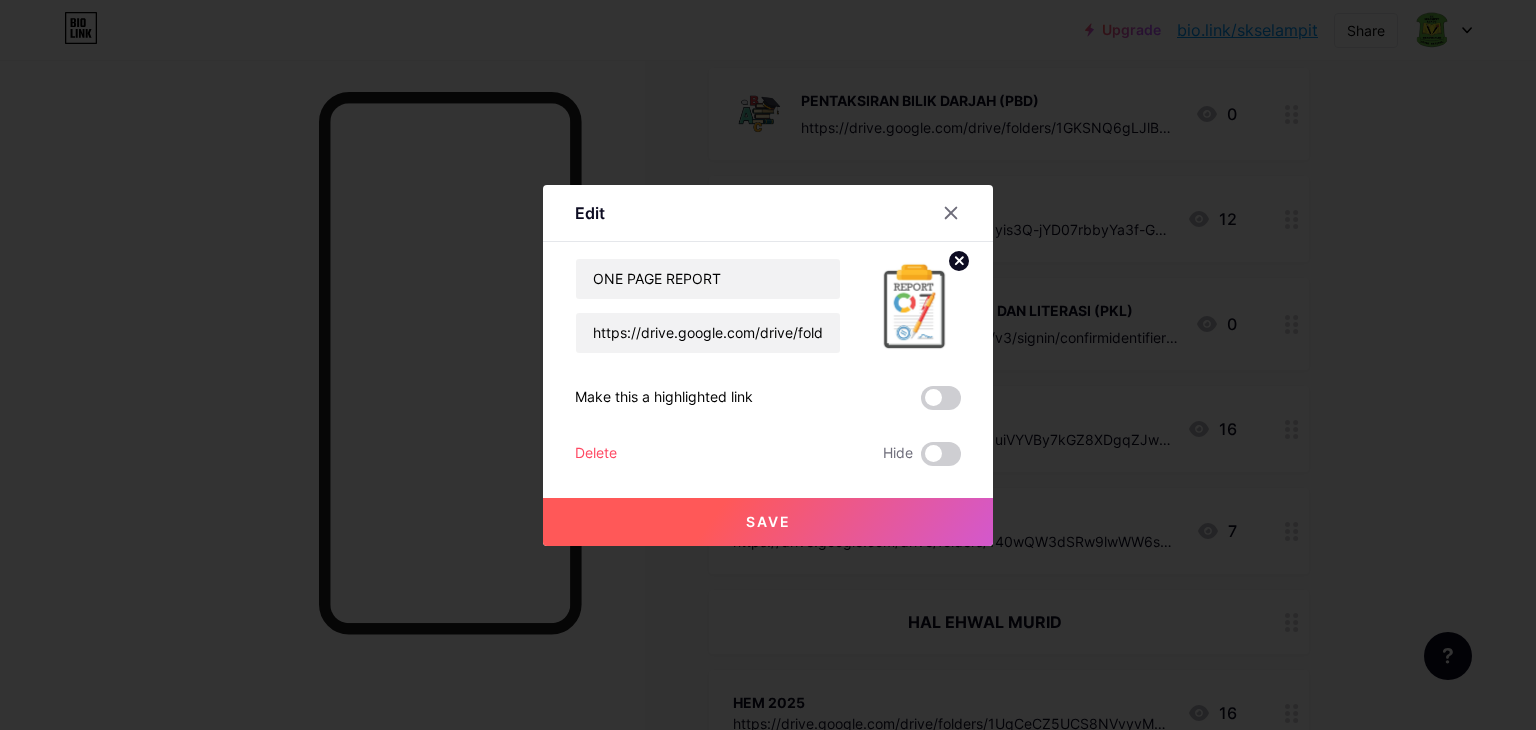 click on "Save" at bounding box center (768, 522) 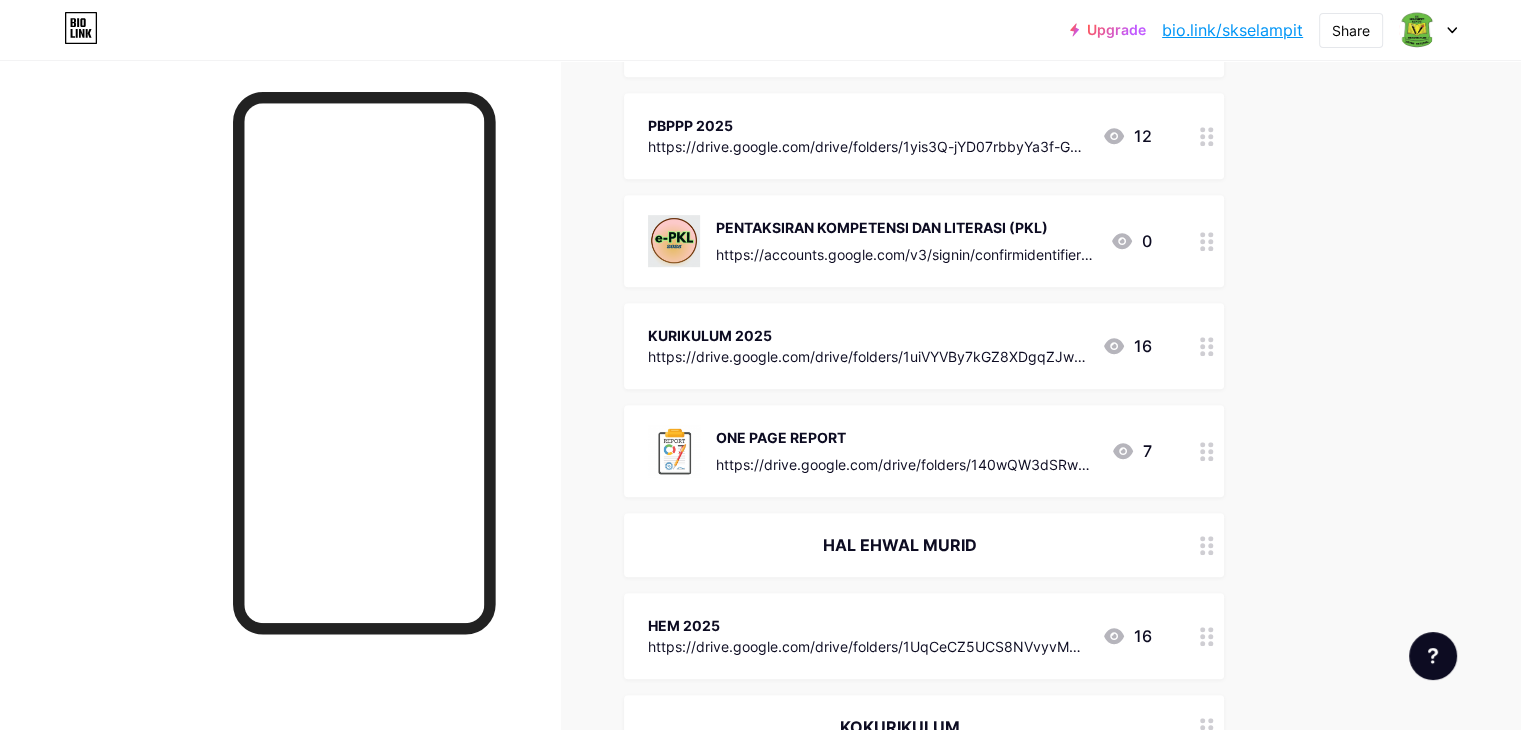 scroll, scrollTop: 911, scrollLeft: 0, axis: vertical 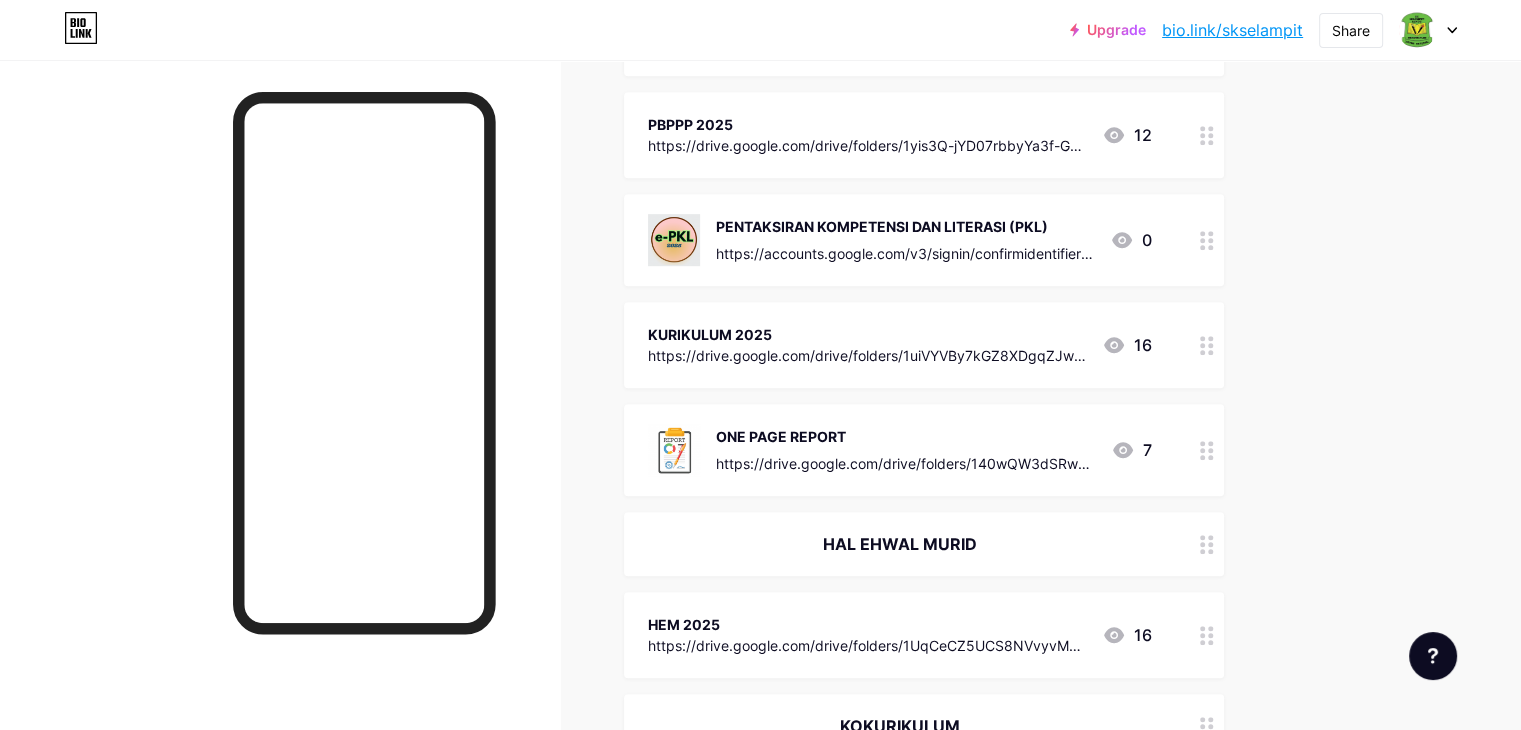 click on "https://drive.google.com/drive/folders/1uiVYVBy7kGZ8XDgqZJws0Hgn0DLsHp_C?usp=sharing" at bounding box center (867, 355) 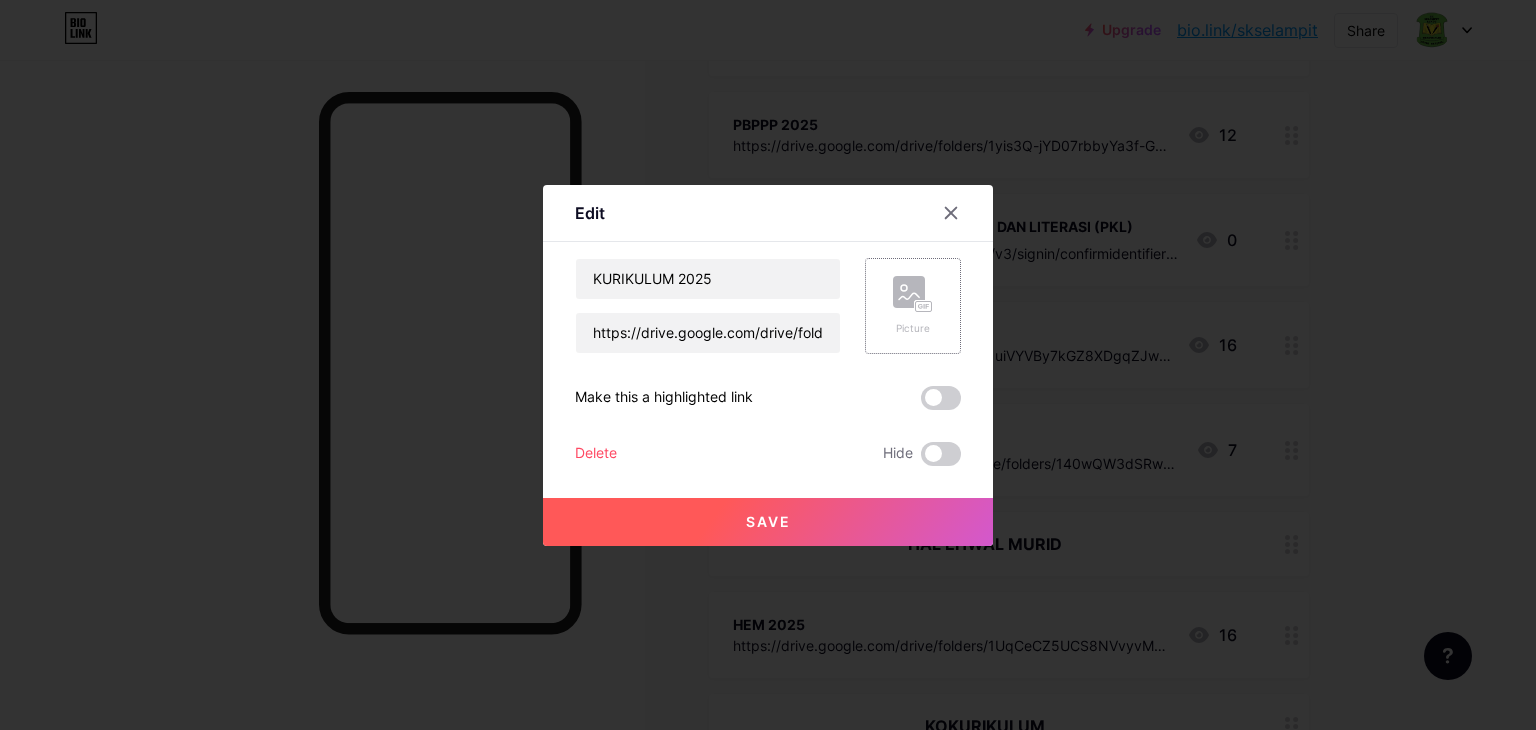 click 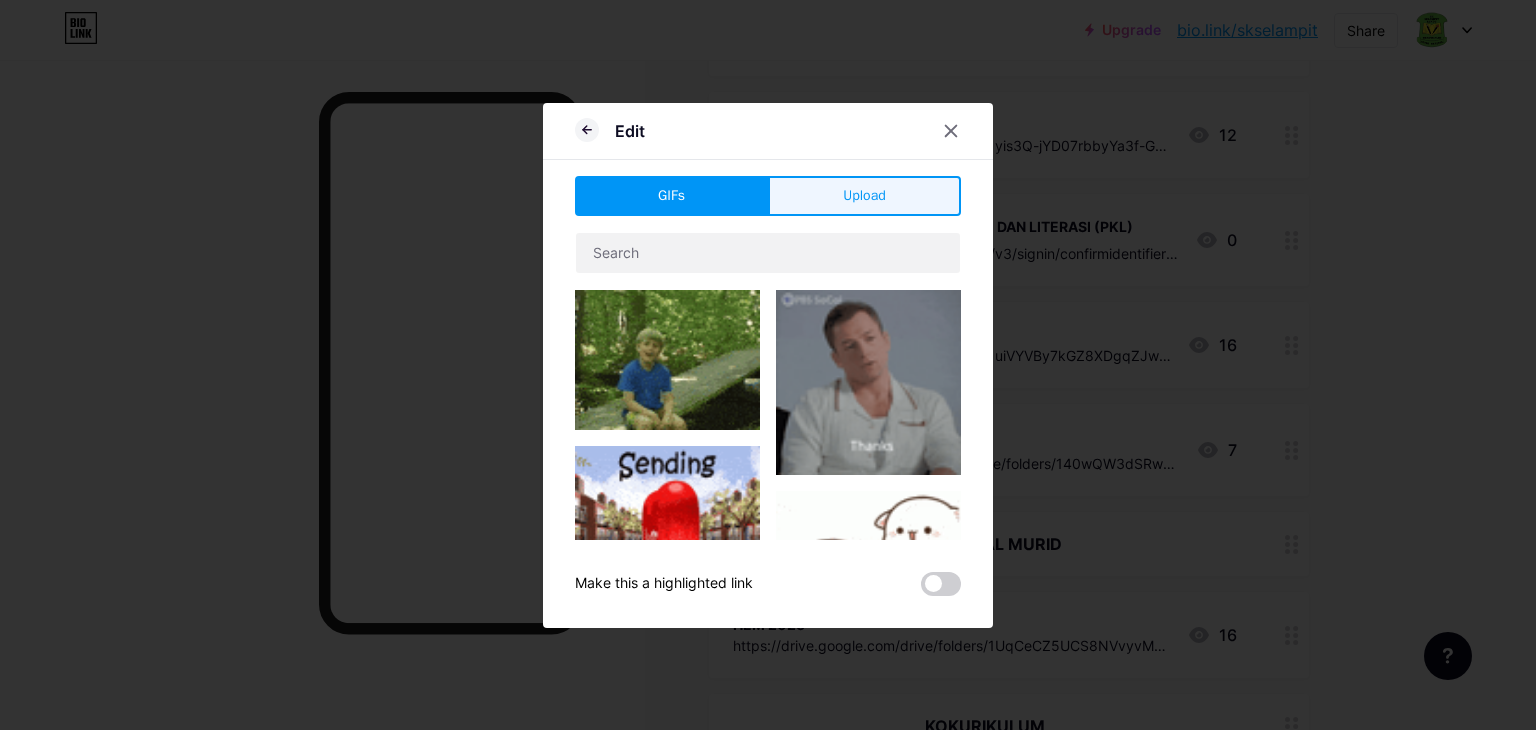 click on "Upload" at bounding box center [864, 196] 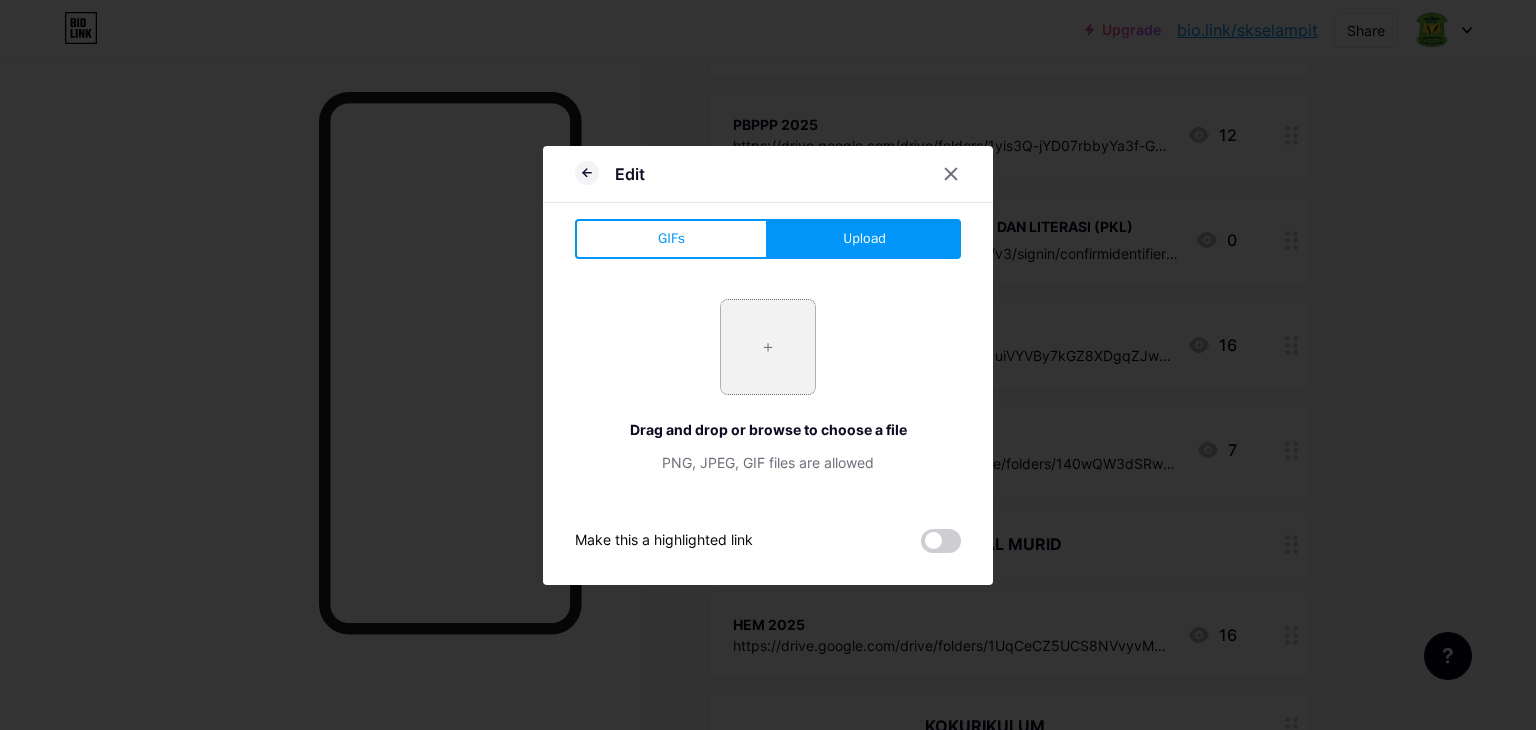 click at bounding box center [768, 347] 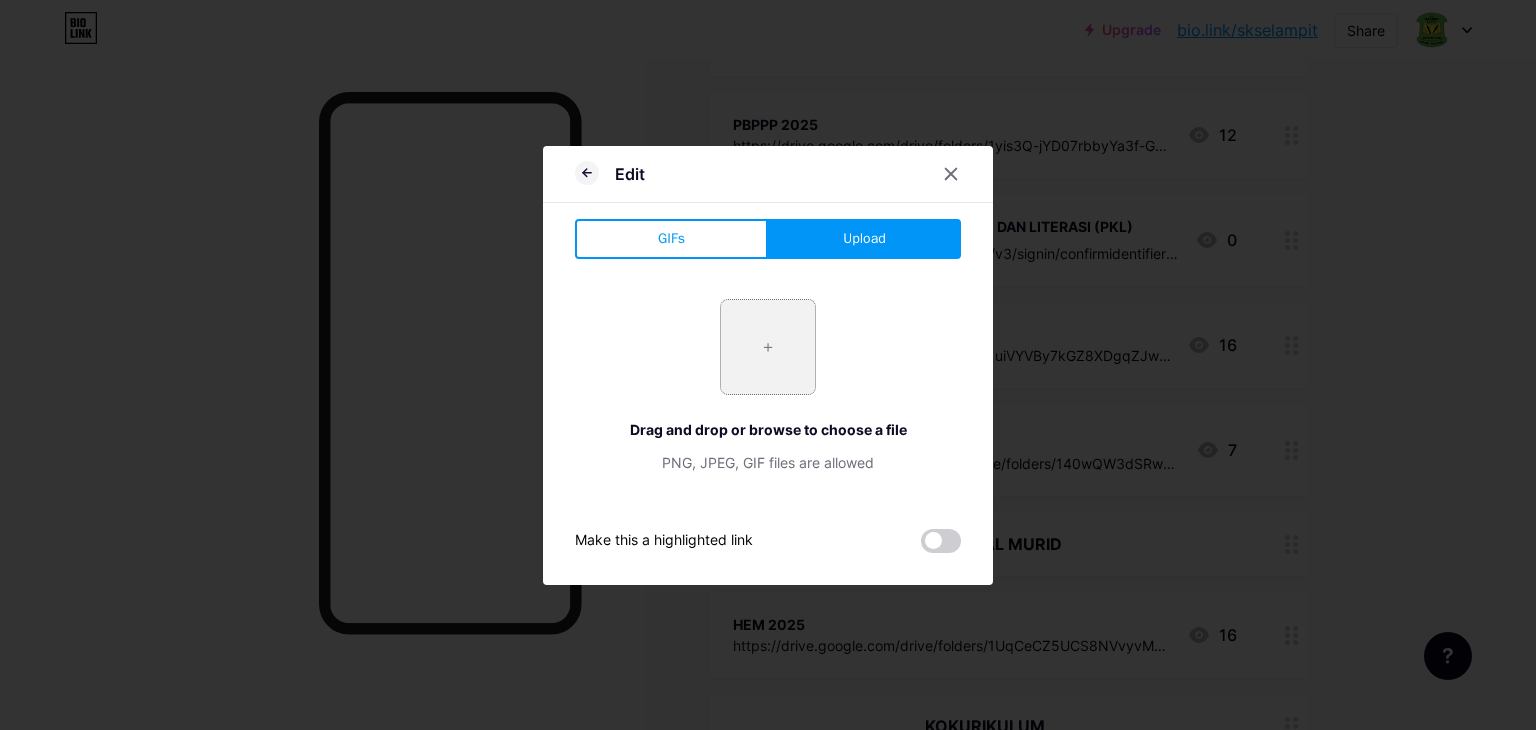 type on "C:\fakepath\Screenshot 2025-08-04 145205.png" 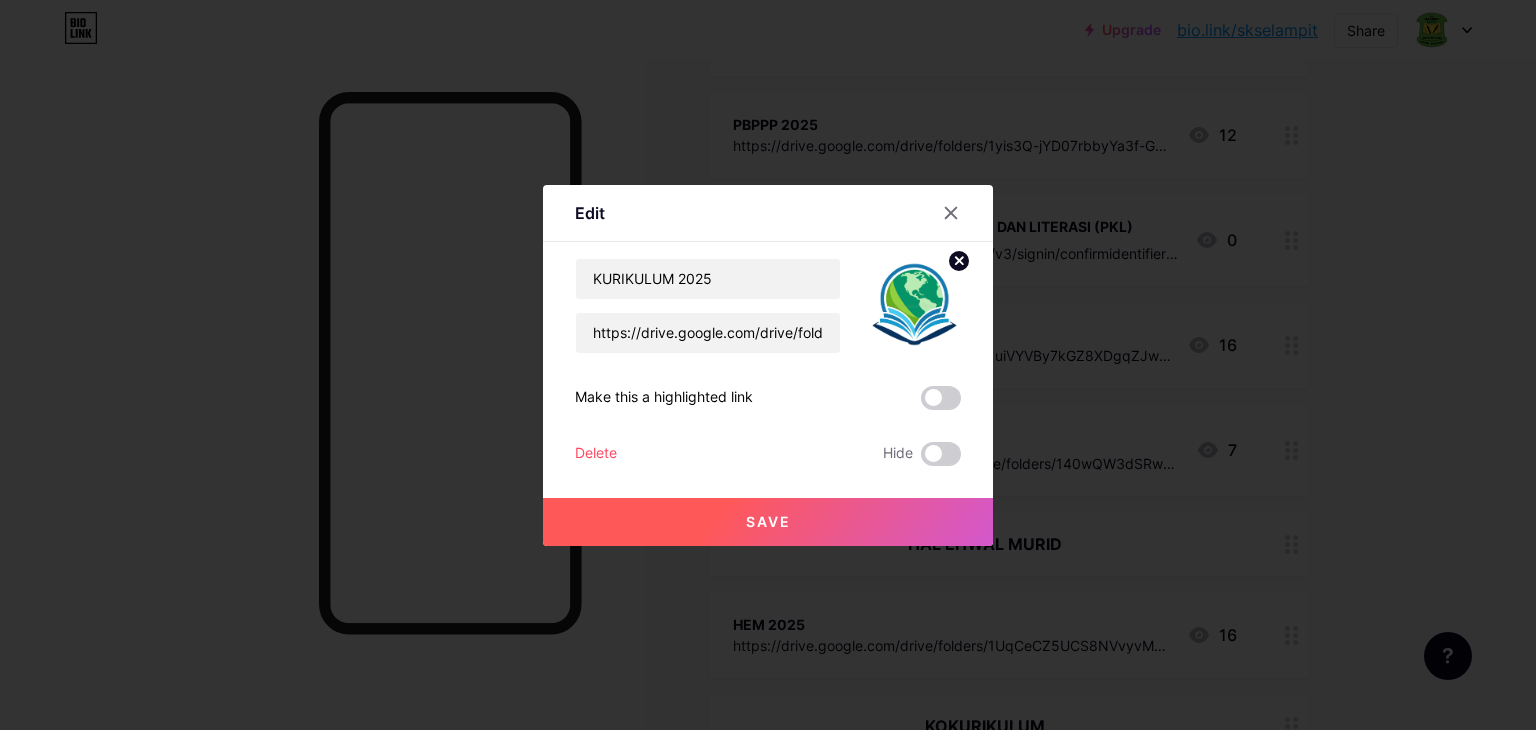 click on "Save" at bounding box center [768, 522] 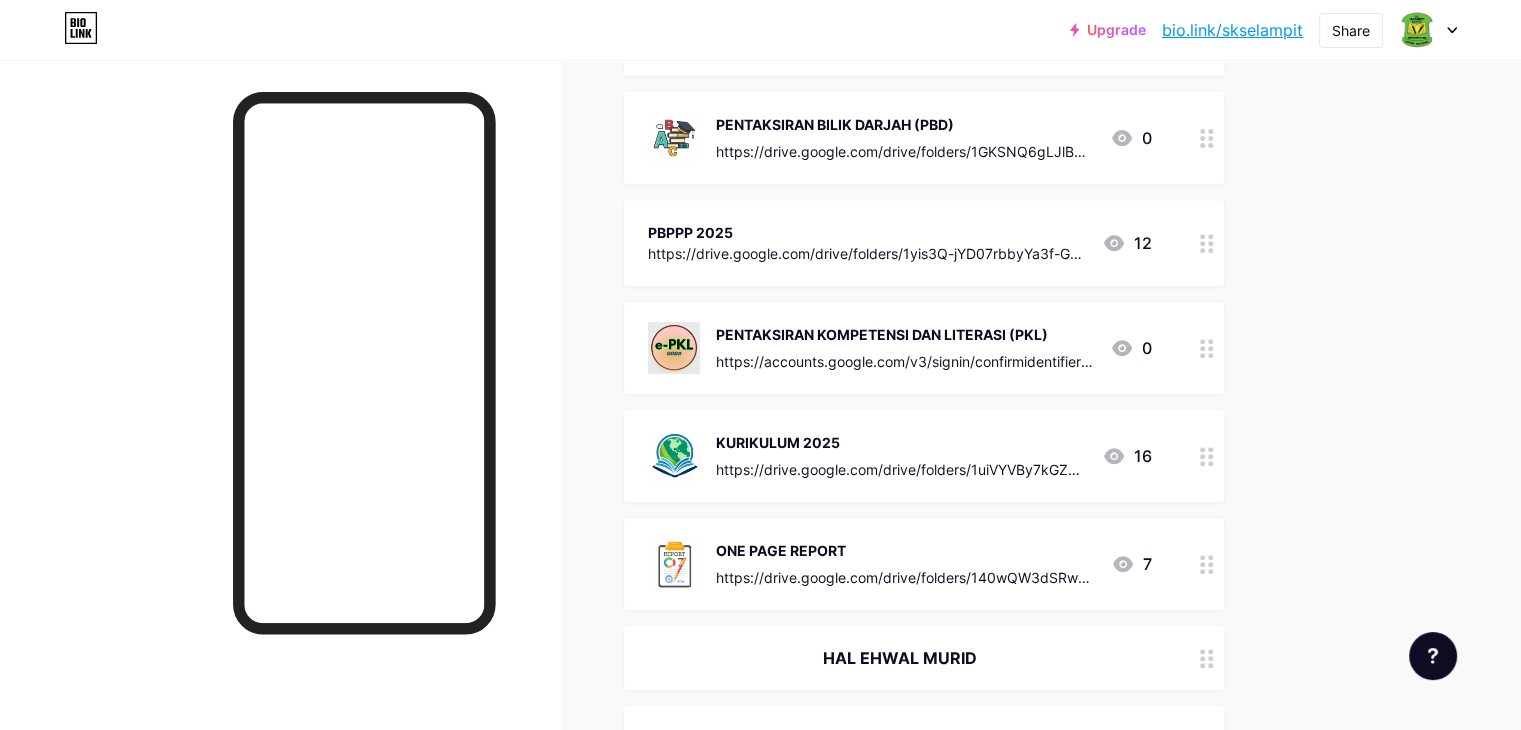 scroll, scrollTop: 802, scrollLeft: 0, axis: vertical 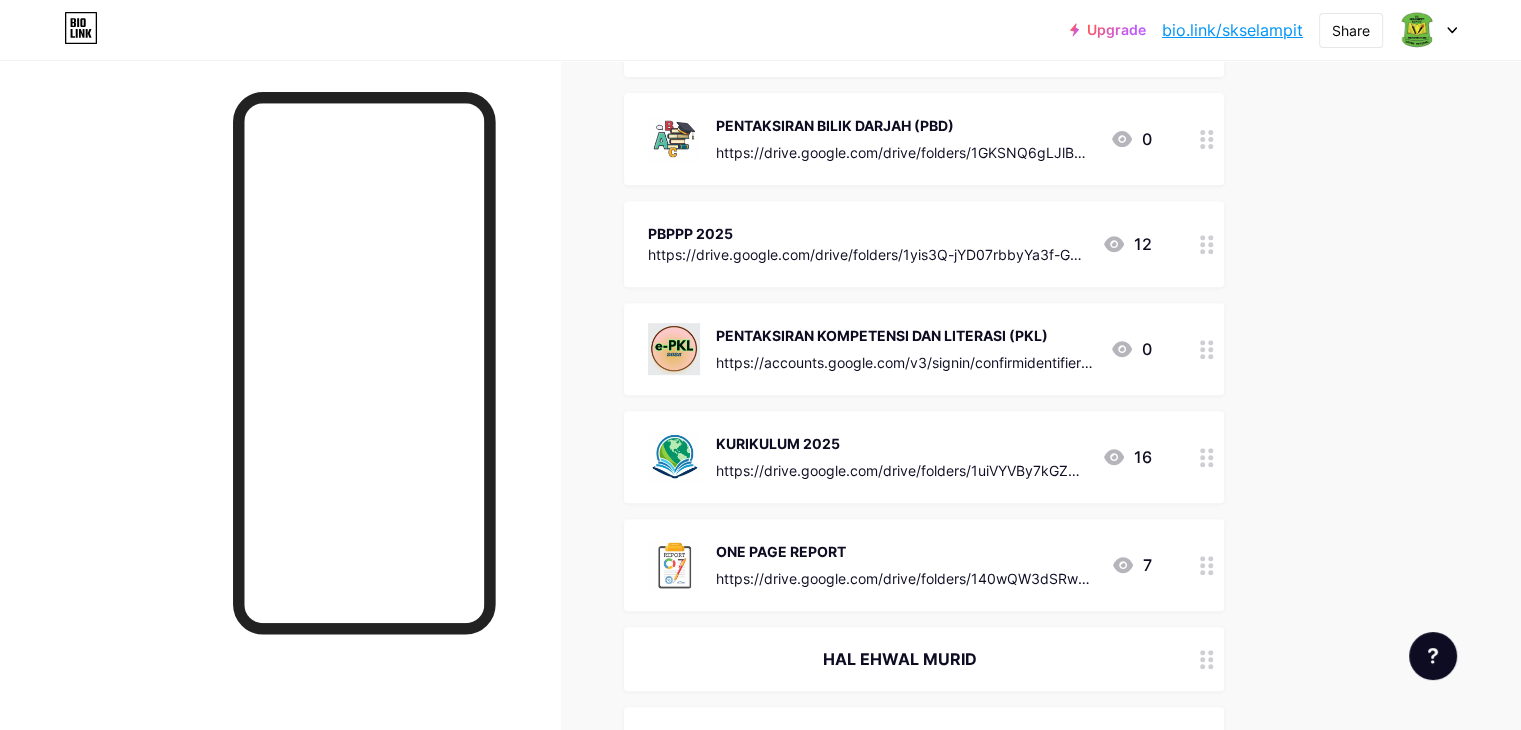 click on "PBPPP 2025" at bounding box center (867, 233) 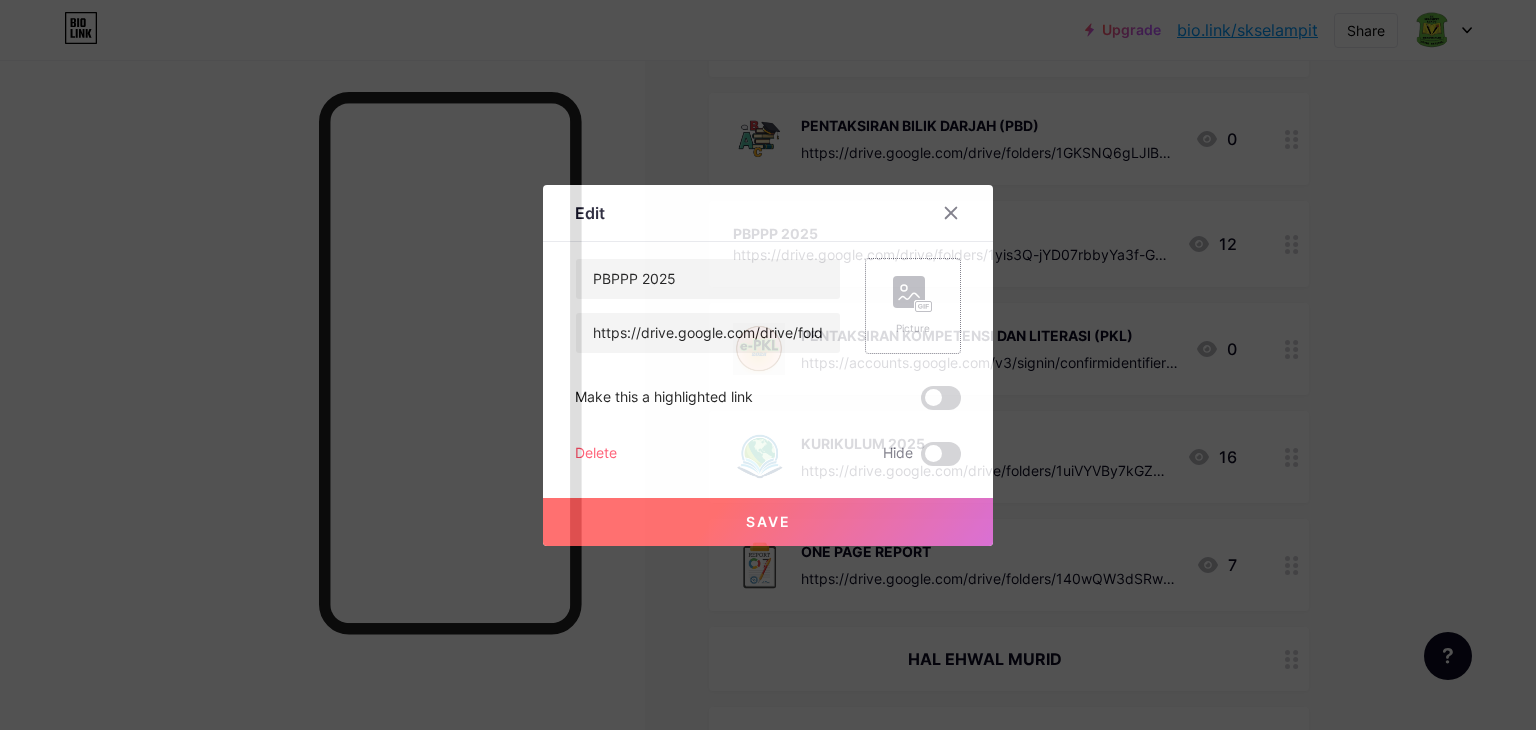 click 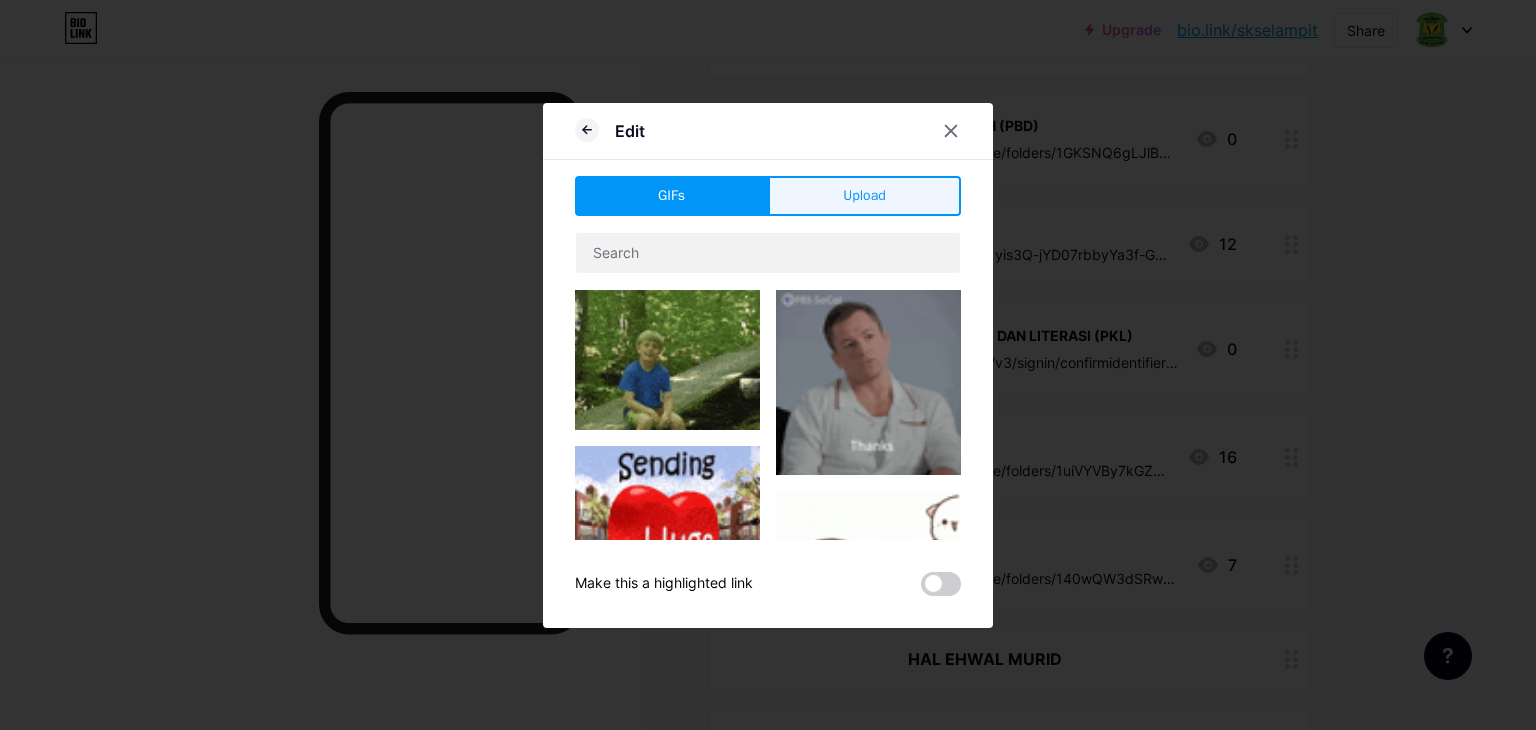 click on "Upload" at bounding box center (864, 196) 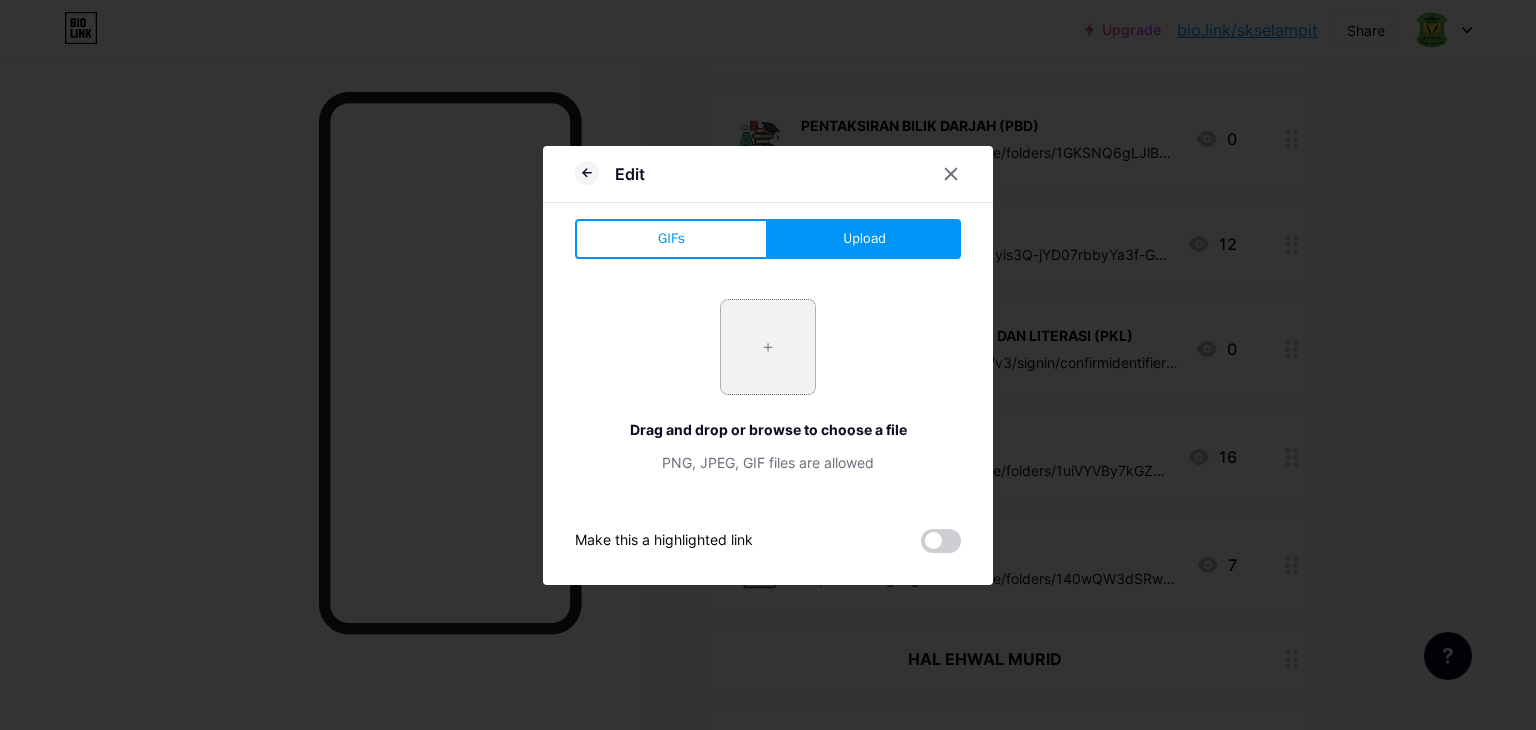 click at bounding box center (768, 347) 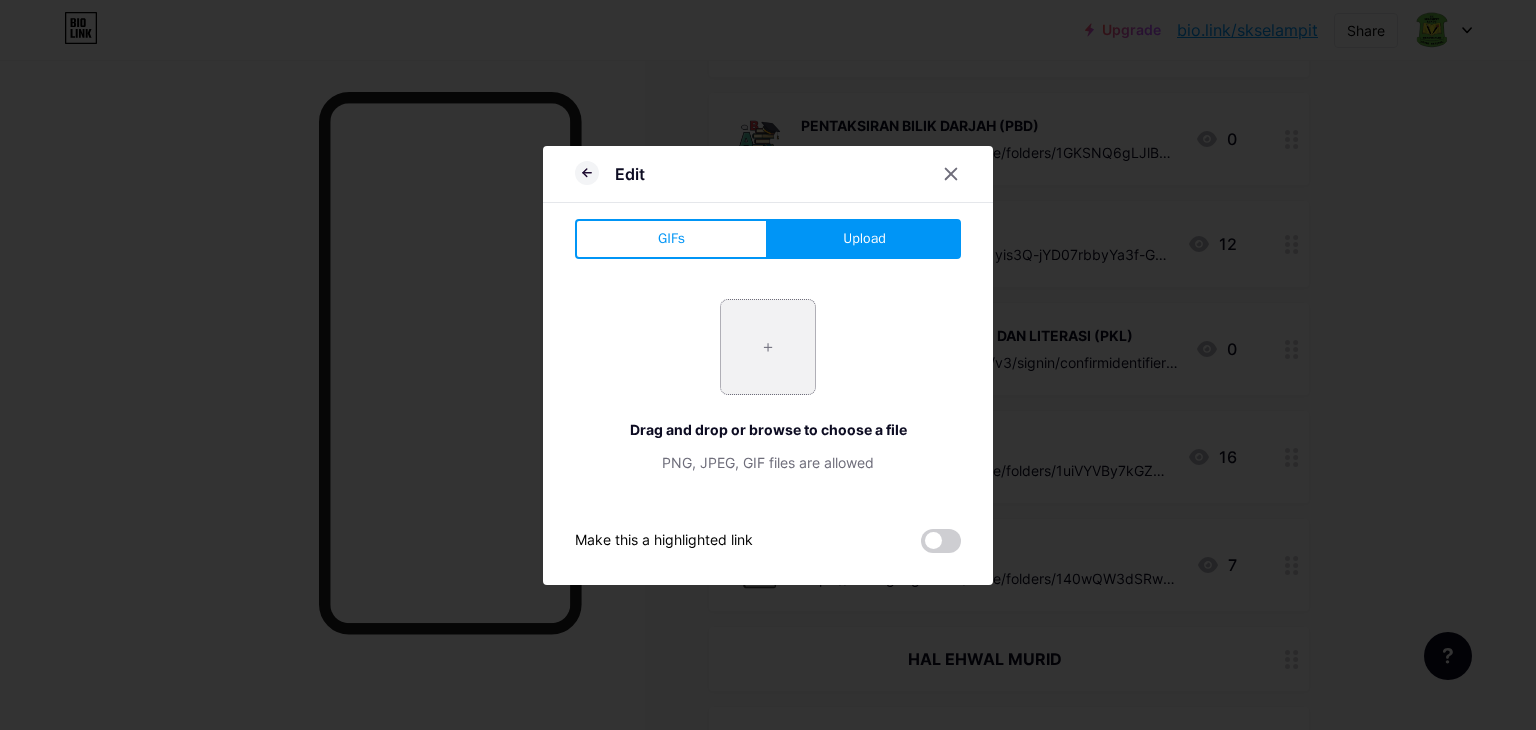 type on "C:\fakepath\1486471.png" 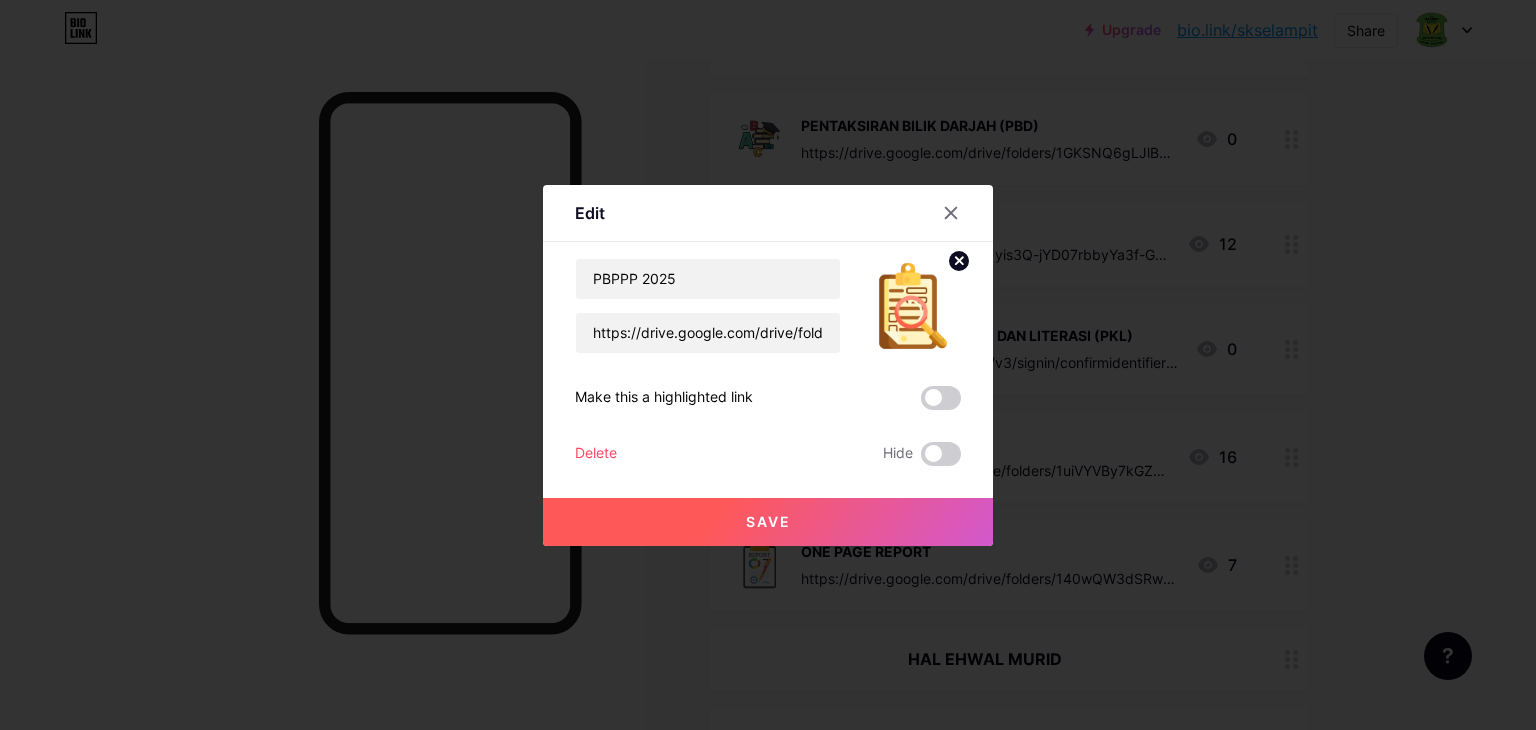 click on "Save" at bounding box center (768, 522) 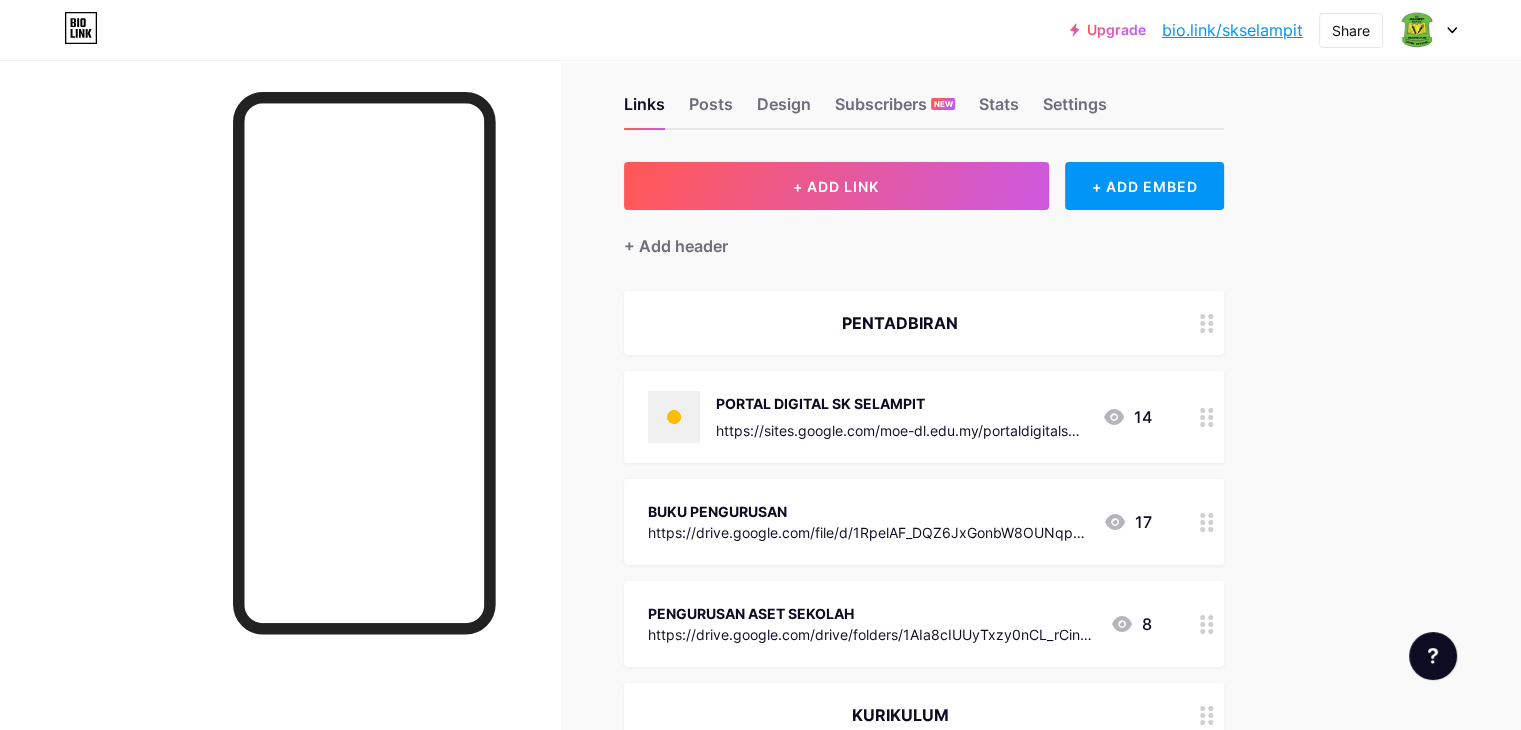 scroll, scrollTop: 24, scrollLeft: 0, axis: vertical 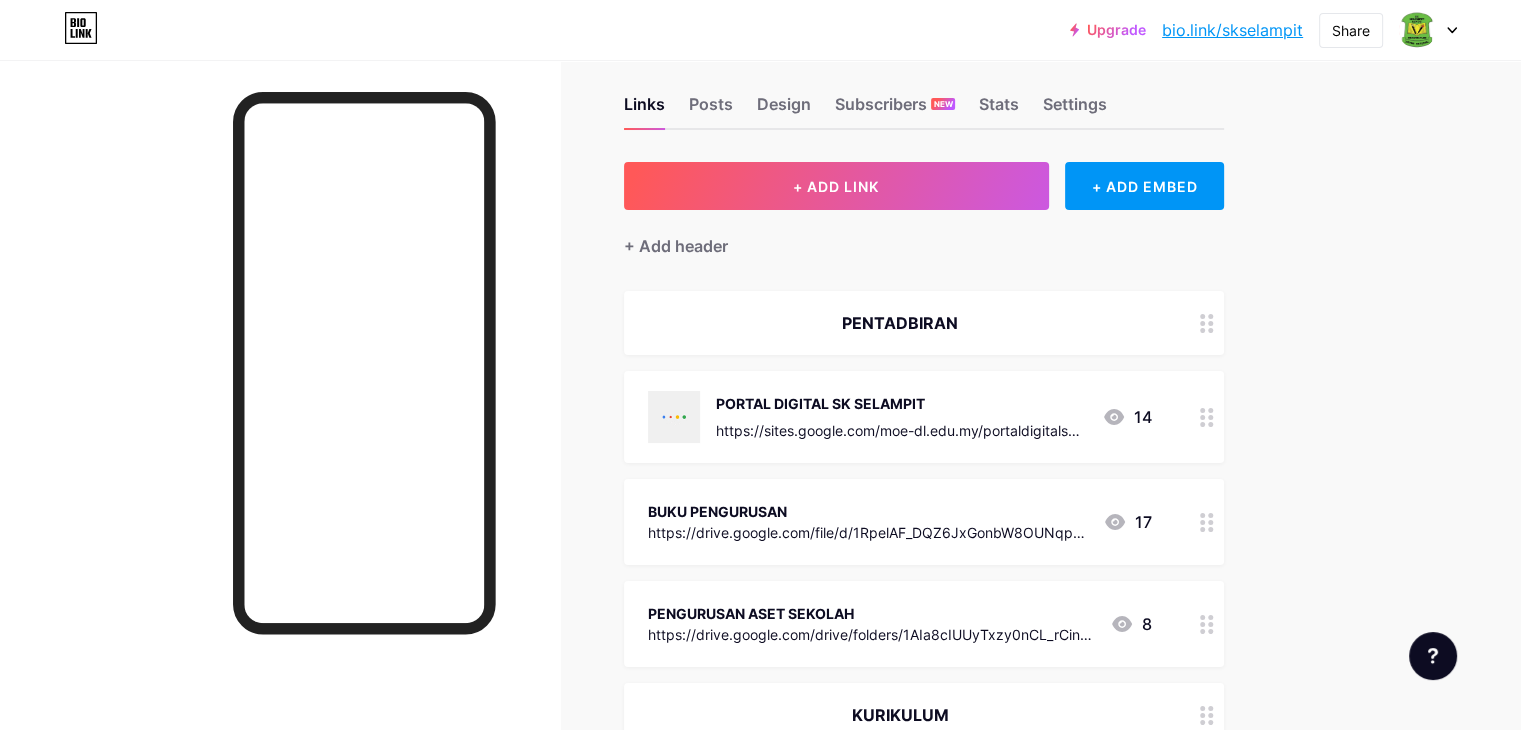 click on "BUKU PENGURUSAN
https://drive.google.com/file/d/1RpelAF_DQZ6JxGonbW8OUNqpMvPxC40I/view?usp=sharing
17" at bounding box center (924, 522) 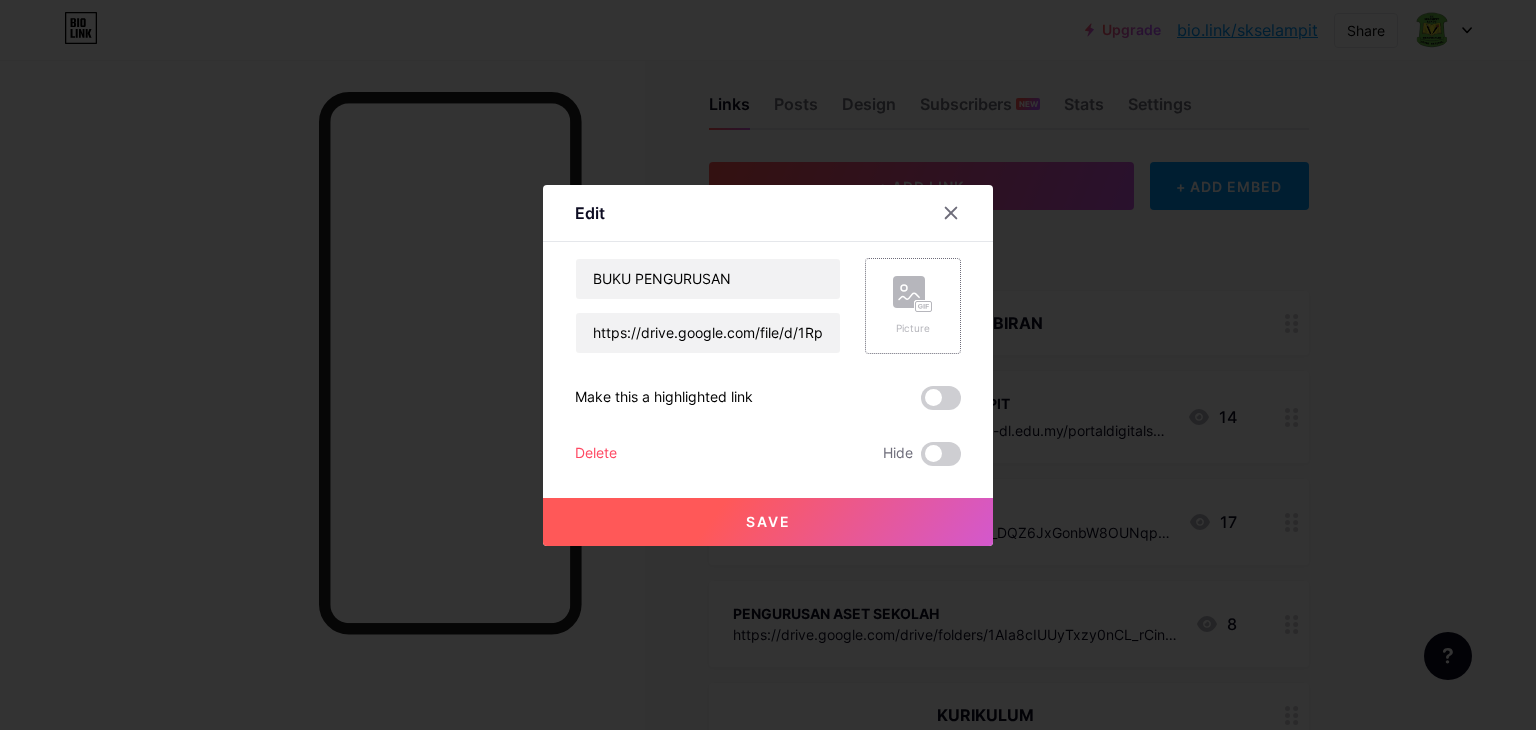 click 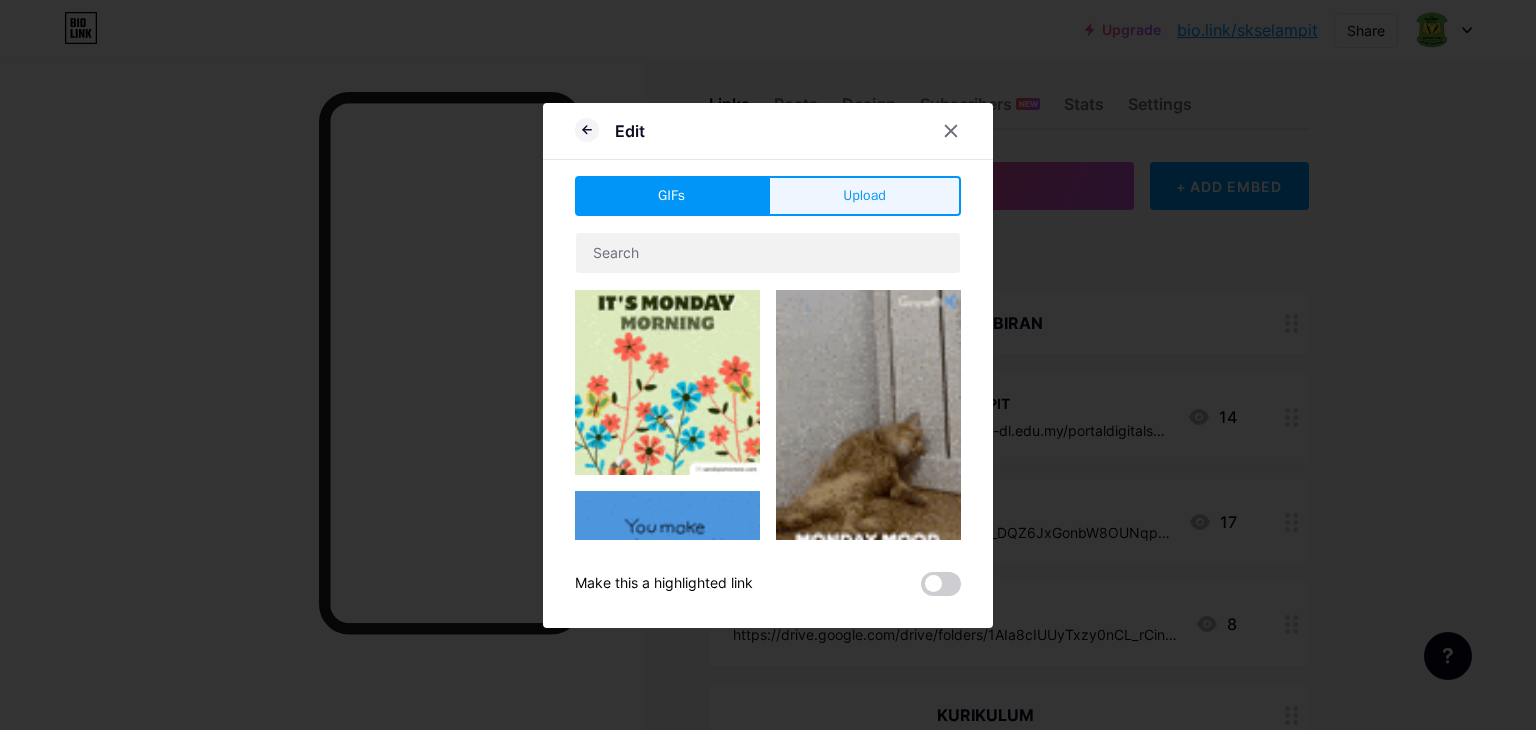 click on "Upload" at bounding box center (864, 195) 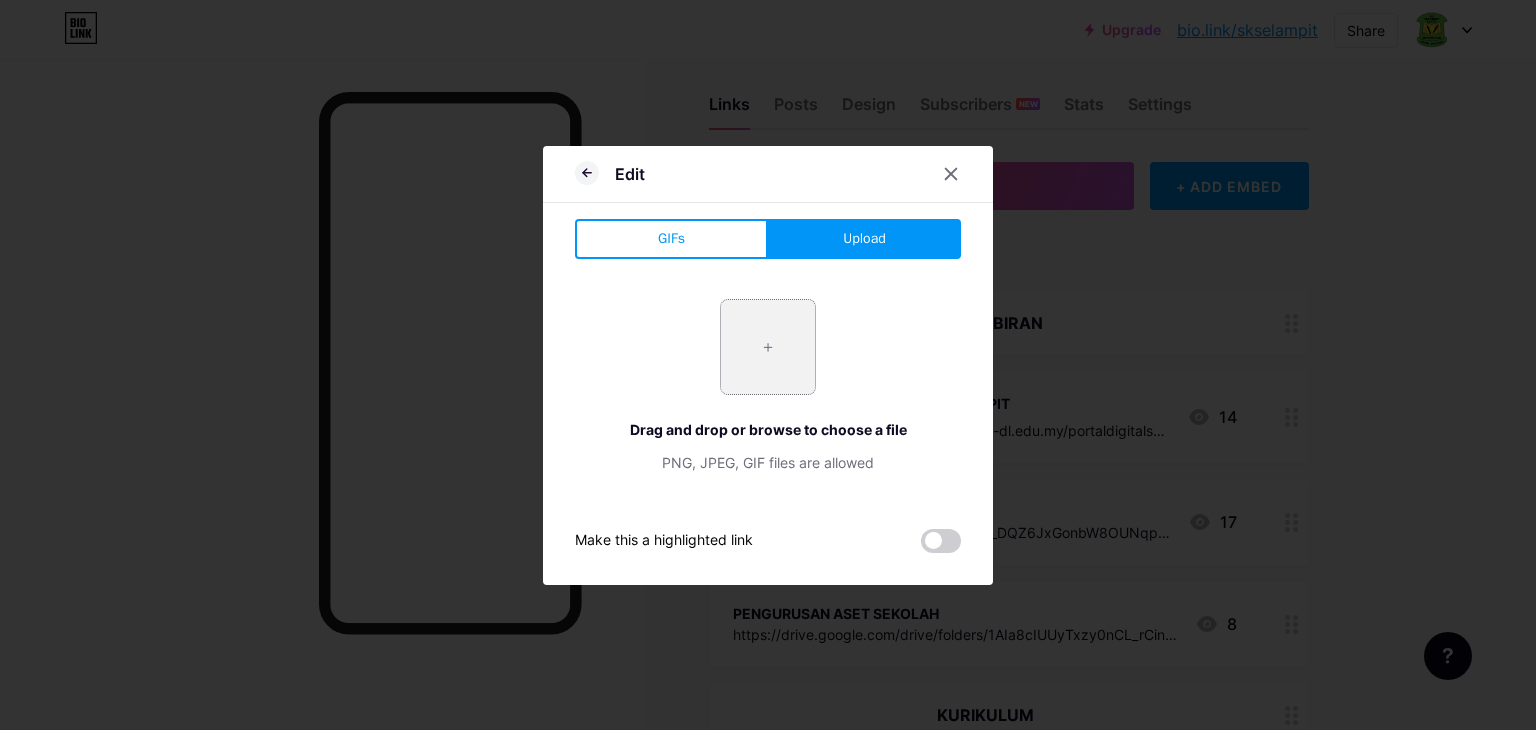 click at bounding box center [768, 347] 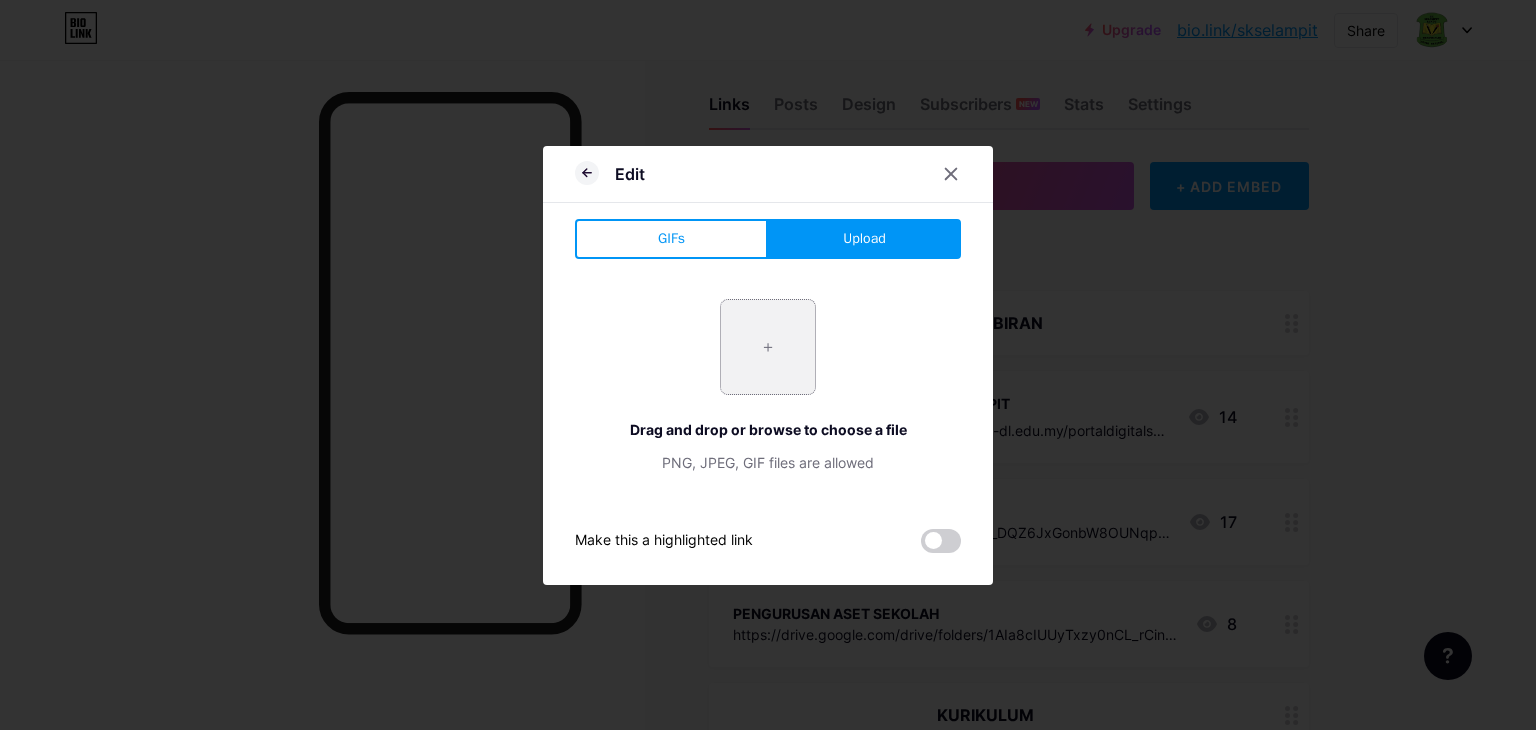 type on "C:\fakepath\Screenshot 2025-08-04 151304.png" 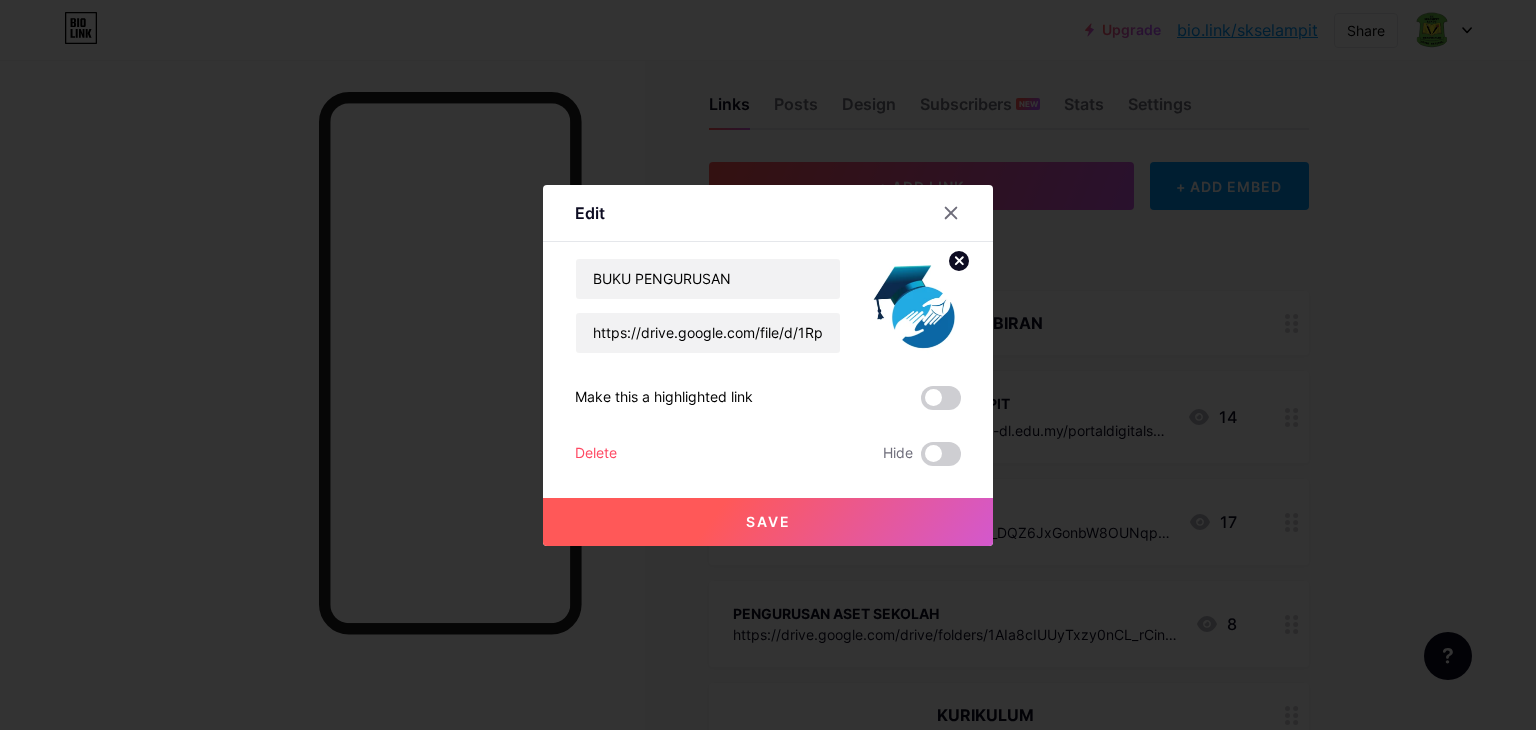 click on "Save" at bounding box center (768, 522) 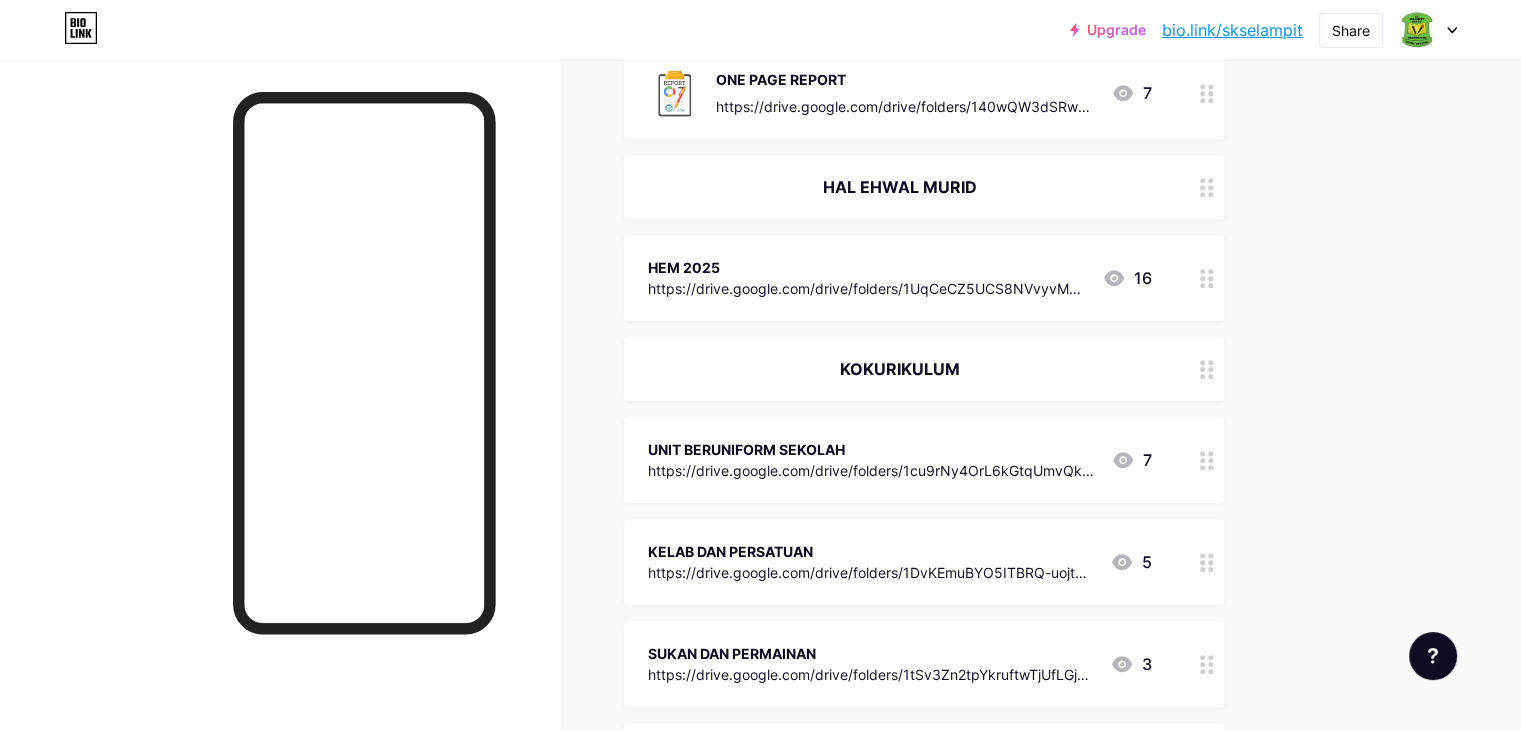 scroll, scrollTop: 1292, scrollLeft: 0, axis: vertical 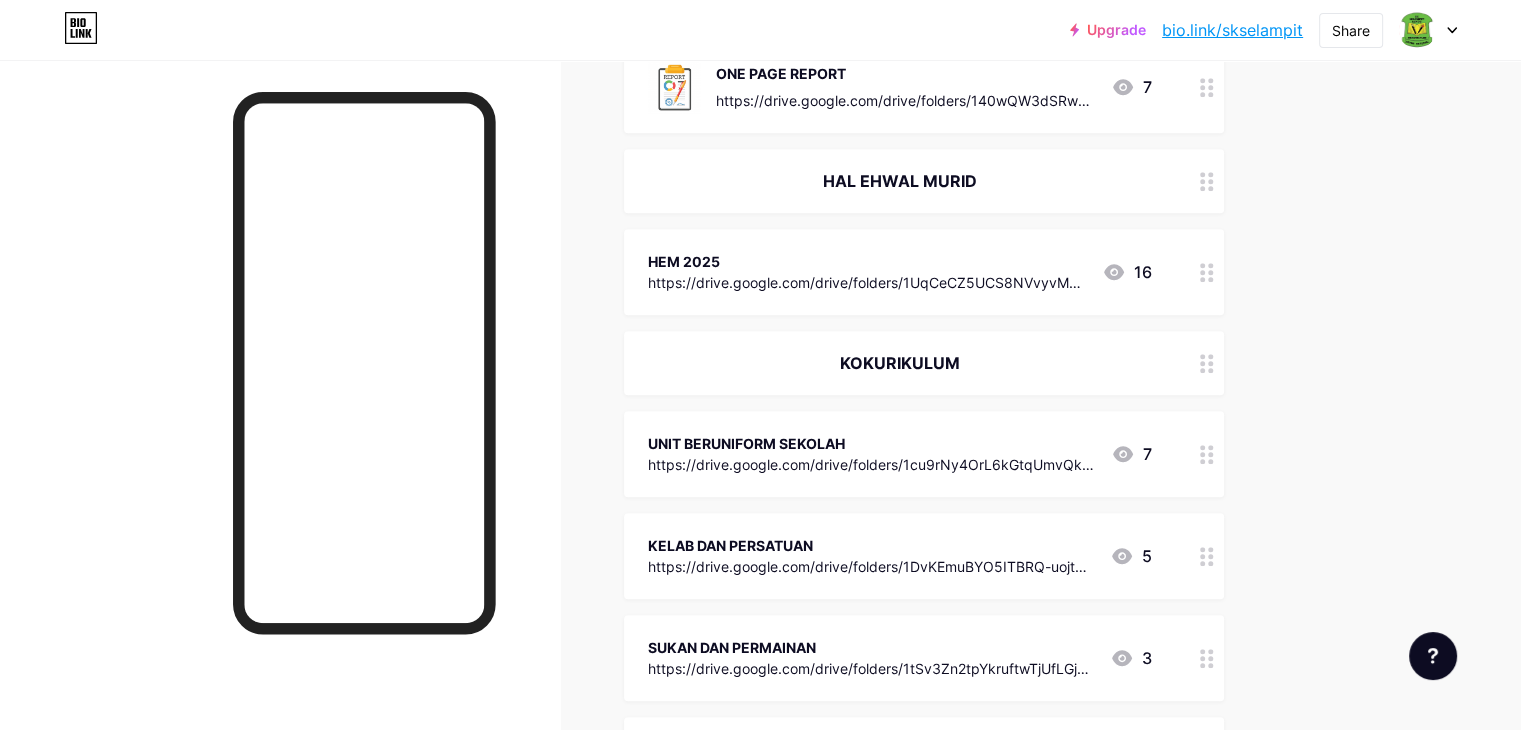 click on "https://drive.google.com/drive/folders/1UqCeCZ5UCS8NVvyvM2huiD9IU9V01Xt3?usp=sharing" at bounding box center (867, 282) 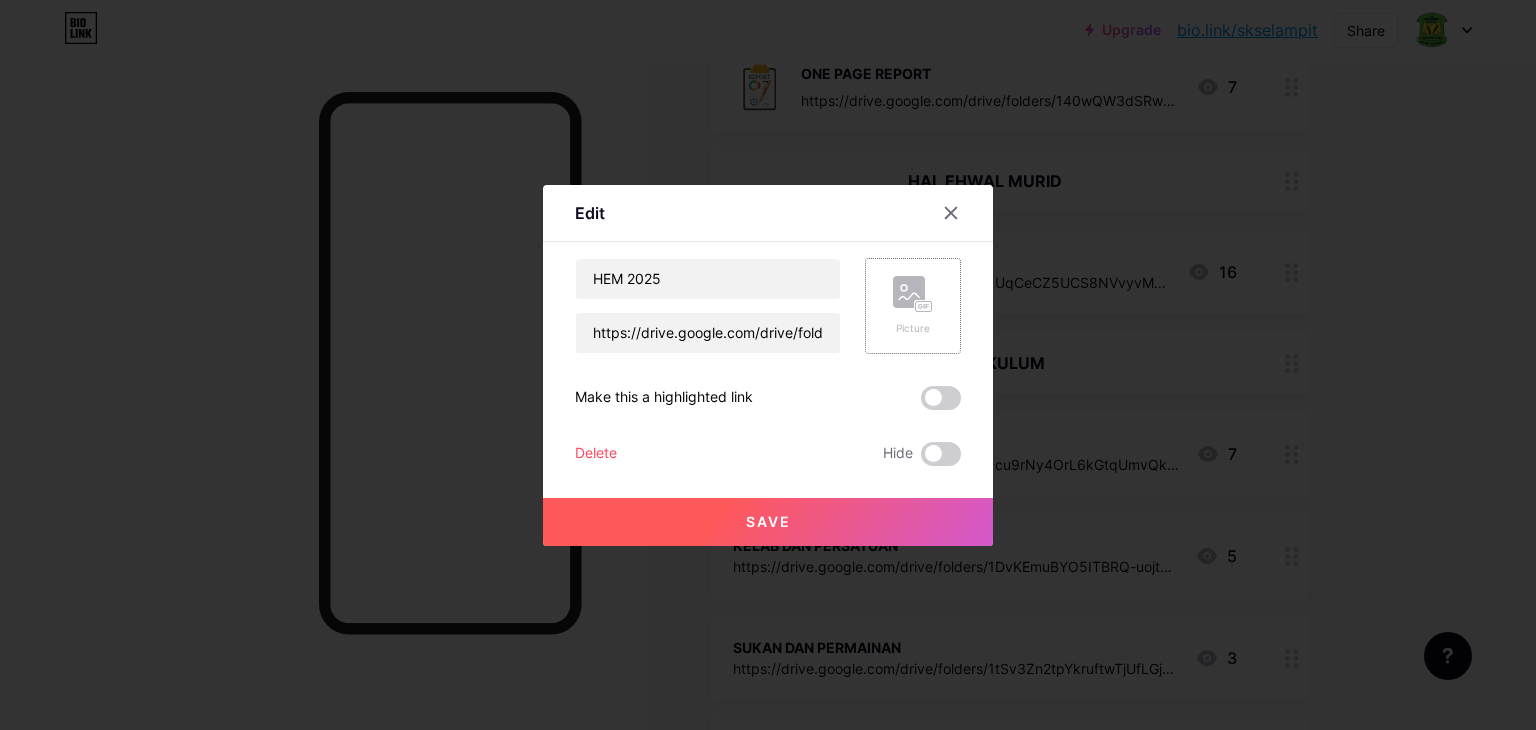 click on "Picture" at bounding box center [913, 306] 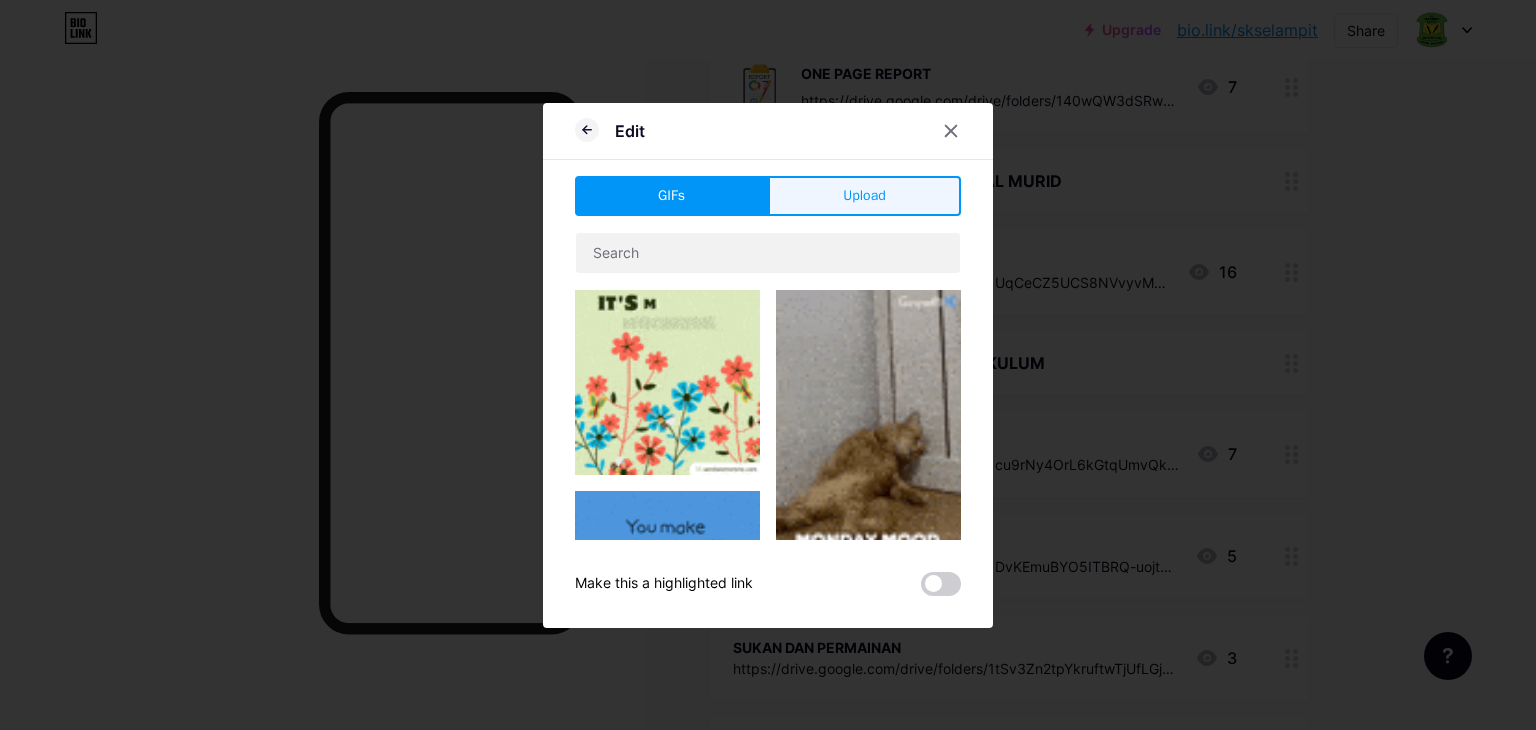 click on "Upload" at bounding box center (864, 196) 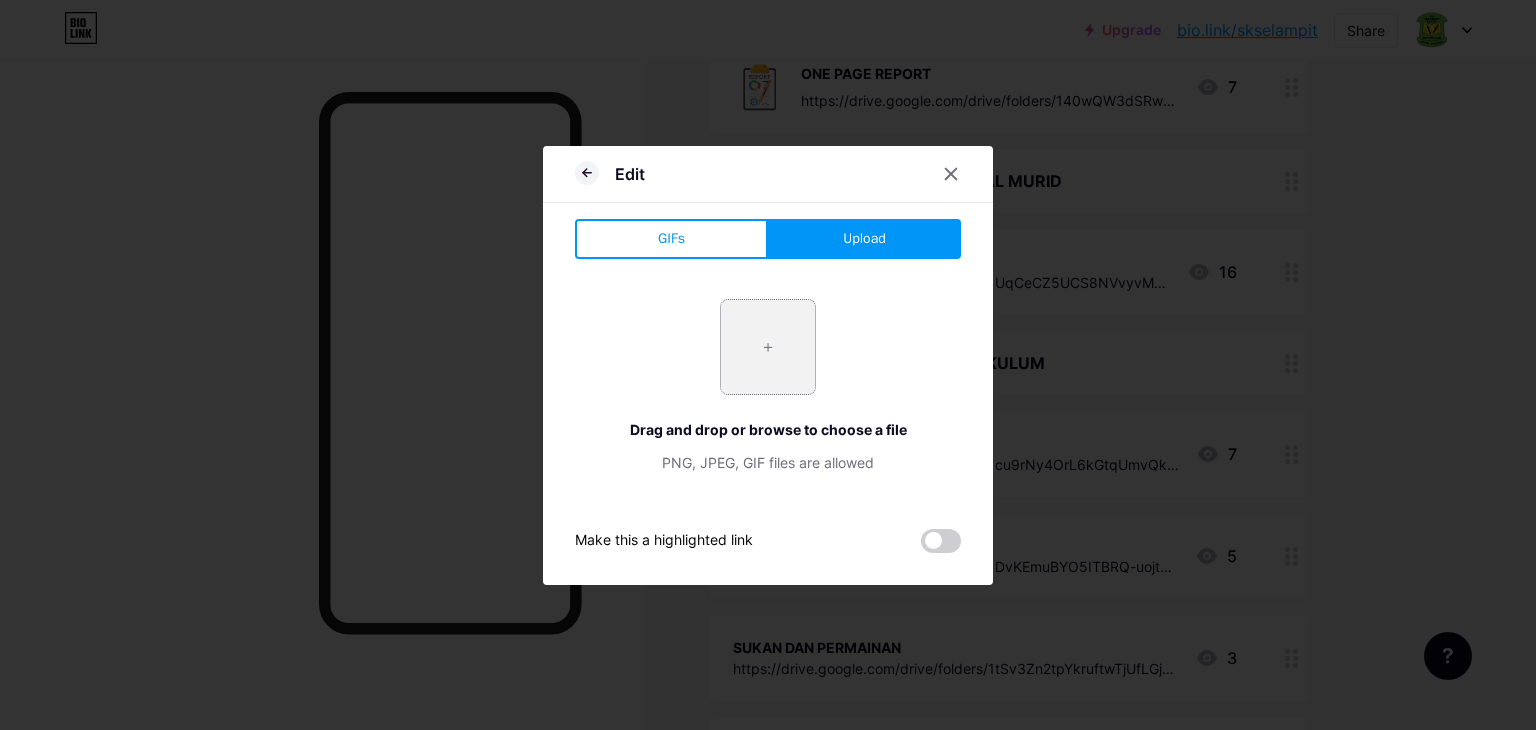 click at bounding box center (768, 347) 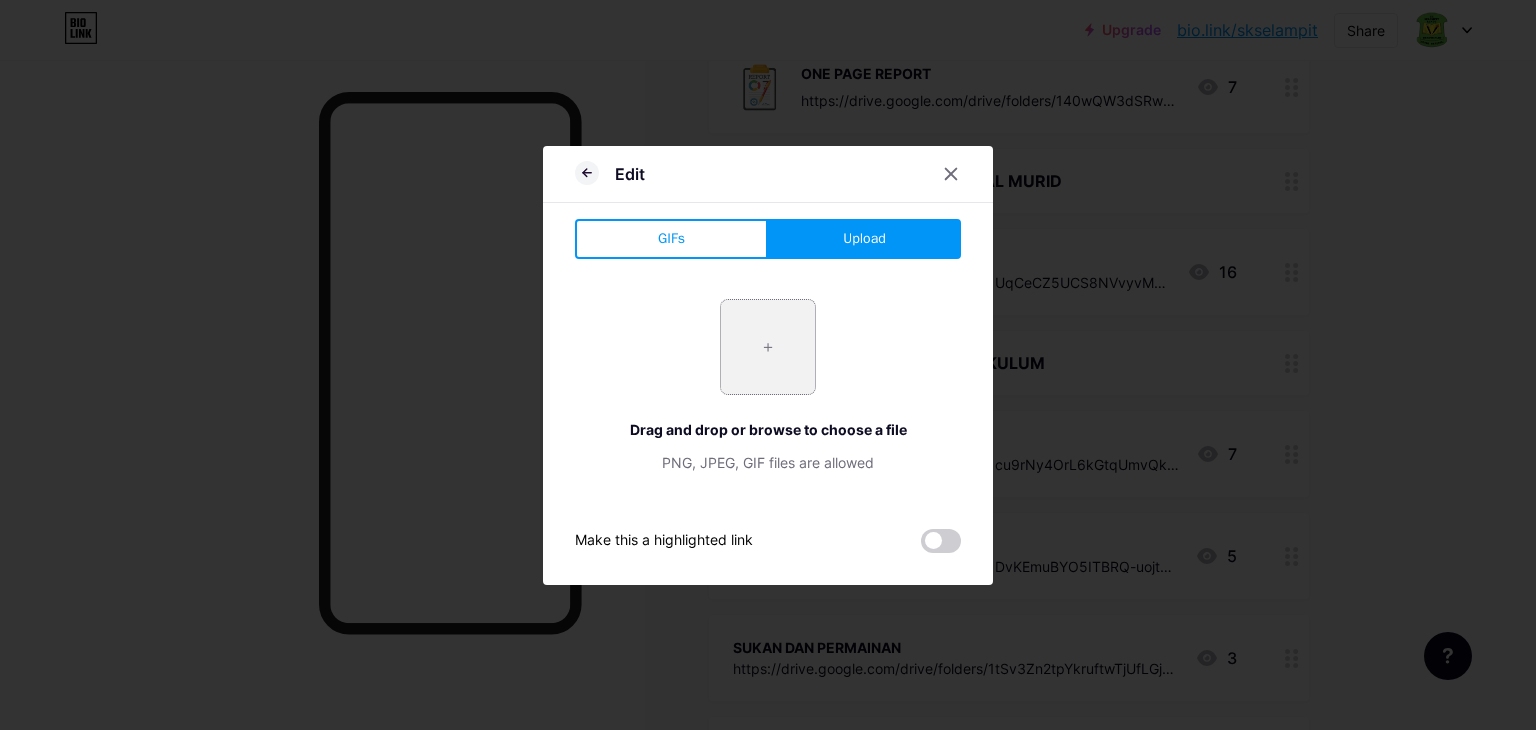 type on "C:\fakepath\Screenshot 2025-08-04 151304.png" 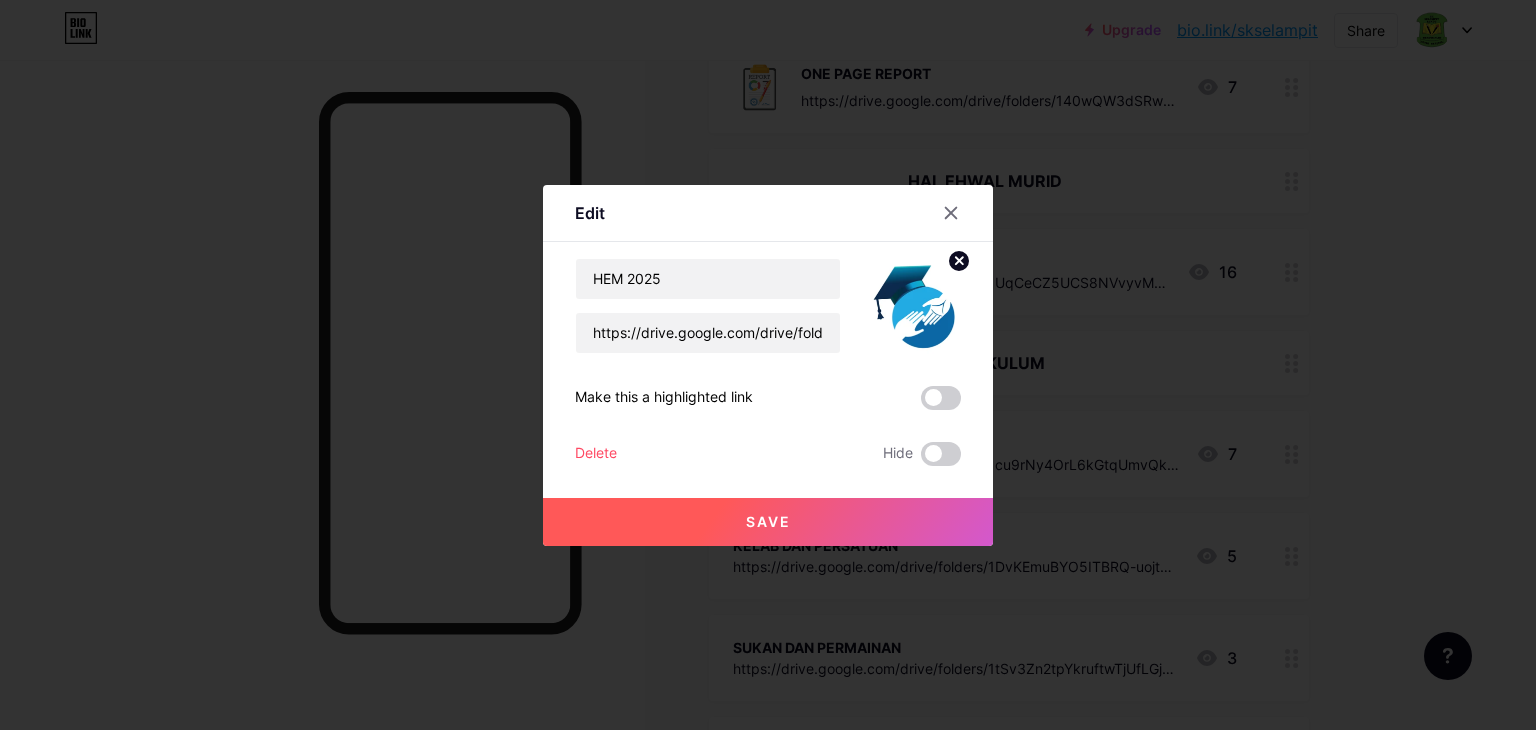 click on "Save" at bounding box center (768, 522) 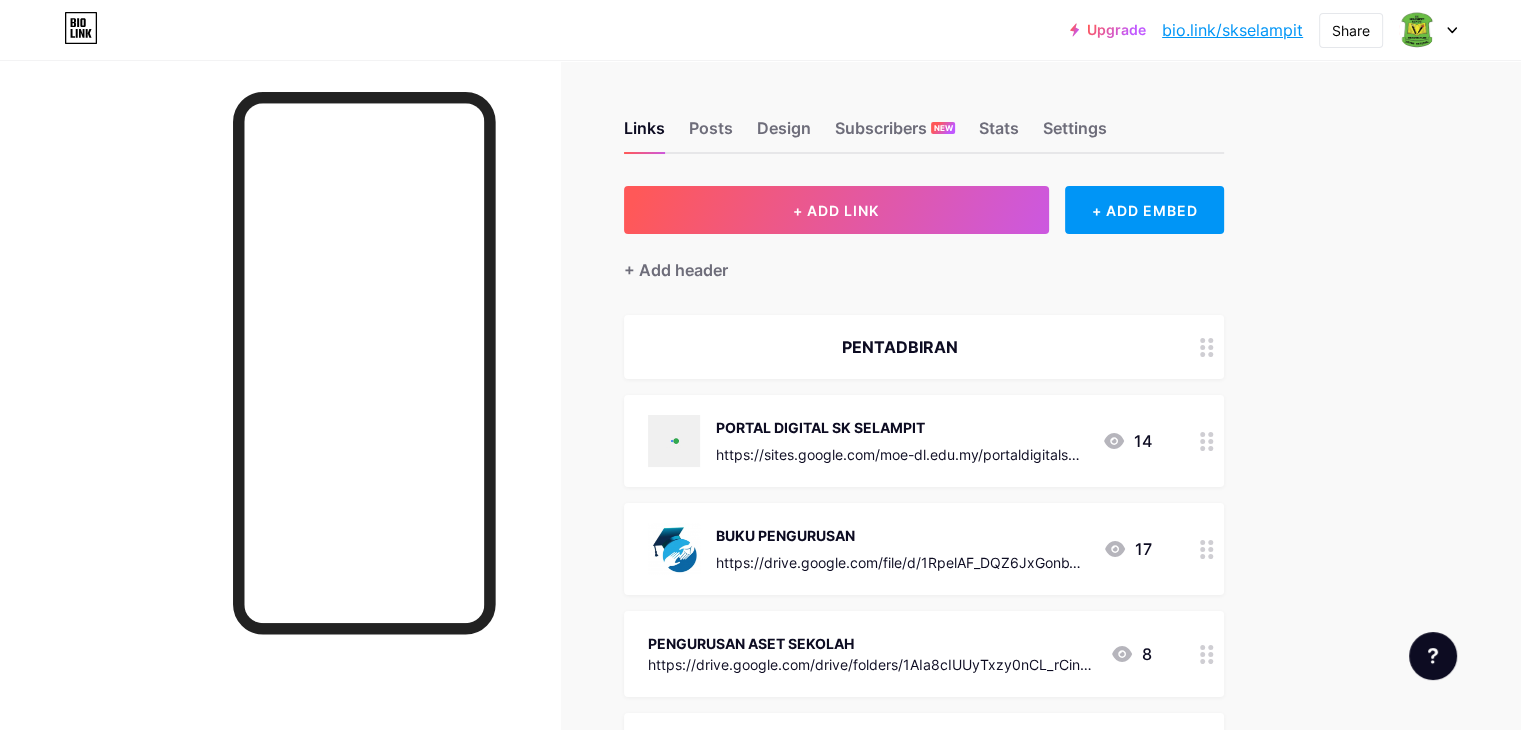 scroll, scrollTop: 116, scrollLeft: 0, axis: vertical 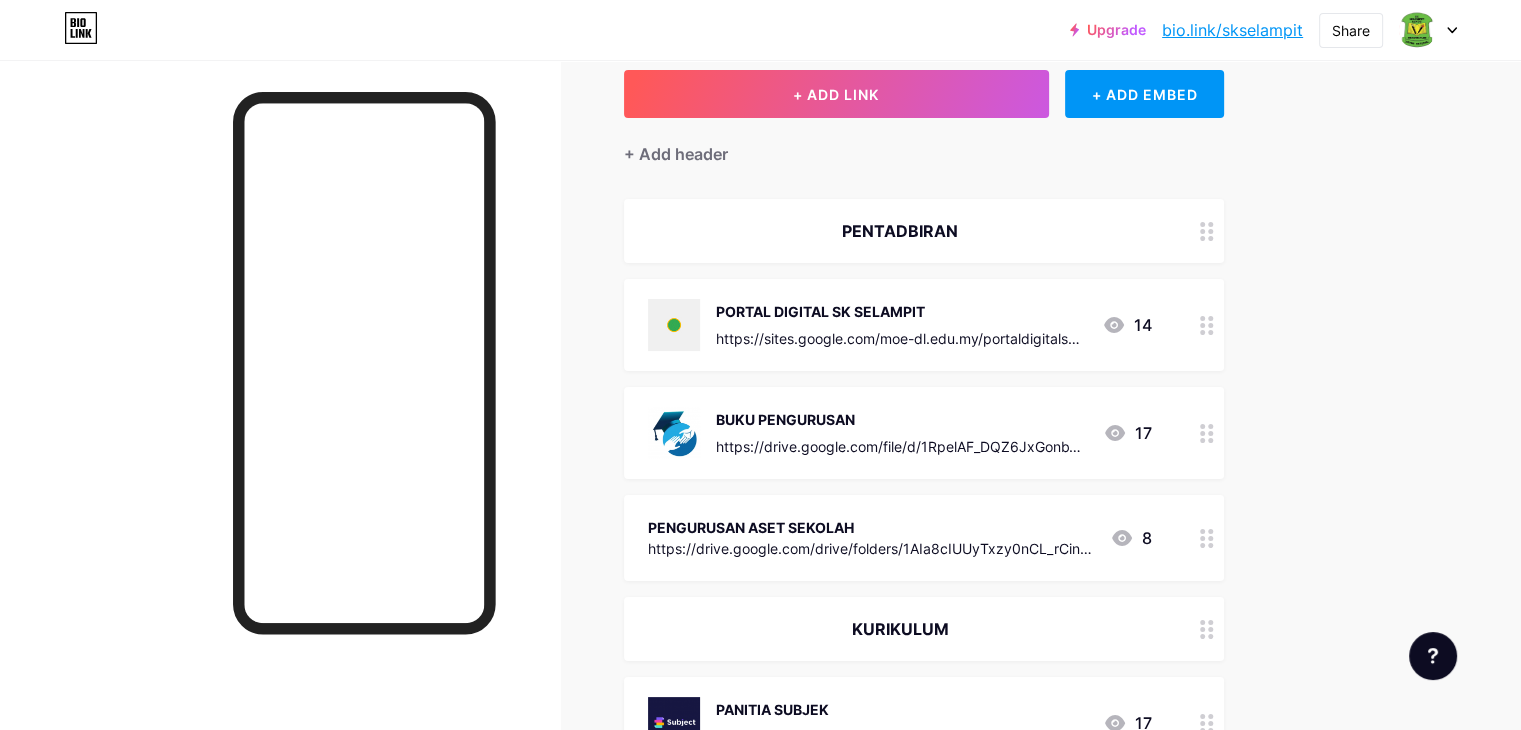 click at bounding box center (674, 433) 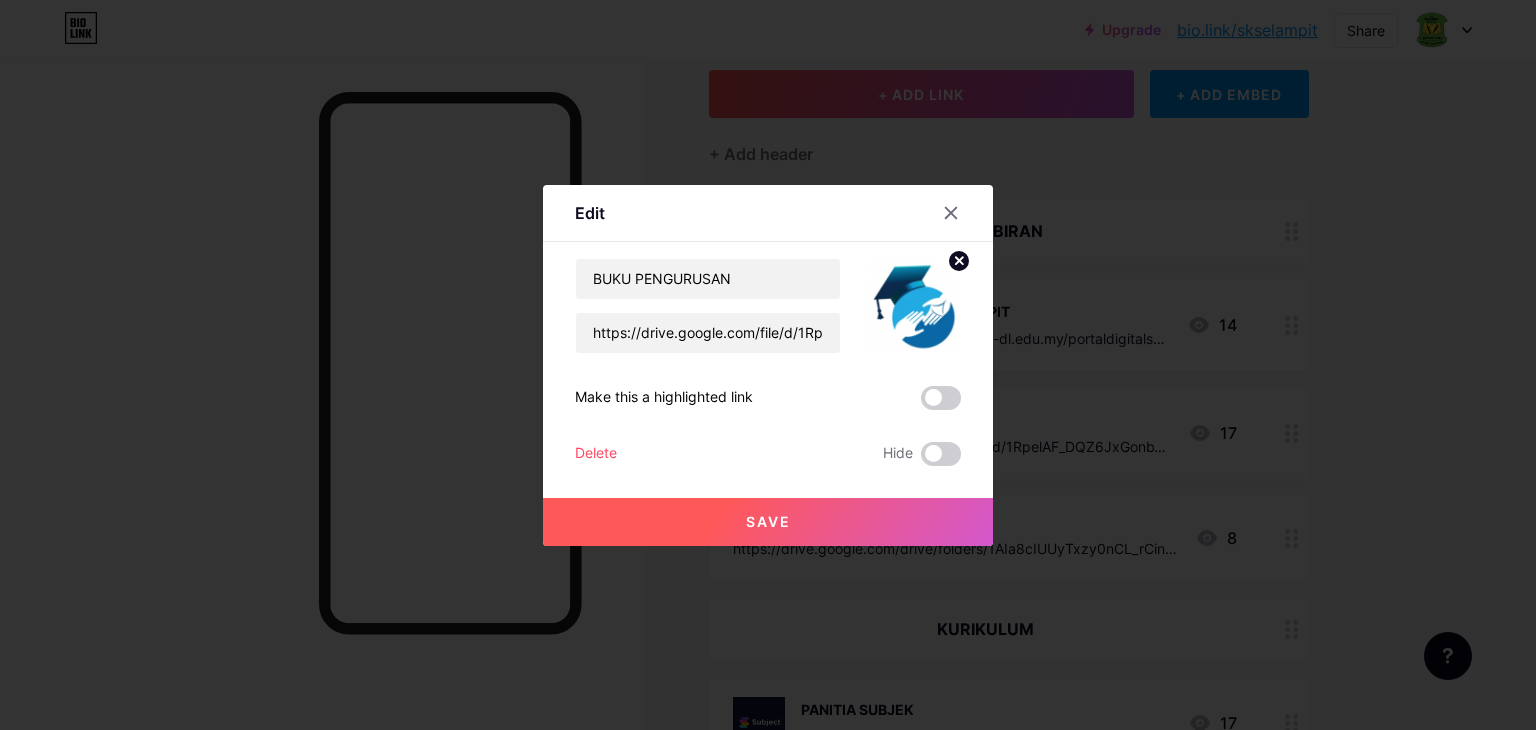 click 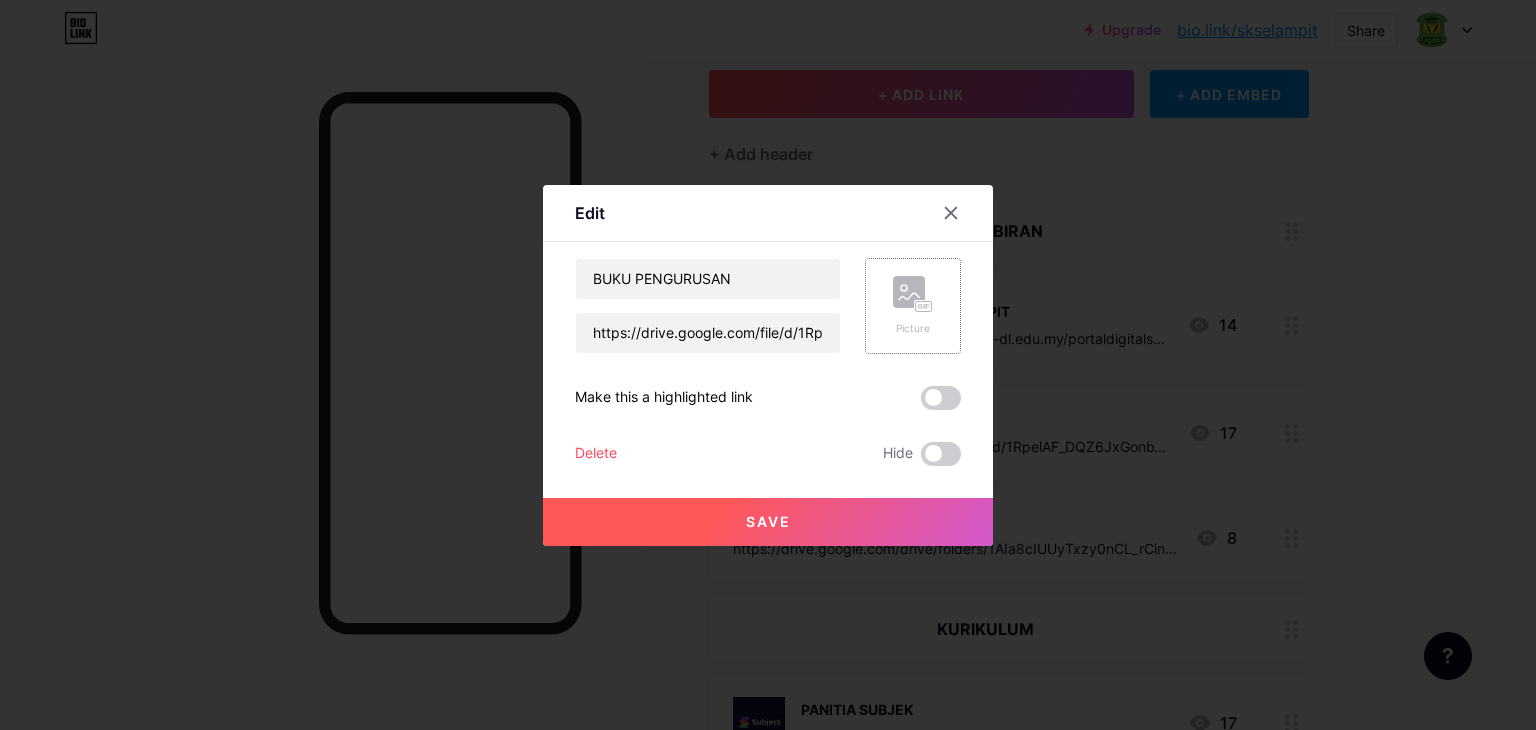 click 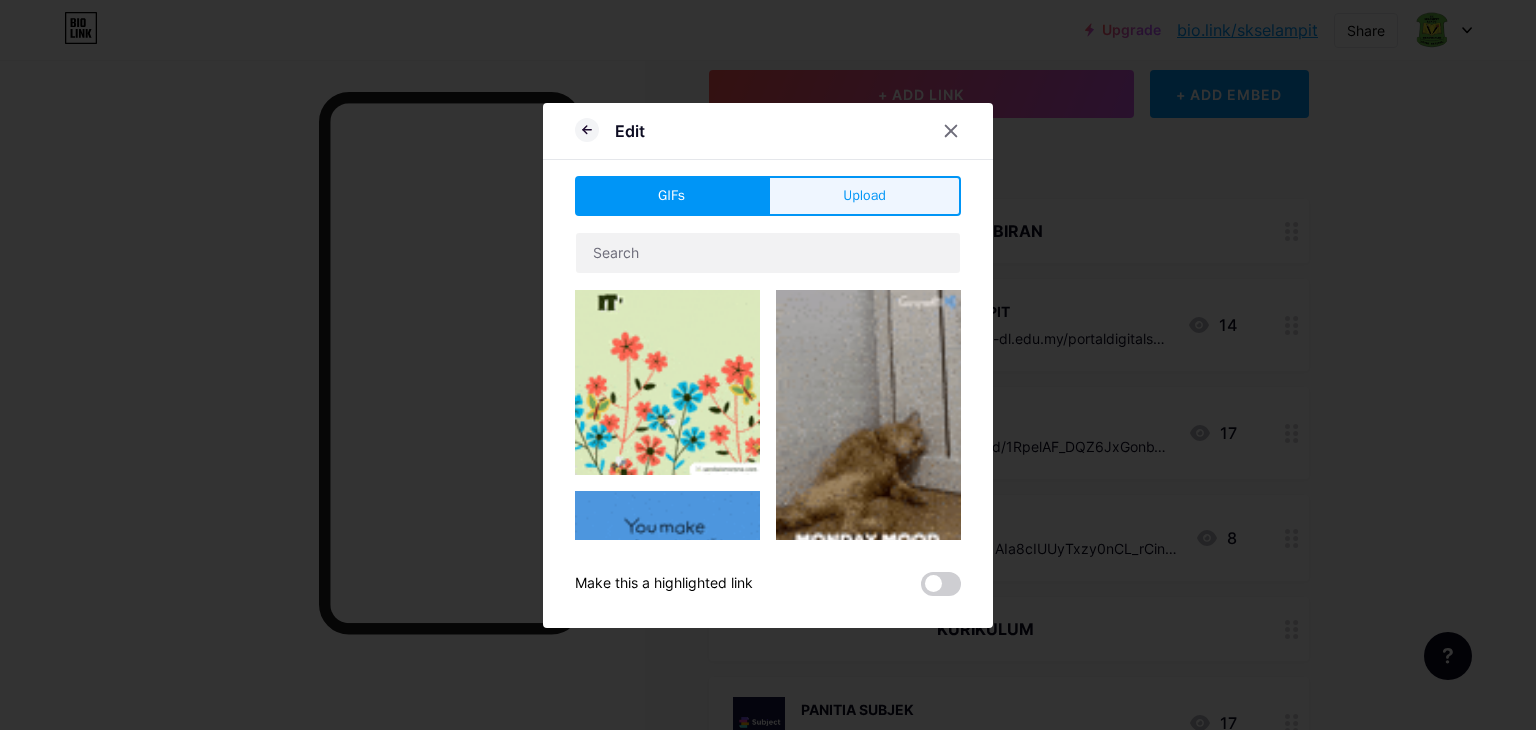 click on "Upload" at bounding box center (864, 195) 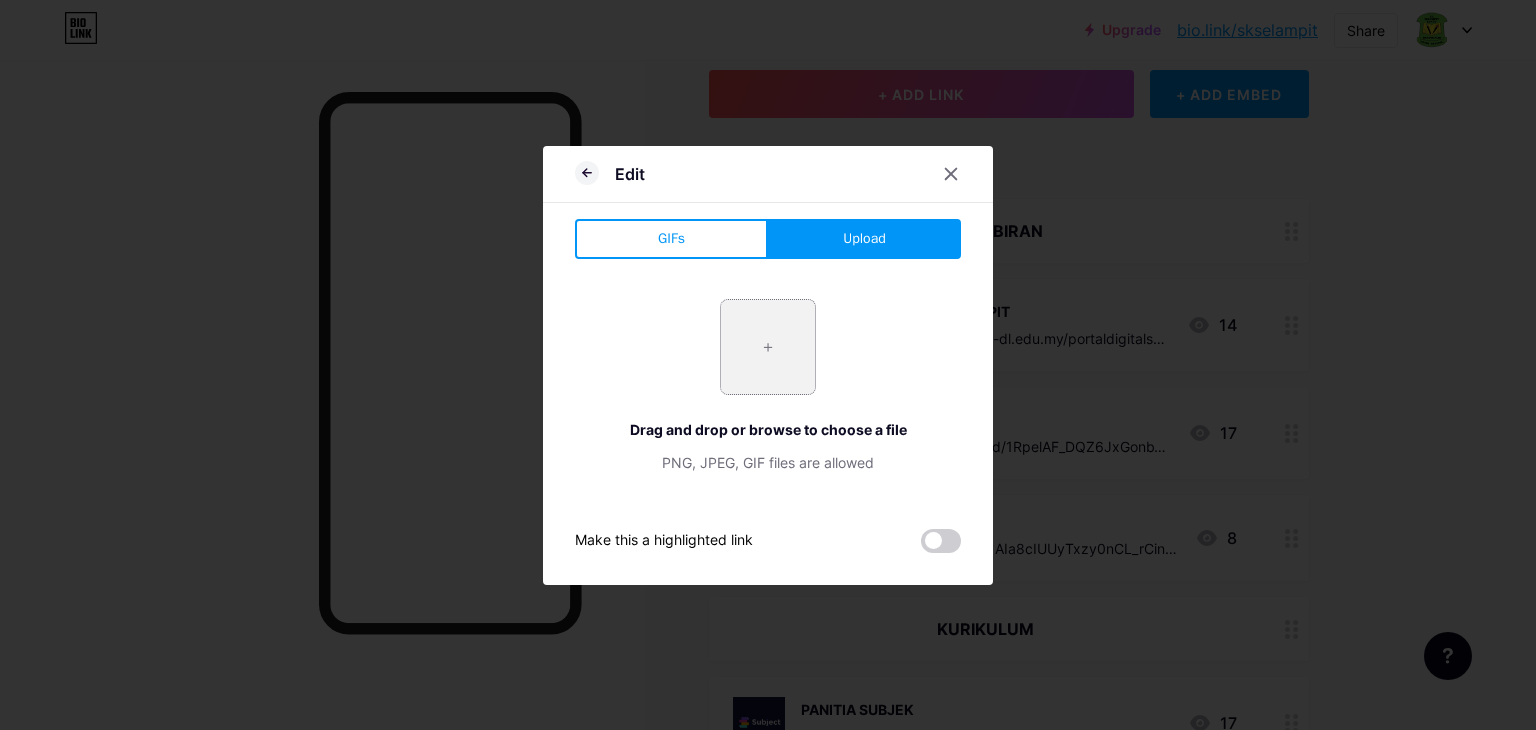 click at bounding box center (768, 347) 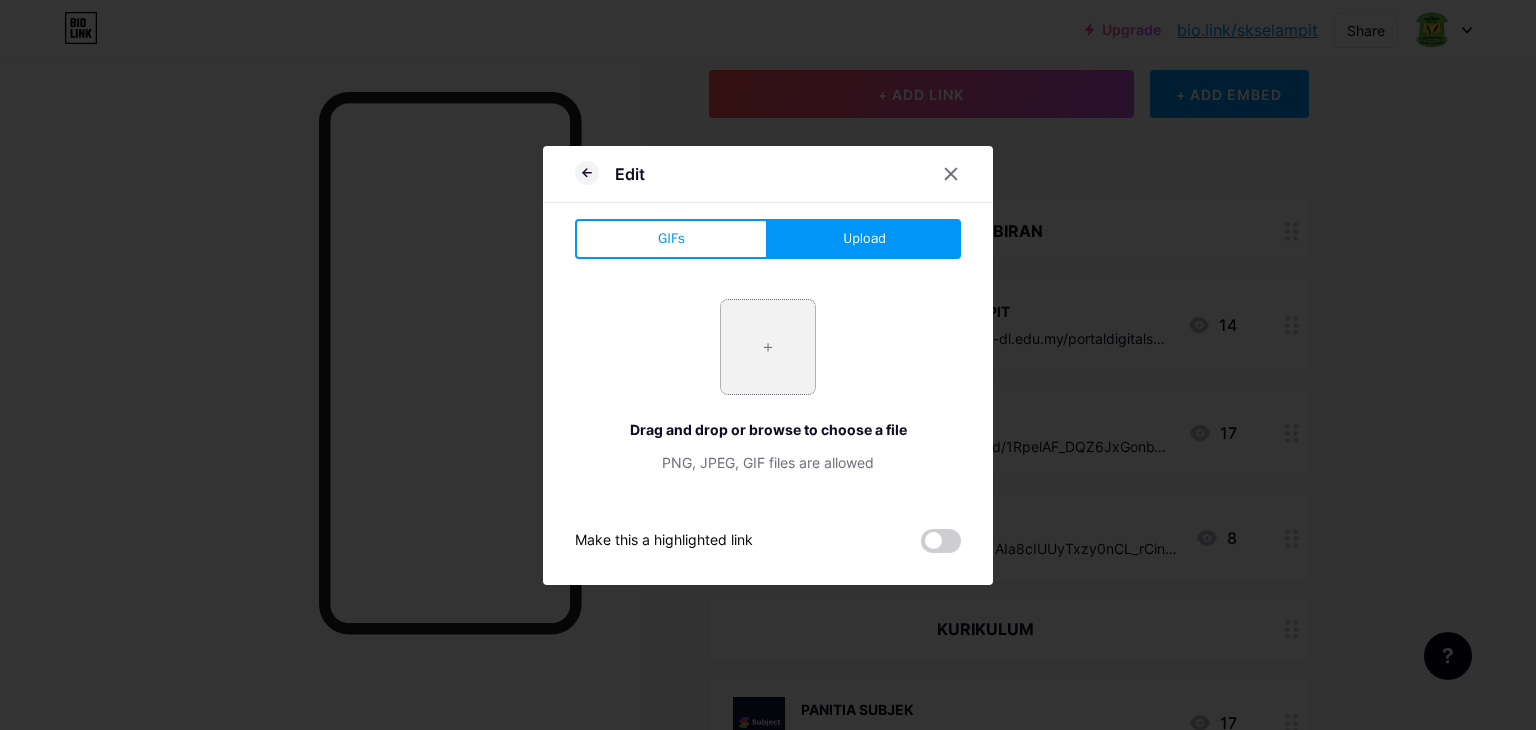 type on "C:\fakepath\Screenshot 2025-08-04 151456.png" 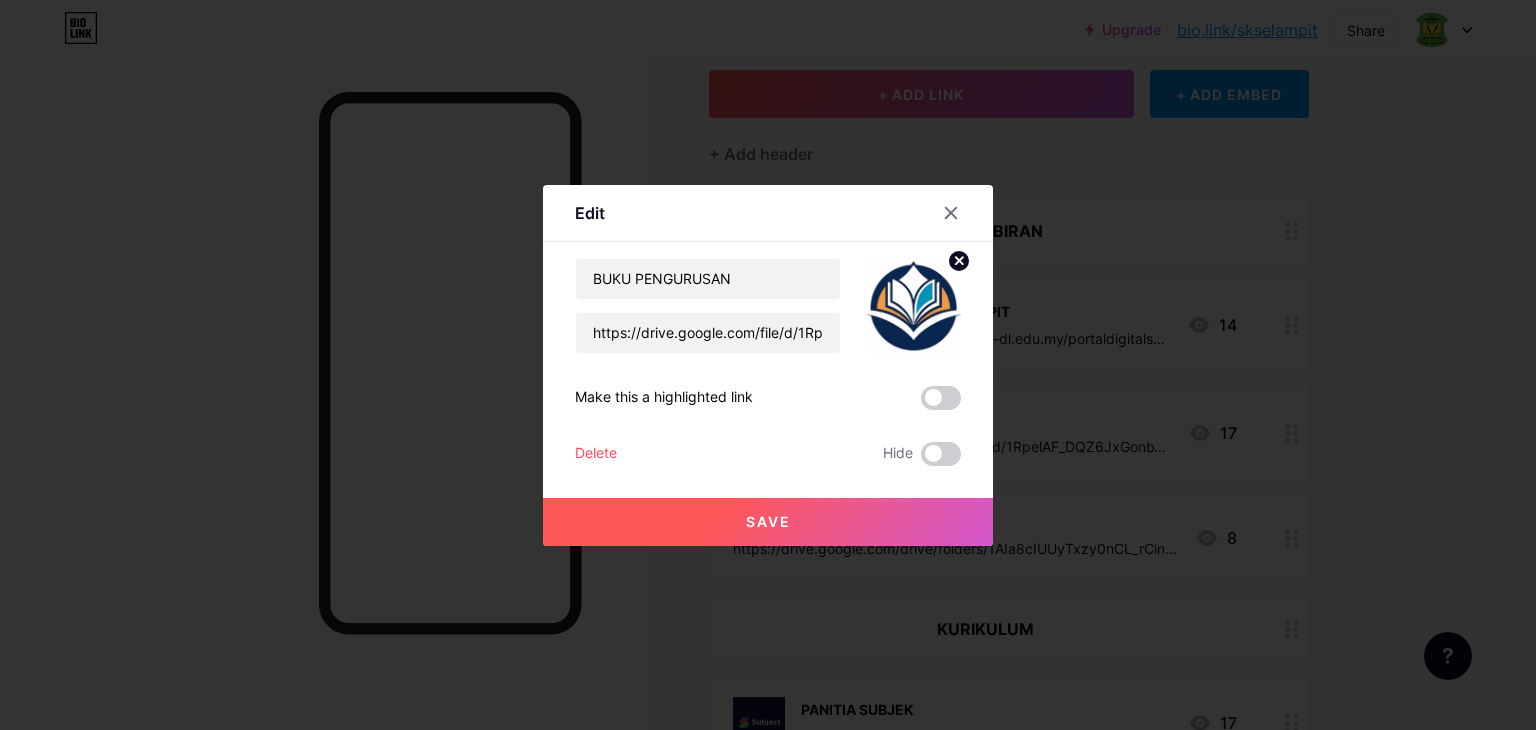 click on "Save" at bounding box center [768, 522] 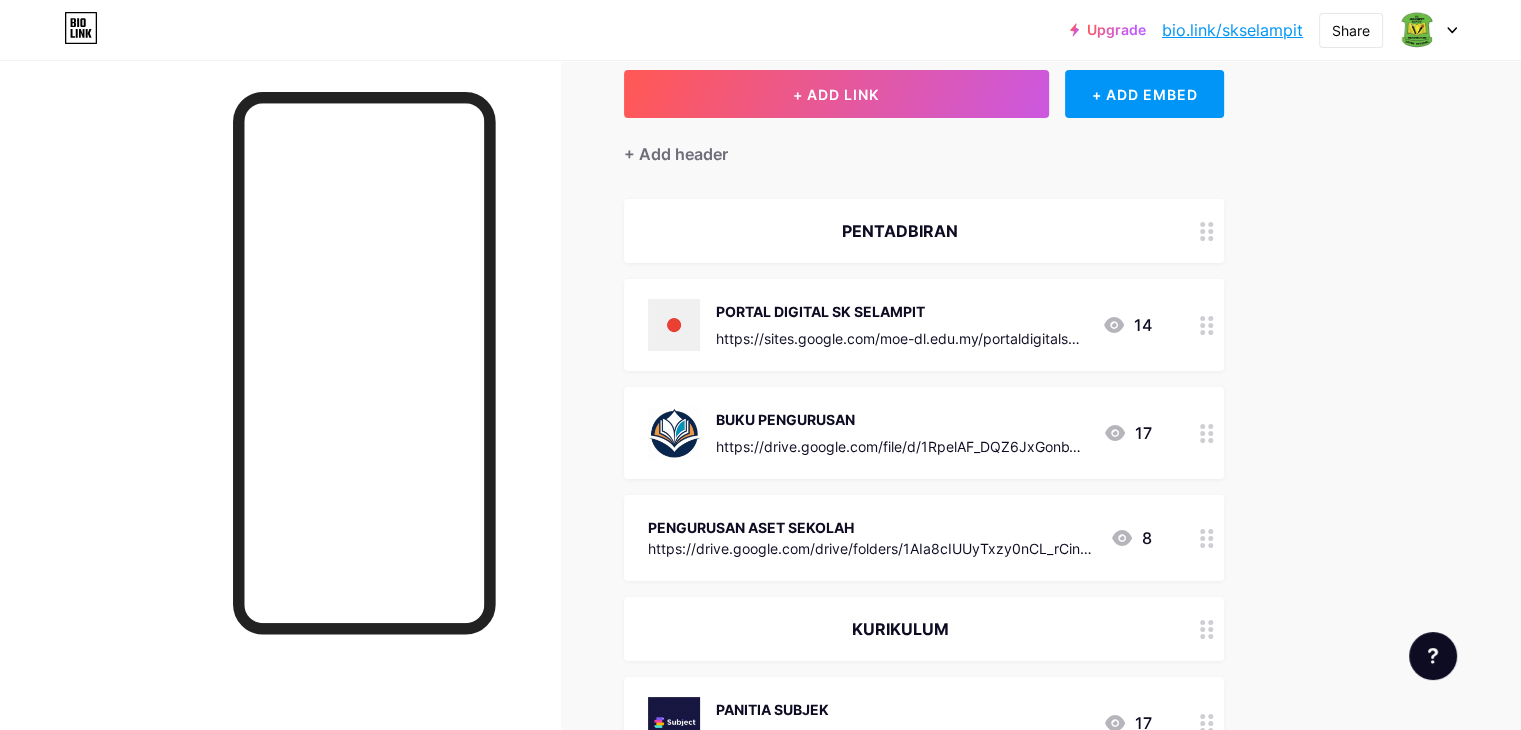 click on "PENTADBIRAN
PORTAL DIGITAL SK SELAMPIT
https://sites.google.com/moe-dl.edu.my/portaldigitalskselampit/home
14
BUKU PENGURUSAN
https://drive.google.com/file/d/1RpelAF_DQZ6JxGonbW8OUNqpMvPxC40I/view?usp=sharing
17
PENGURUSAN ASET SEKOLAH
https://drive.google.com/drive/folders/1AIa8cIUUyTxzy0nCL_rCinfRG_ojmA0S?usp=sharing
8
KURIKULUM
PANITIA SUBJEK
https://drive.google.com/drive/folders/1_nyhfdddfzsBWYirgKyPeonsqgjAafvN
17
PENTAKSIRAN BILIK DARJAH (PBD)
https://drive.google.com/drive/folders/1GKSNQ6gLJlBdcjhYRGqR1QW2Z5ue1b1P?usp=sharing
0" at bounding box center [924, 1325] 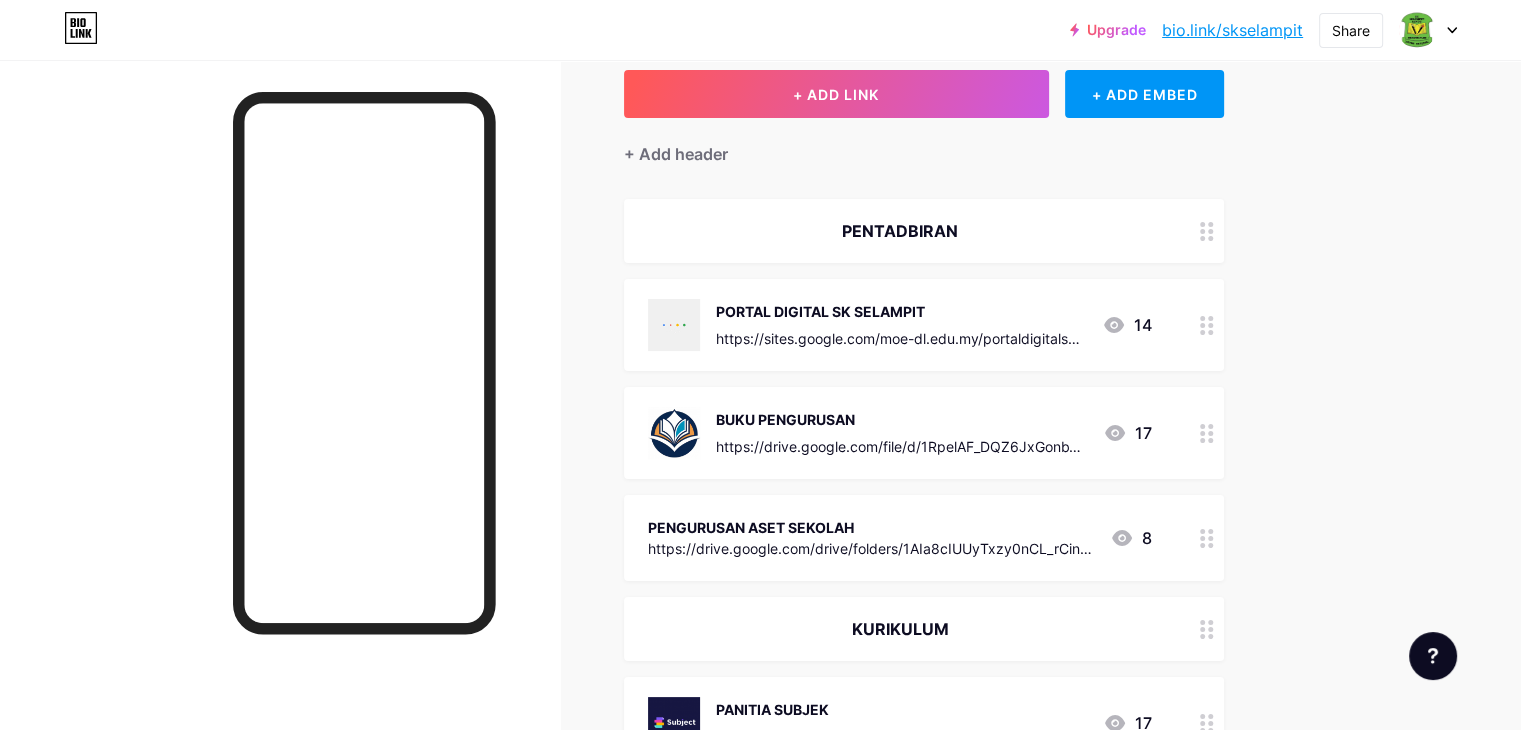 click on "PENGURUSAN ASET SEKOLAH" at bounding box center [871, 527] 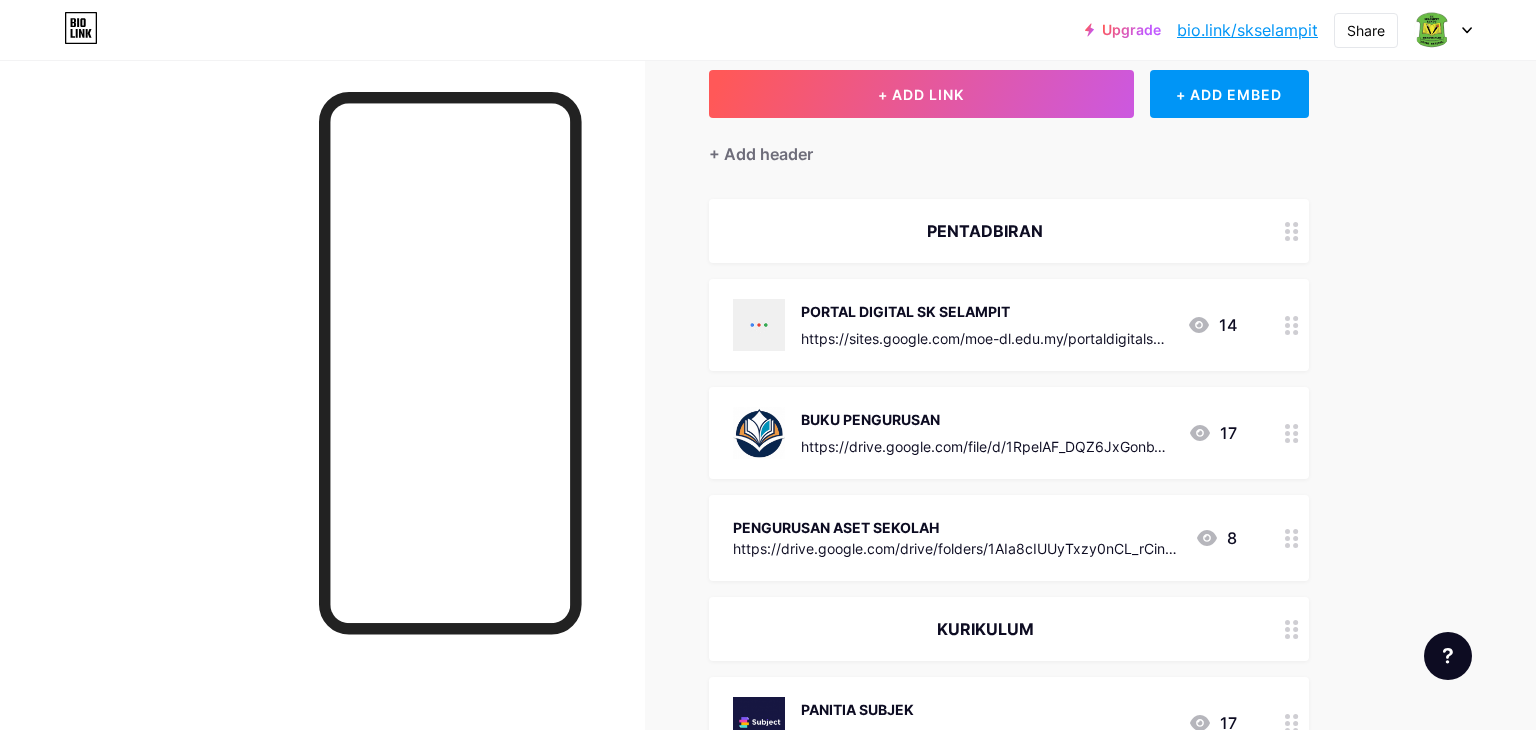 click on "Picture" at bounding box center [913, 306] 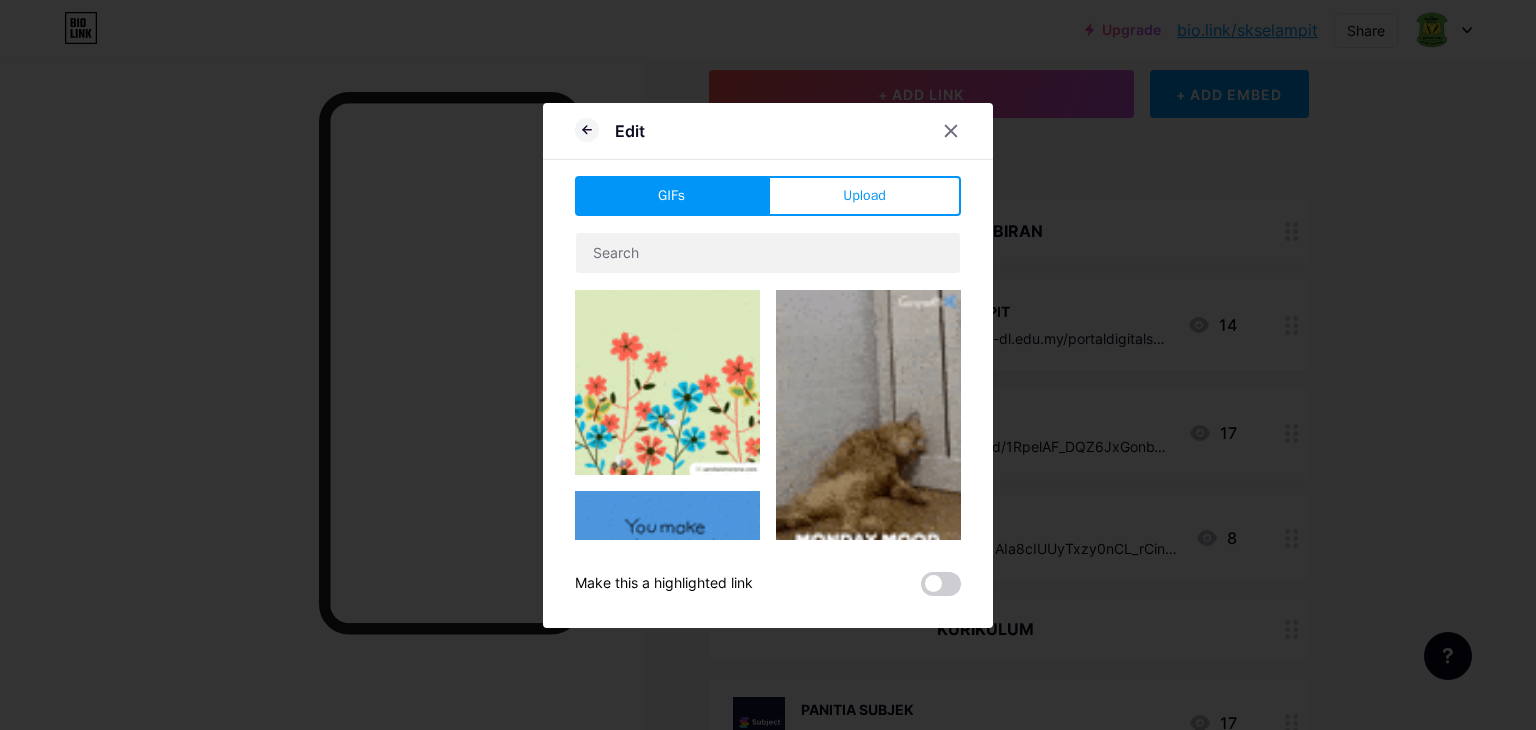 click on "Upload" at bounding box center [864, 196] 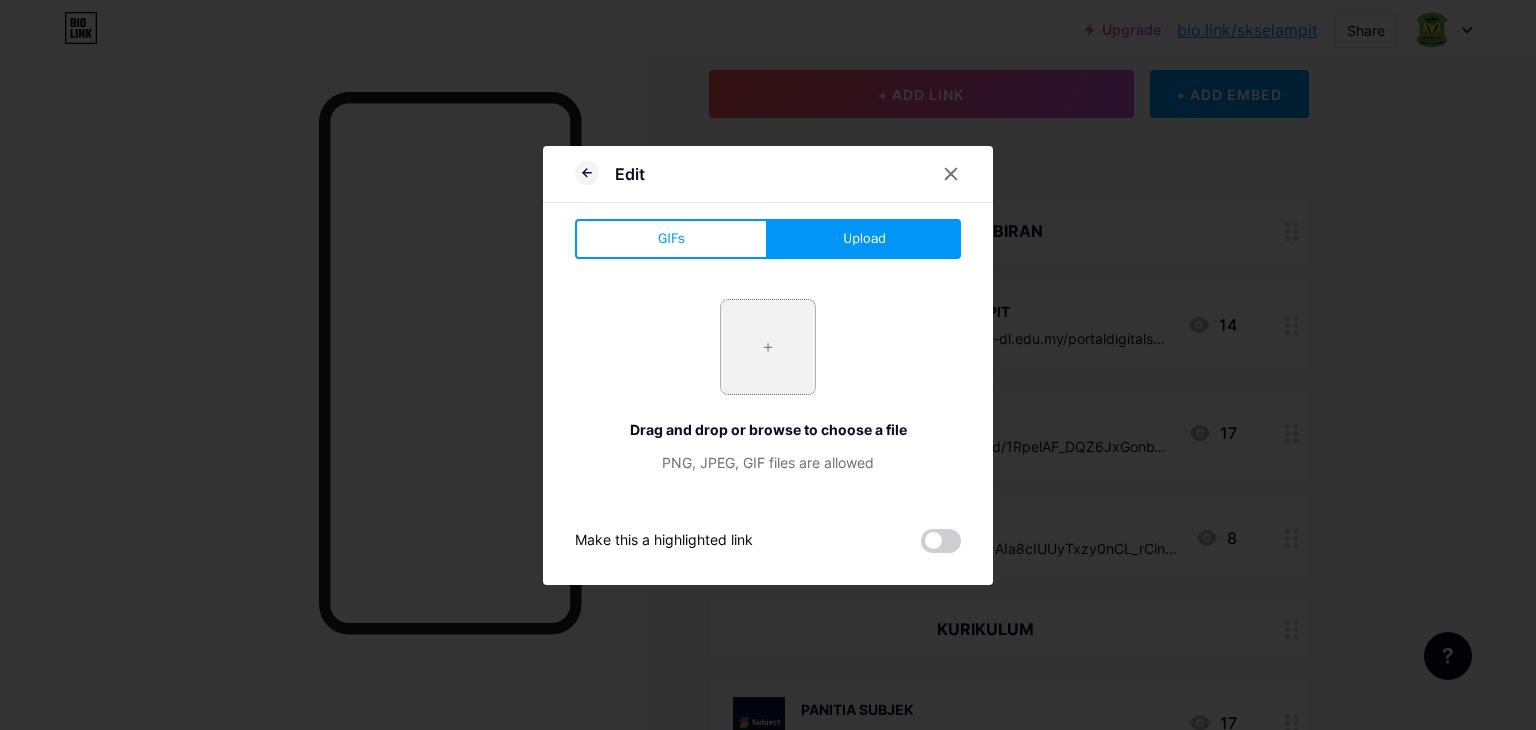 click at bounding box center [768, 347] 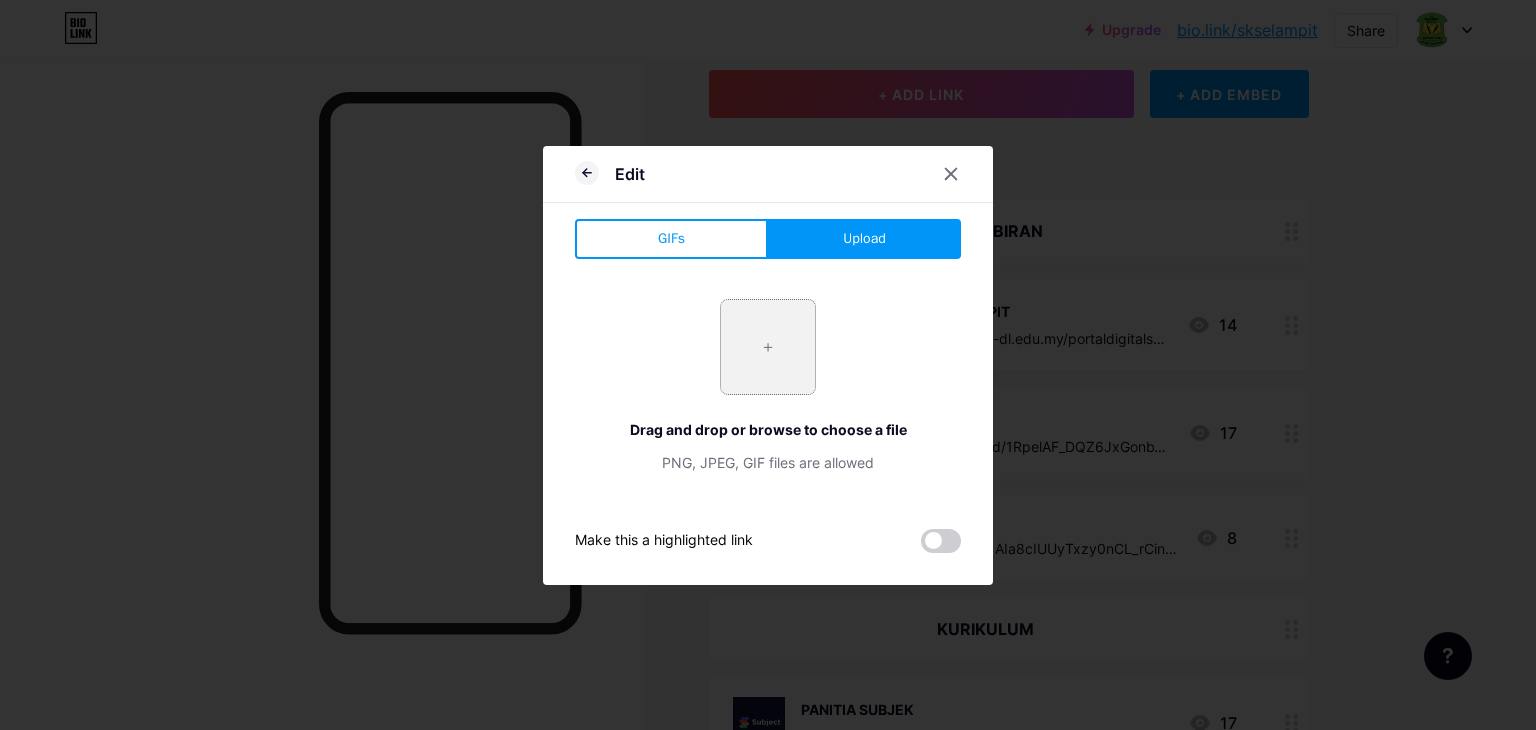type on "C:\fakepath\Screenshot 2025-08-04 151541.png" 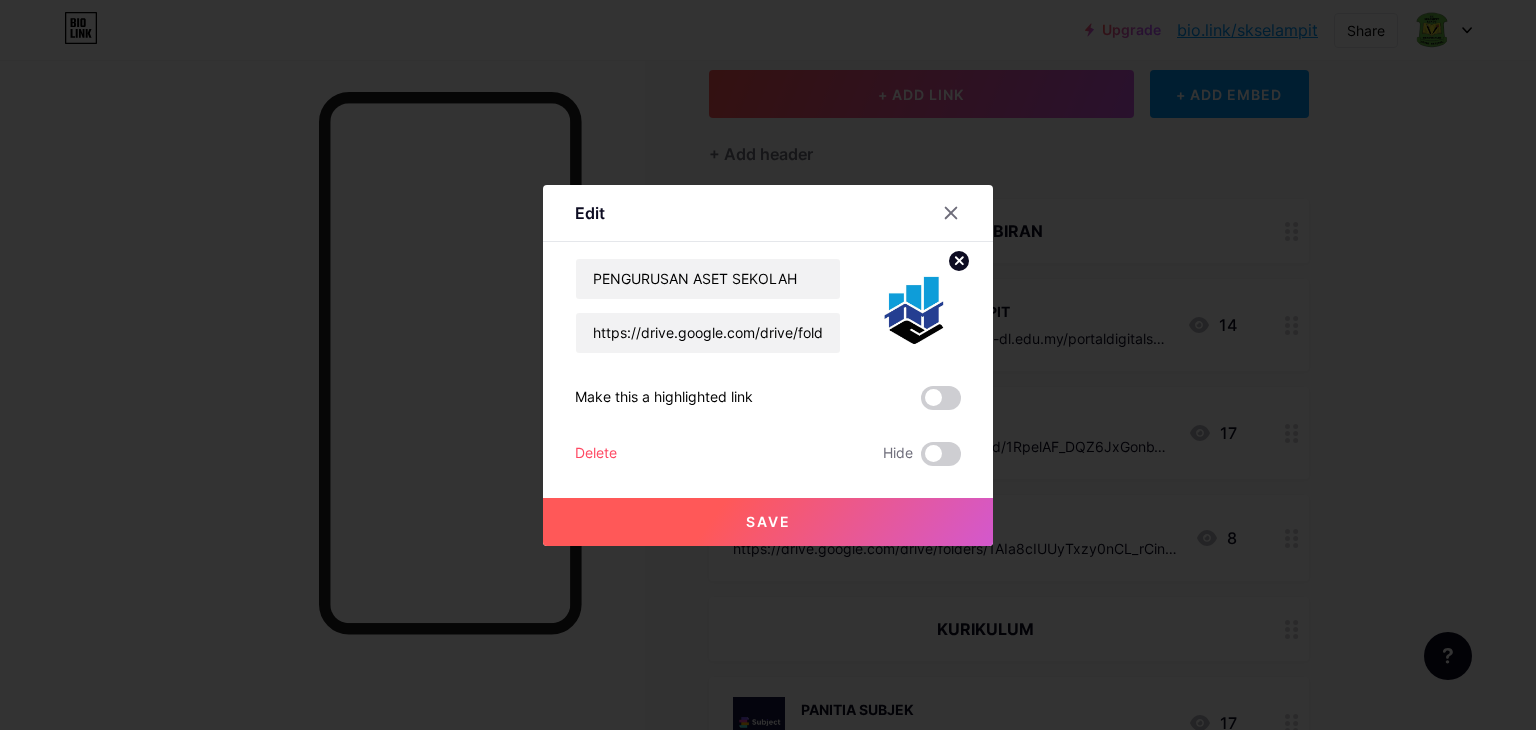 click on "Save" at bounding box center (768, 521) 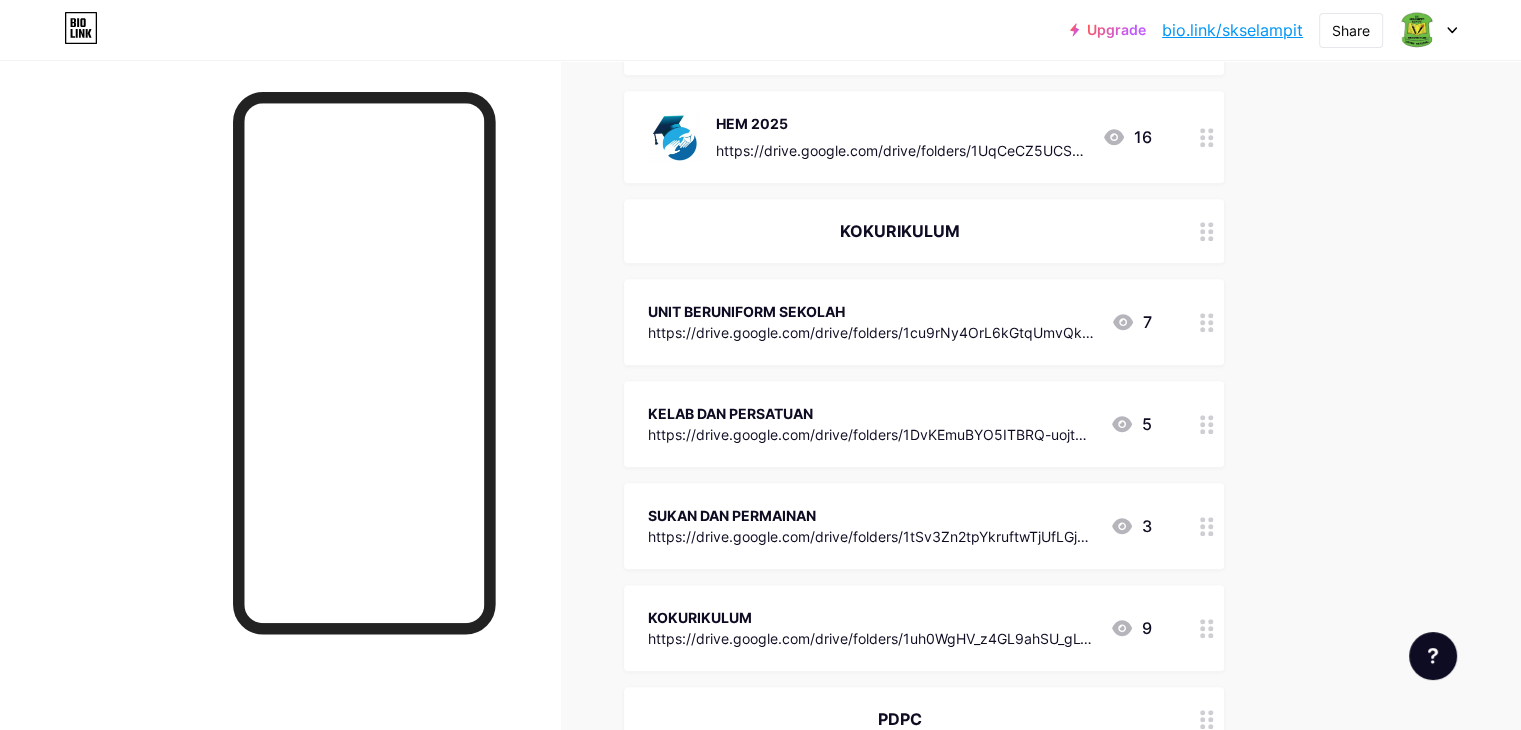 scroll, scrollTop: 1440, scrollLeft: 0, axis: vertical 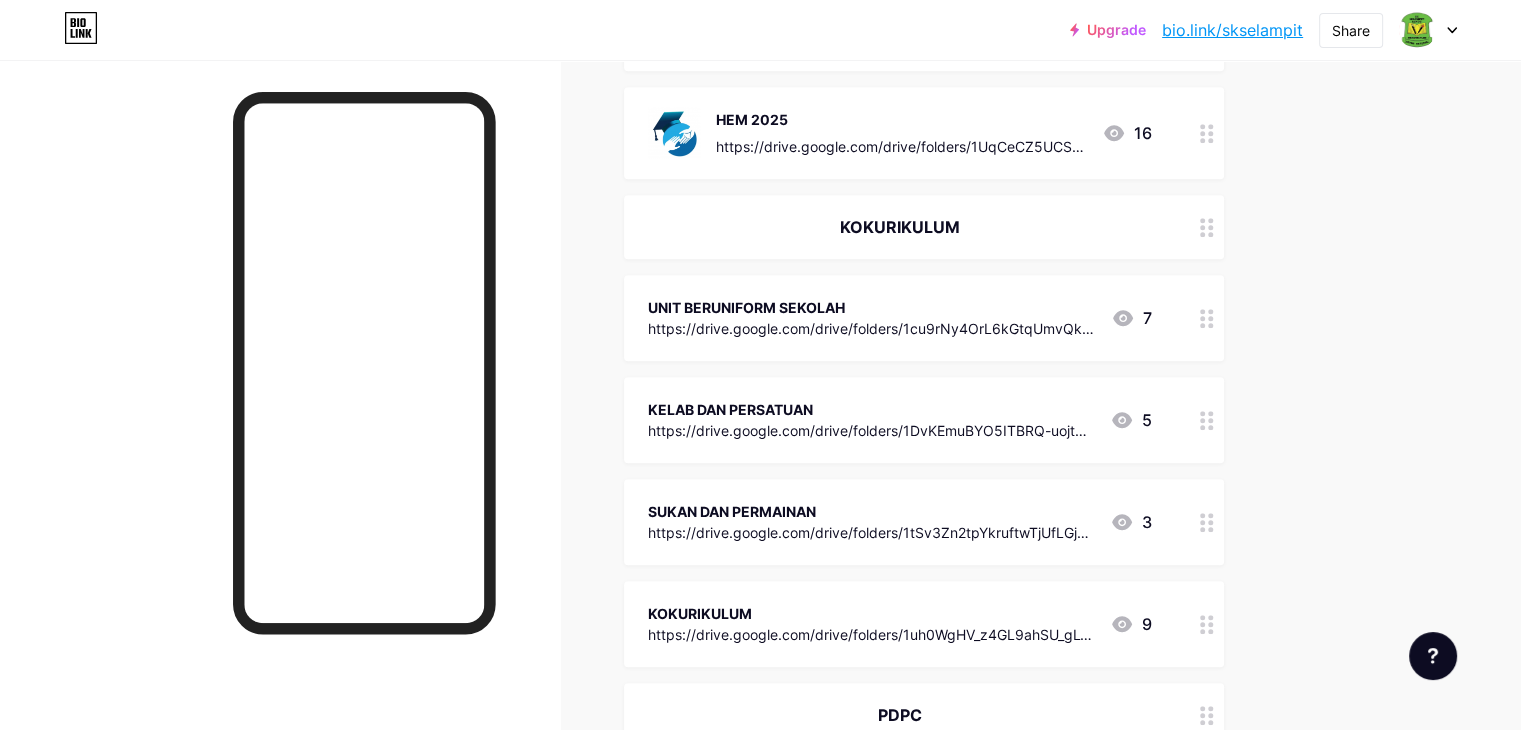 click on "UNIT BERUNIFORM SEKOLAH" at bounding box center (871, 307) 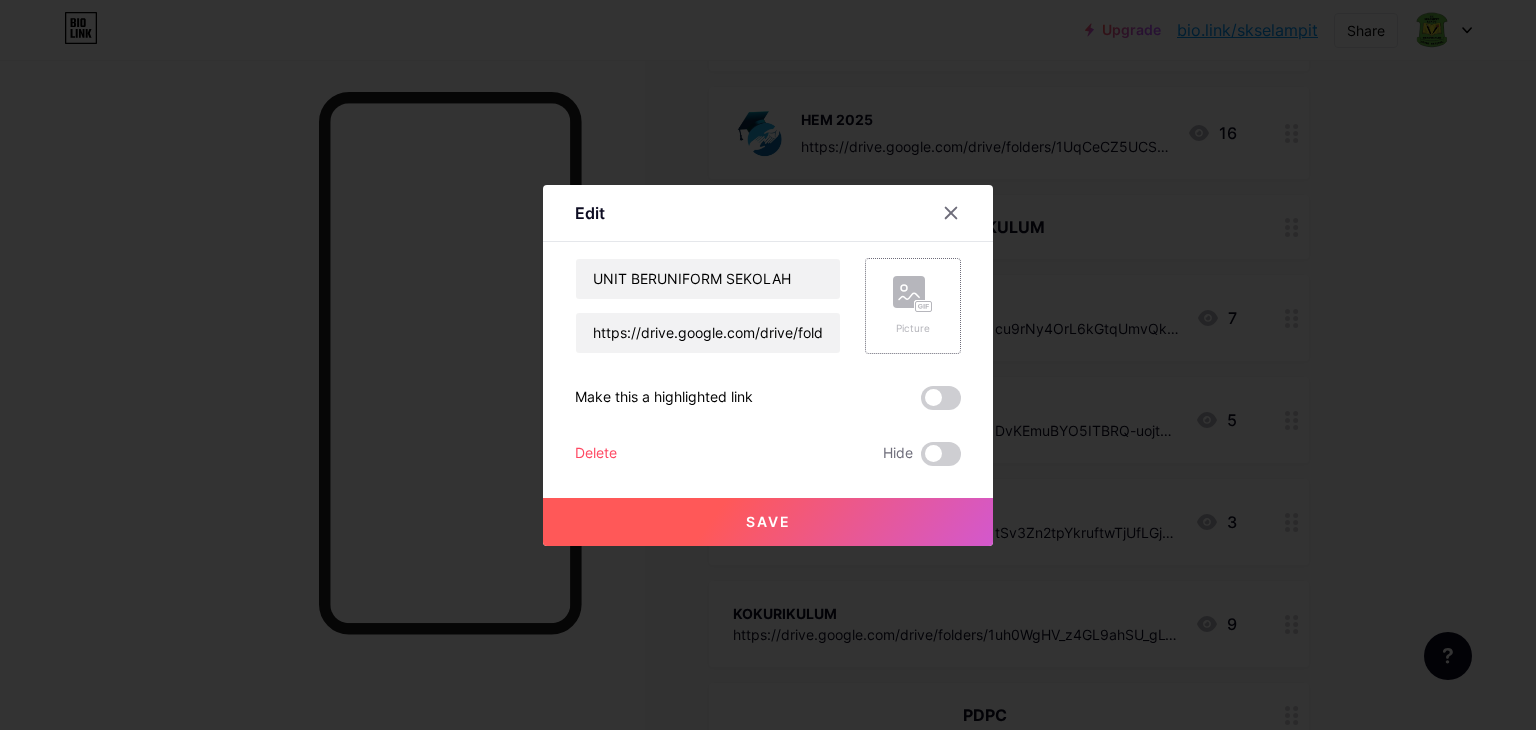 click 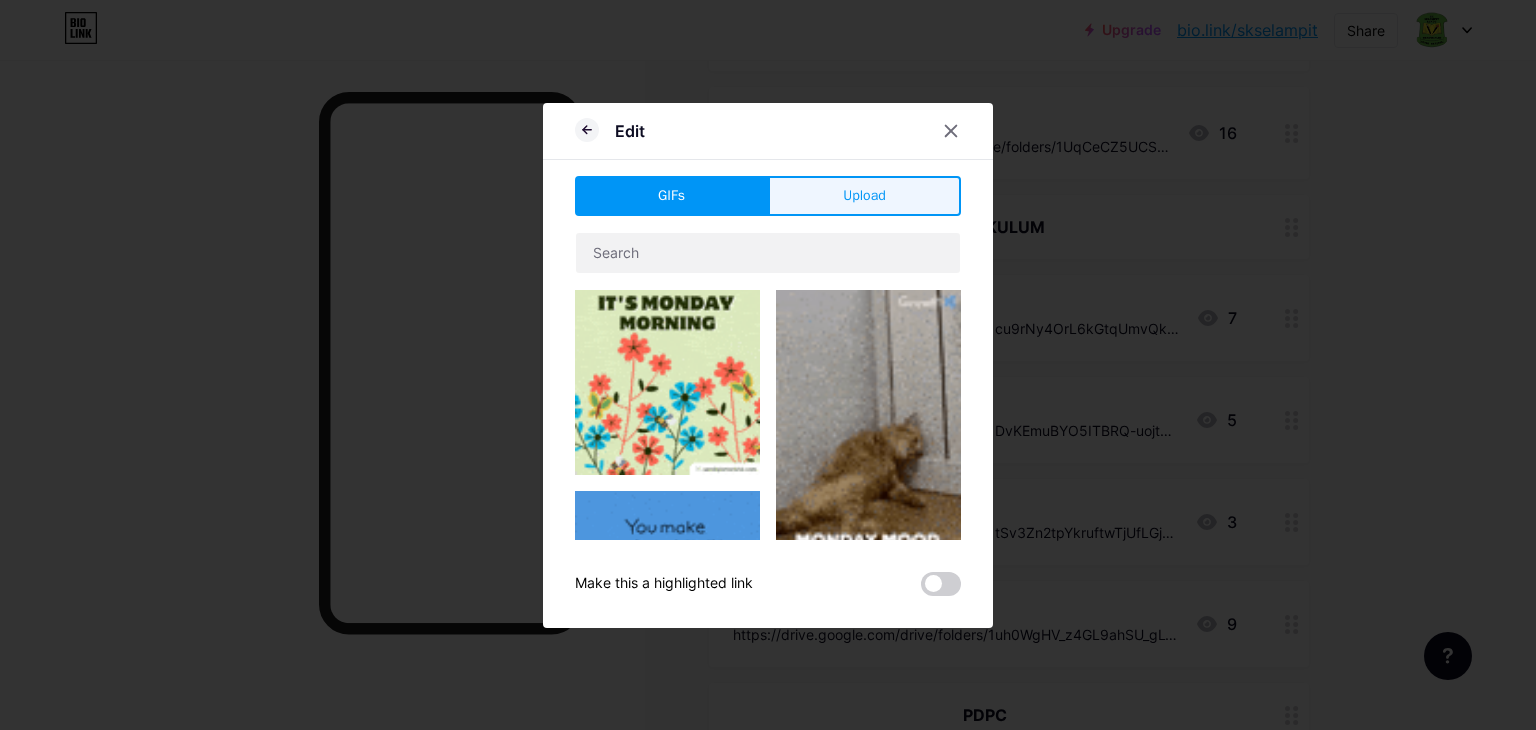 click on "Upload" at bounding box center (864, 196) 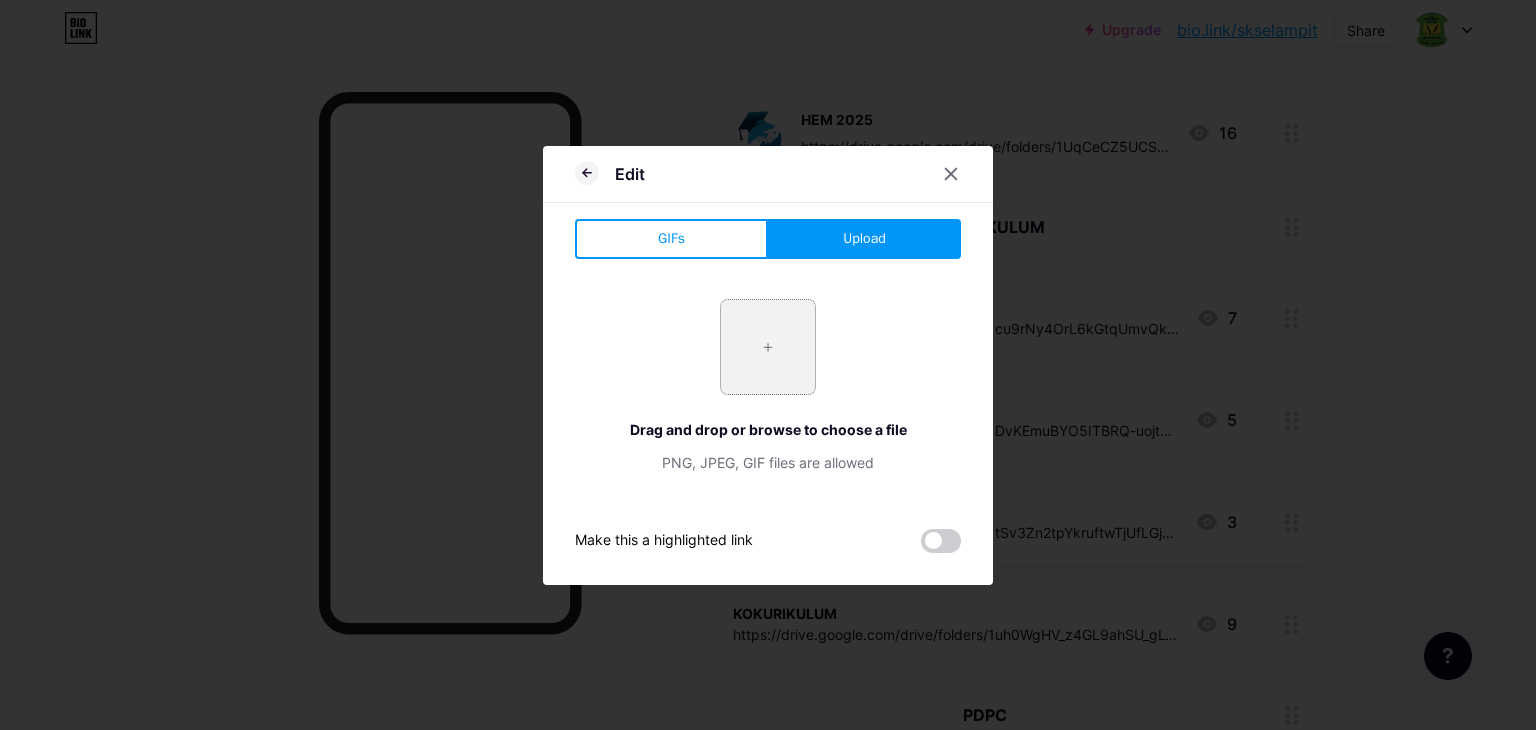 click at bounding box center (768, 347) 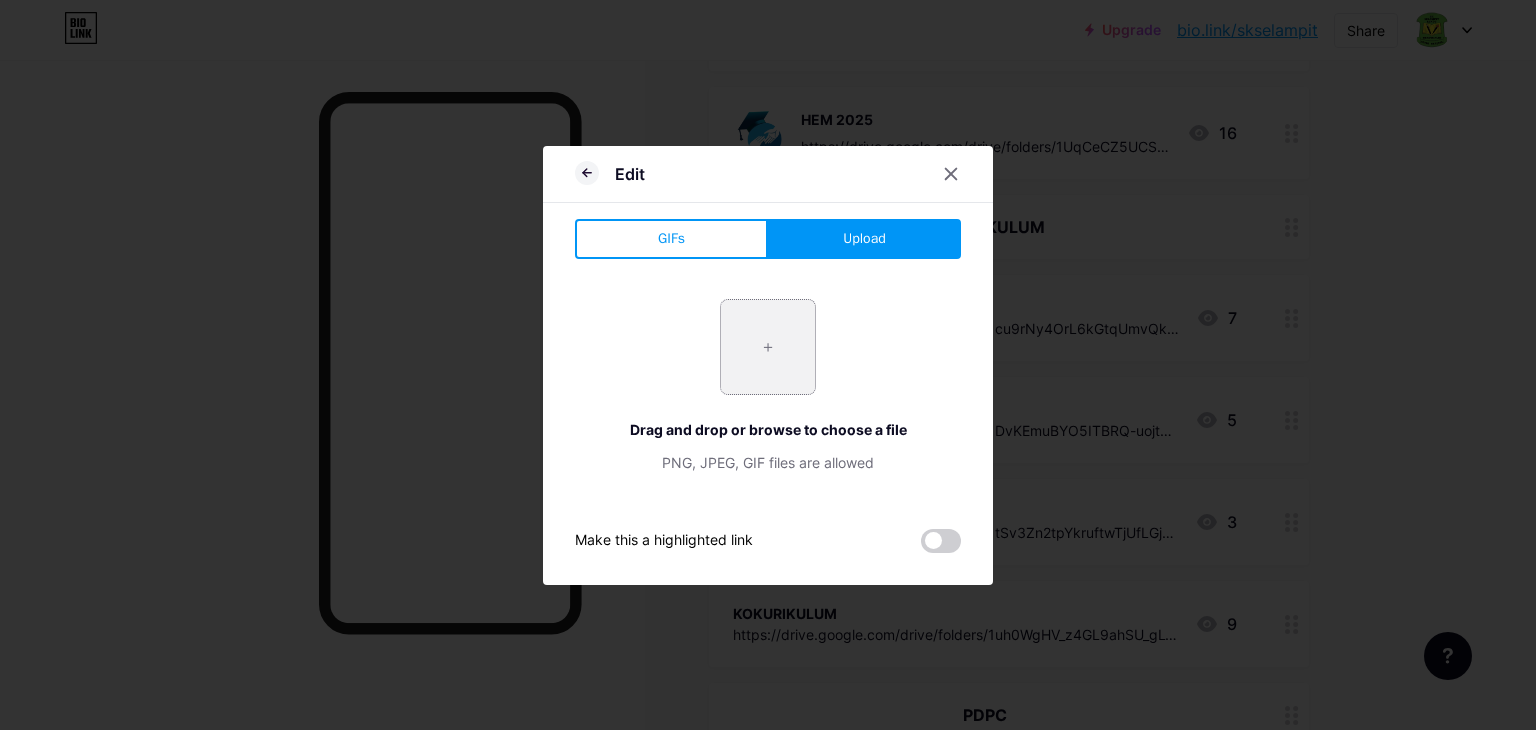 type on "C:\fakepath\Screenshot 2025-08-04 151659.png" 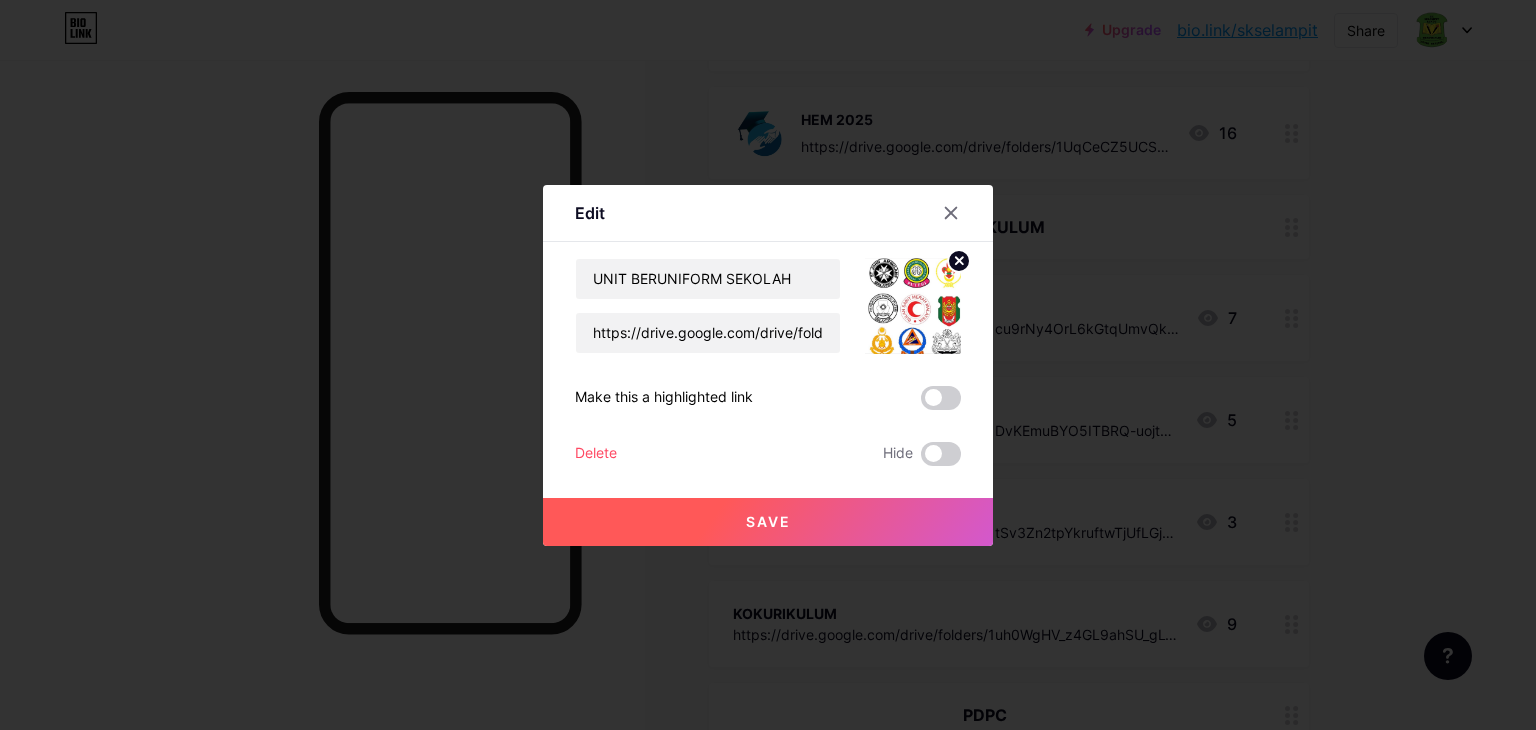 click on "Save" at bounding box center [768, 522] 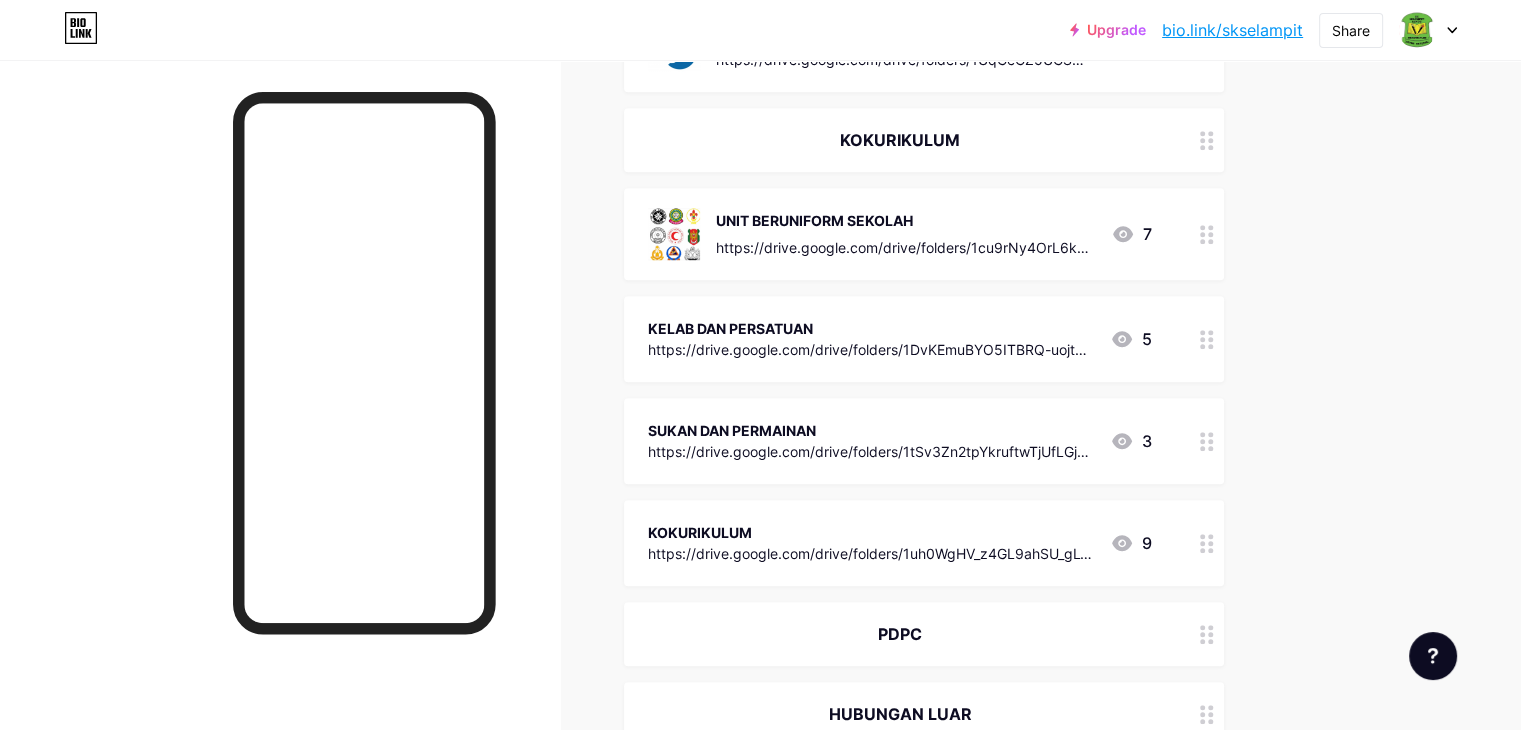 scroll, scrollTop: 1531, scrollLeft: 0, axis: vertical 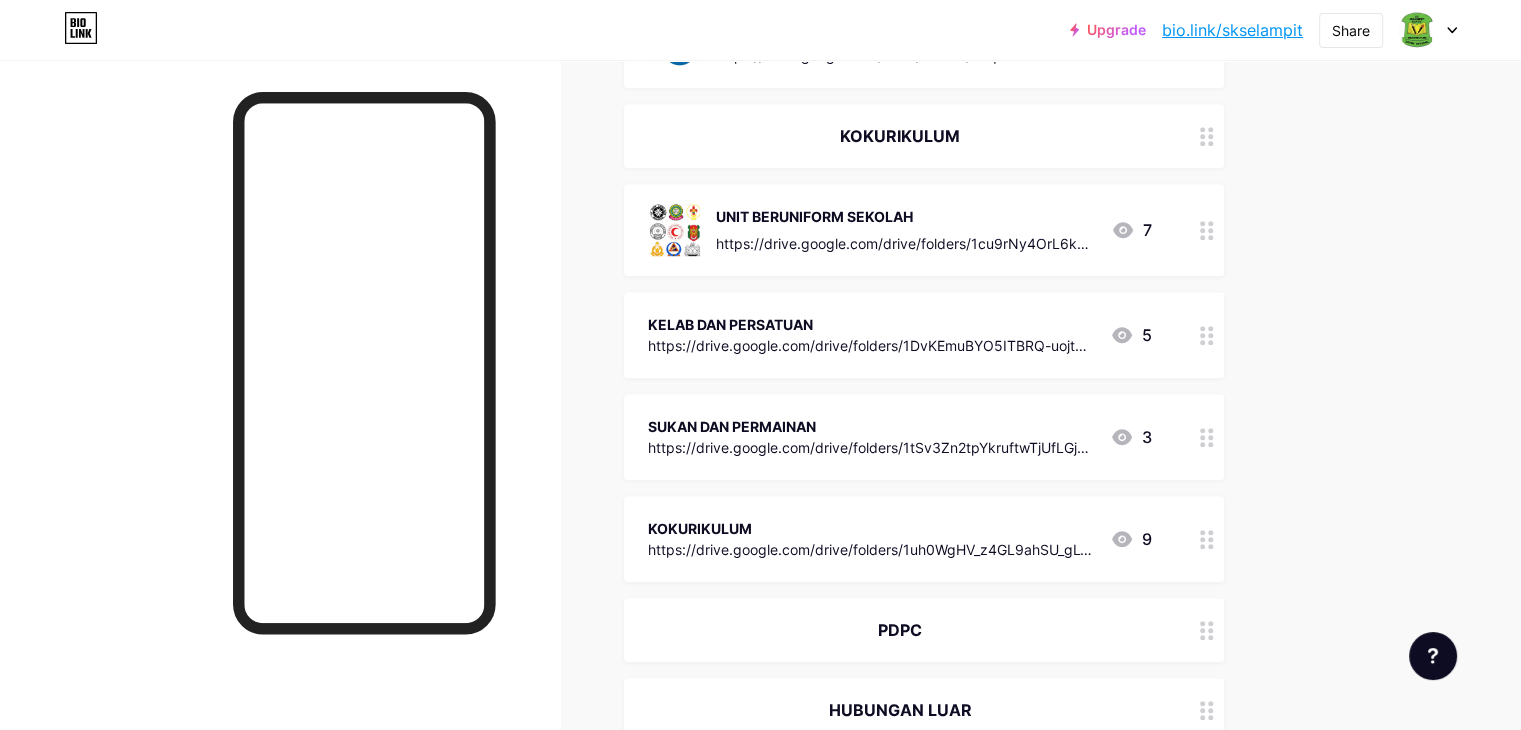 click on "KELAB DAN PERSATUAN" at bounding box center [871, 324] 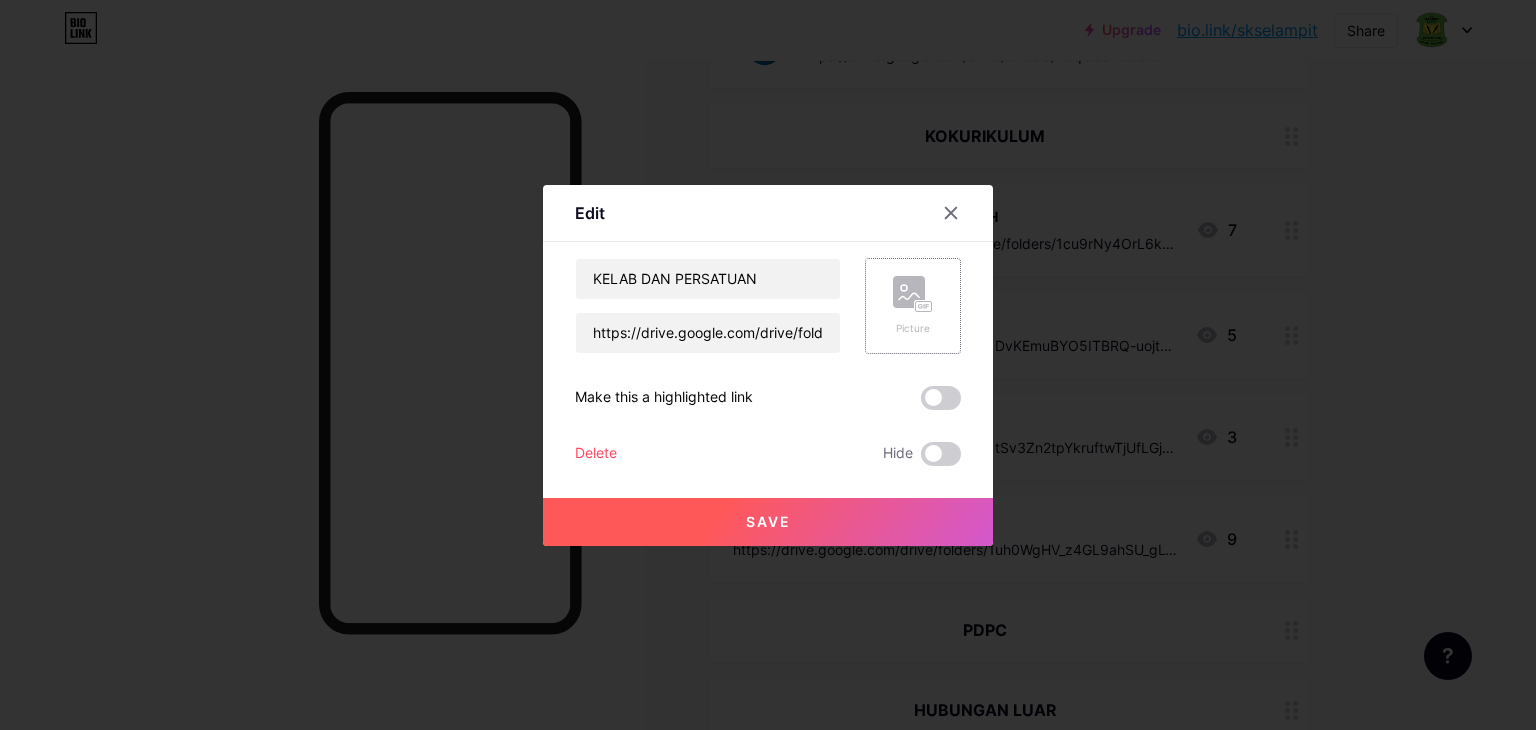 click 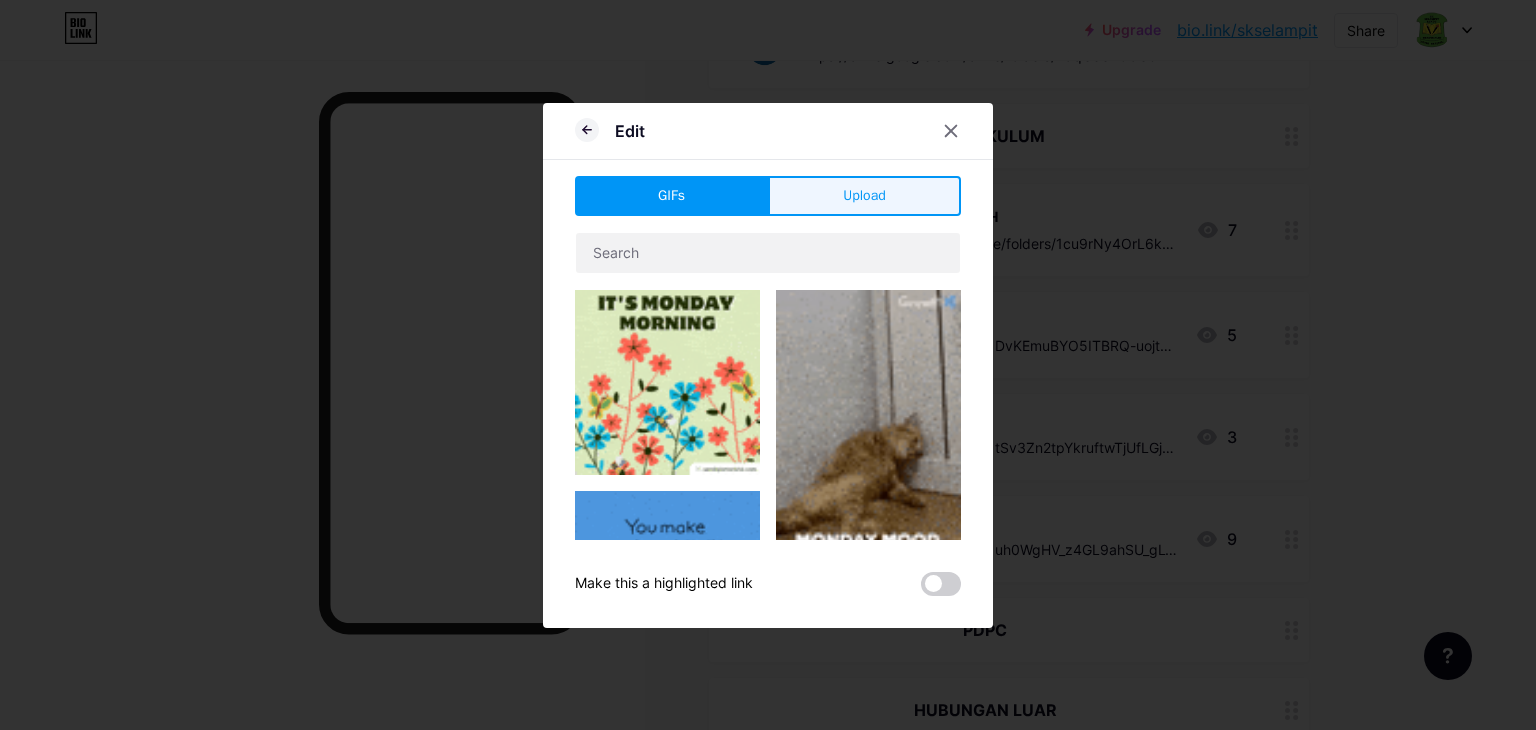 click on "Upload" at bounding box center [864, 195] 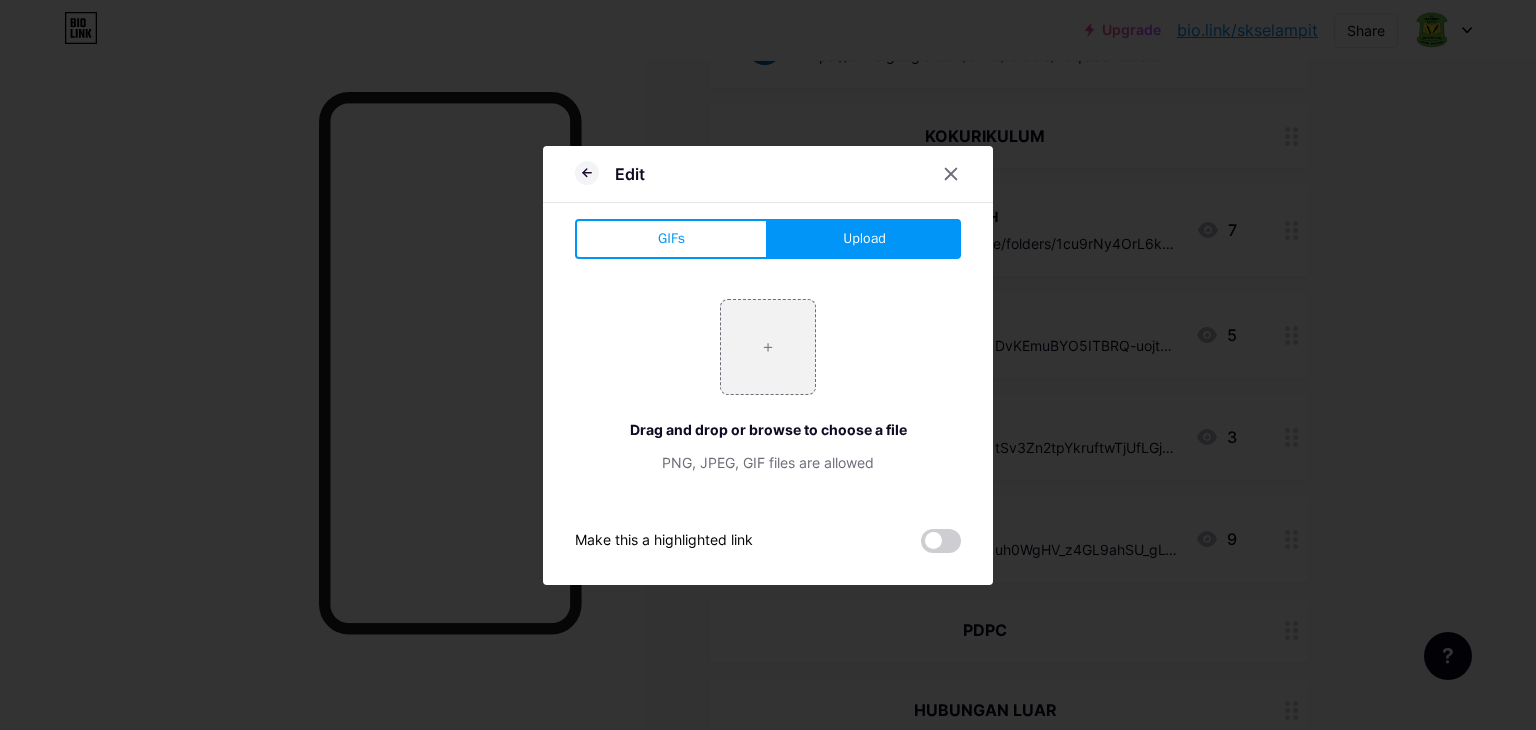 click on "+       Drag and drop or browse to choose a file   PNG, JPEG, GIF files are allowed" at bounding box center (768, 386) 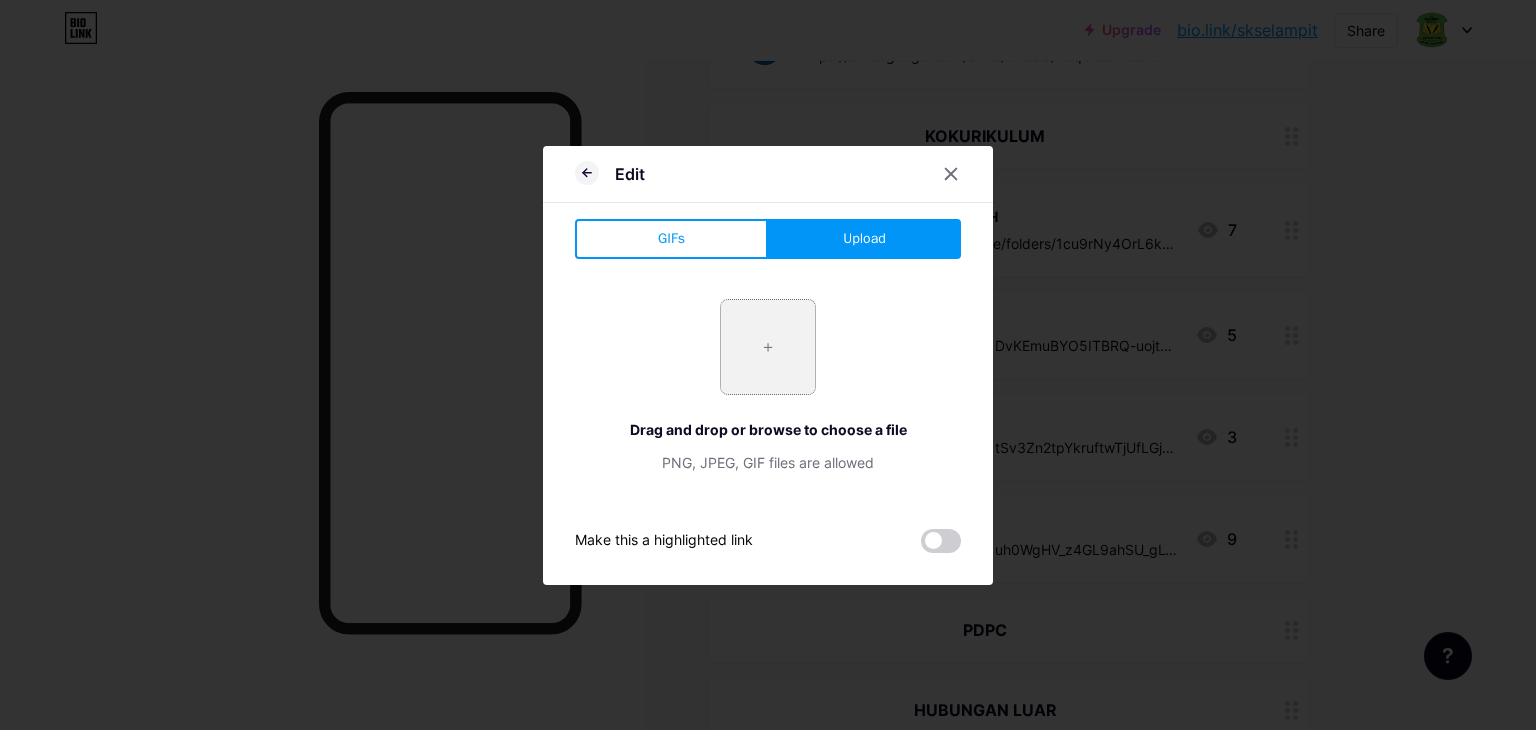 click at bounding box center [768, 347] 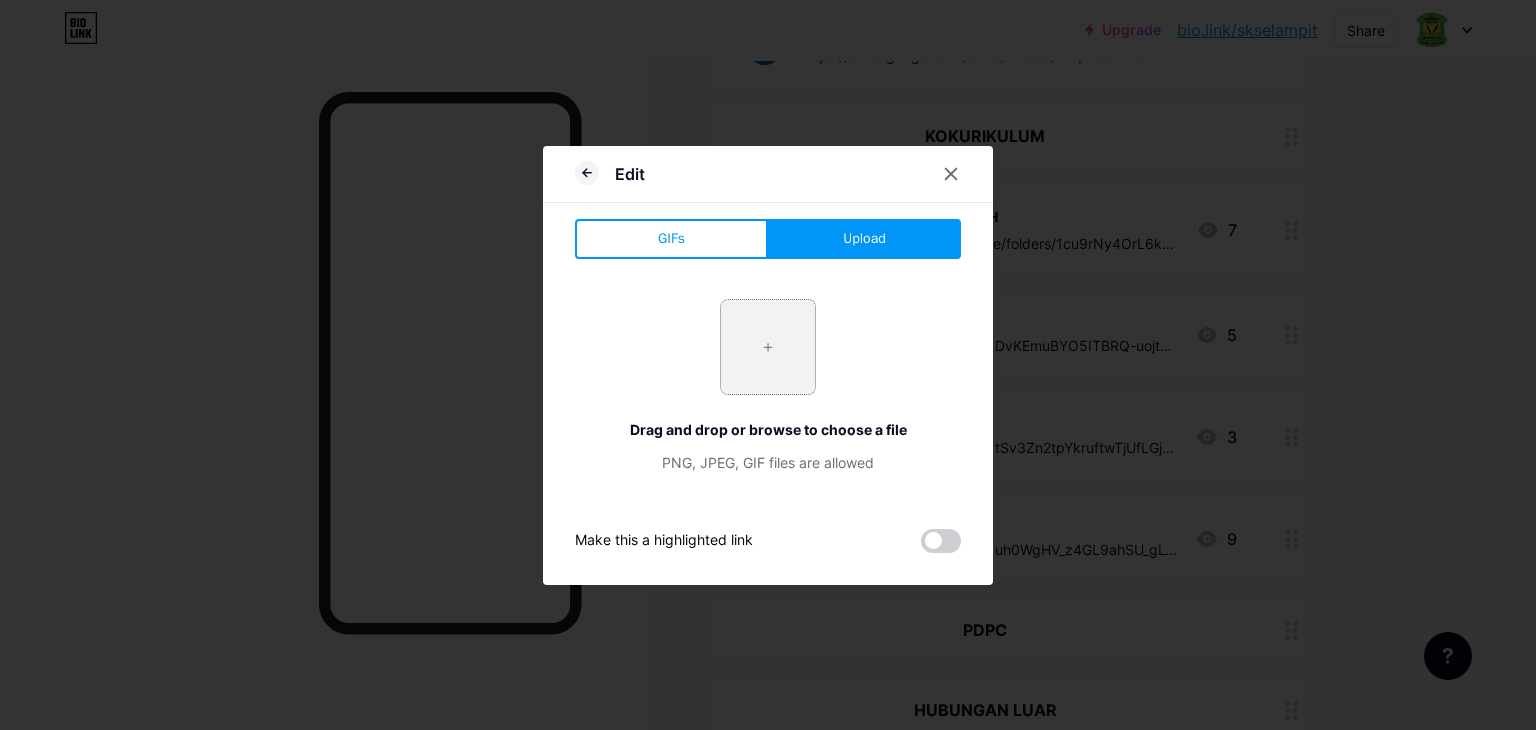 type on "C:\fakepath\Screenshot 2025-08-04 151820.png" 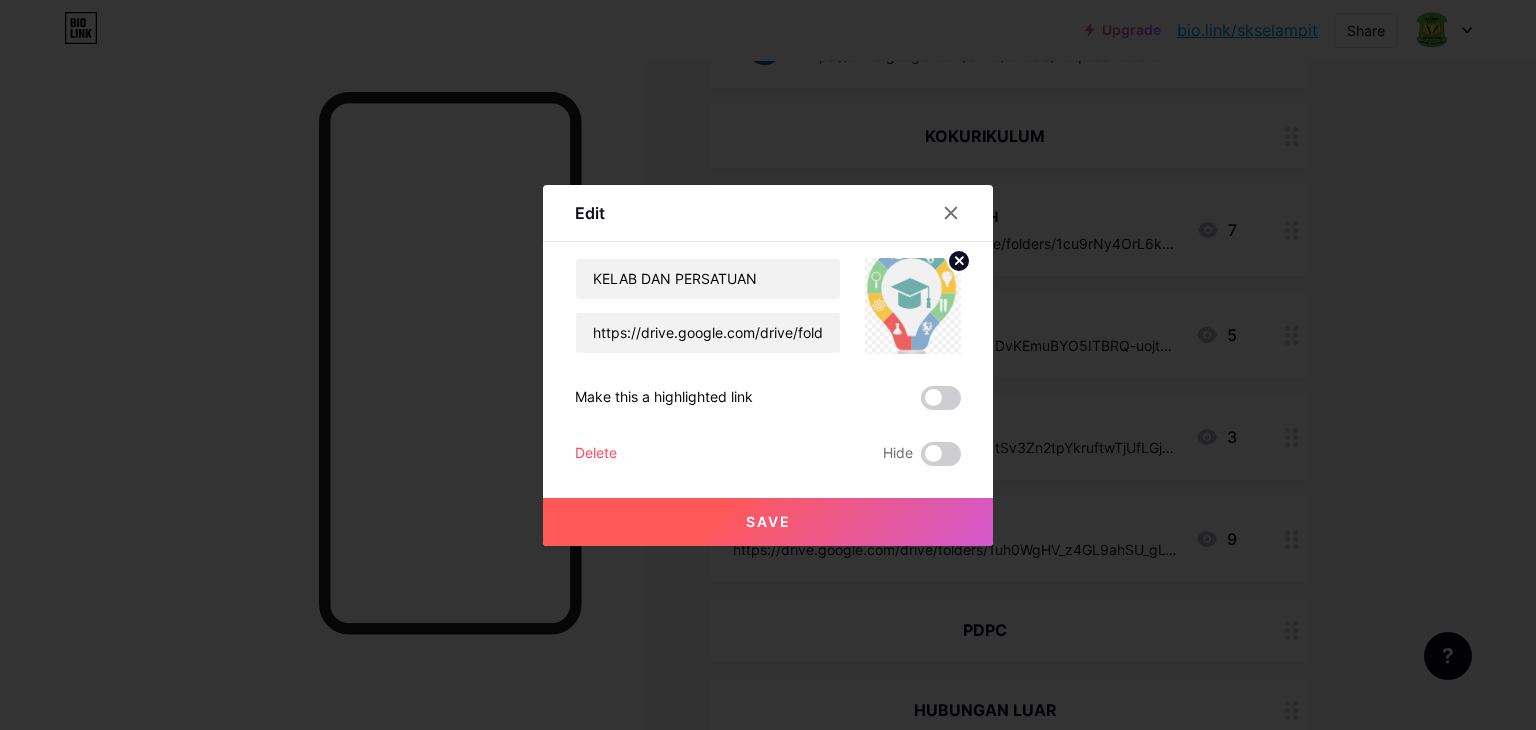 click on "Save" at bounding box center [768, 522] 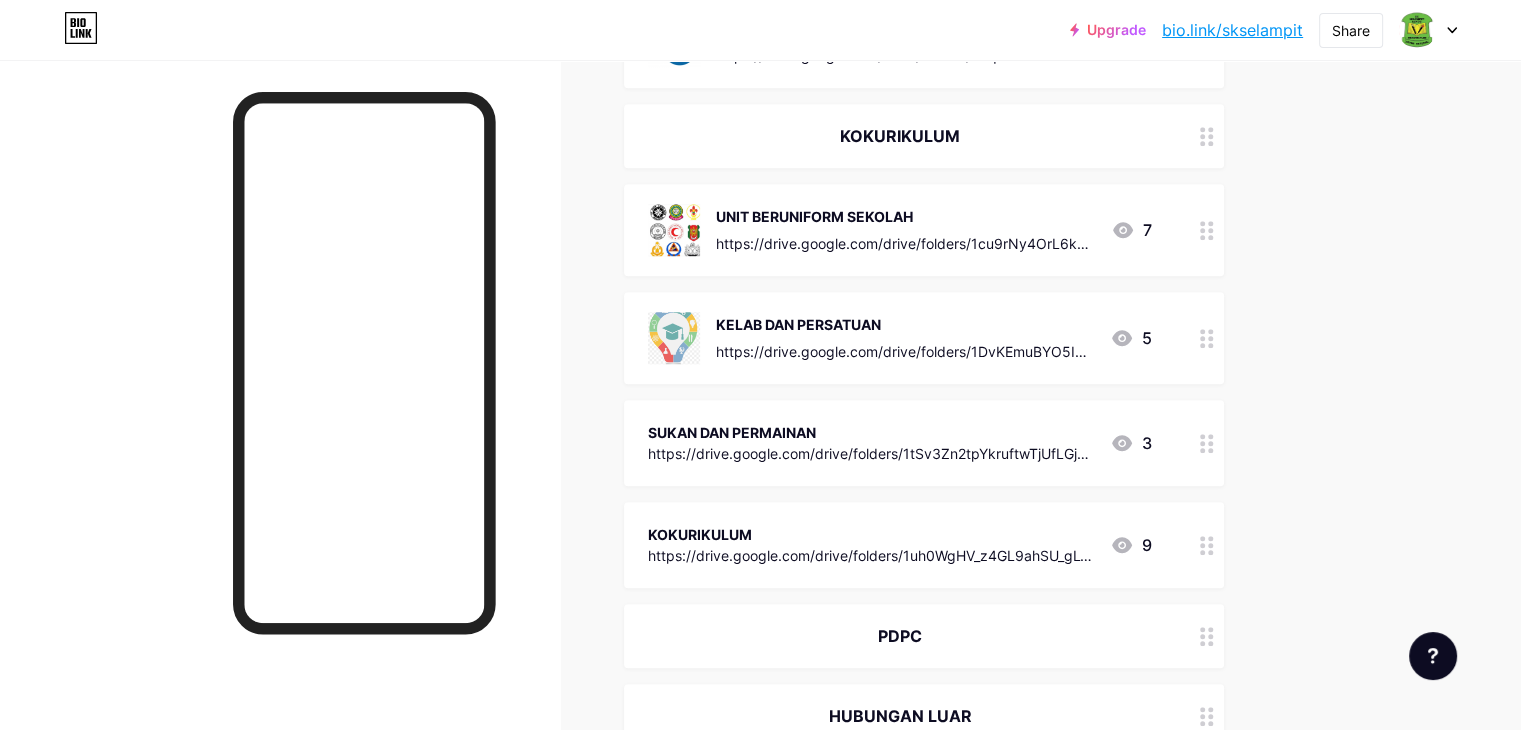 click on "SUKAN DAN PERMAINAN
https://drive.google.com/drive/folders/1tSv3Zn2tpYkruftwTjUfLGjCLHtU7bOE?usp=sharing" at bounding box center (871, 443) 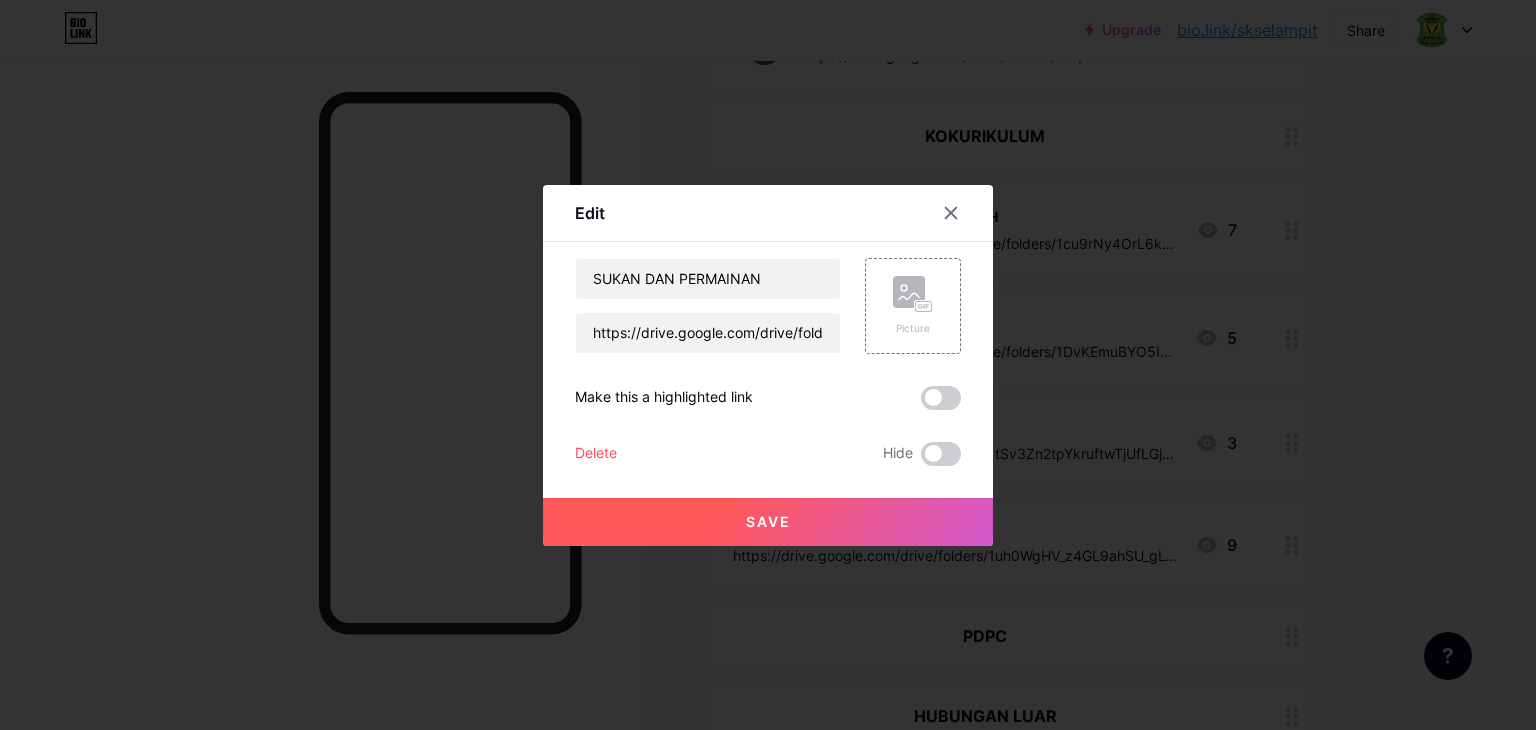 click on "Save" at bounding box center [768, 522] 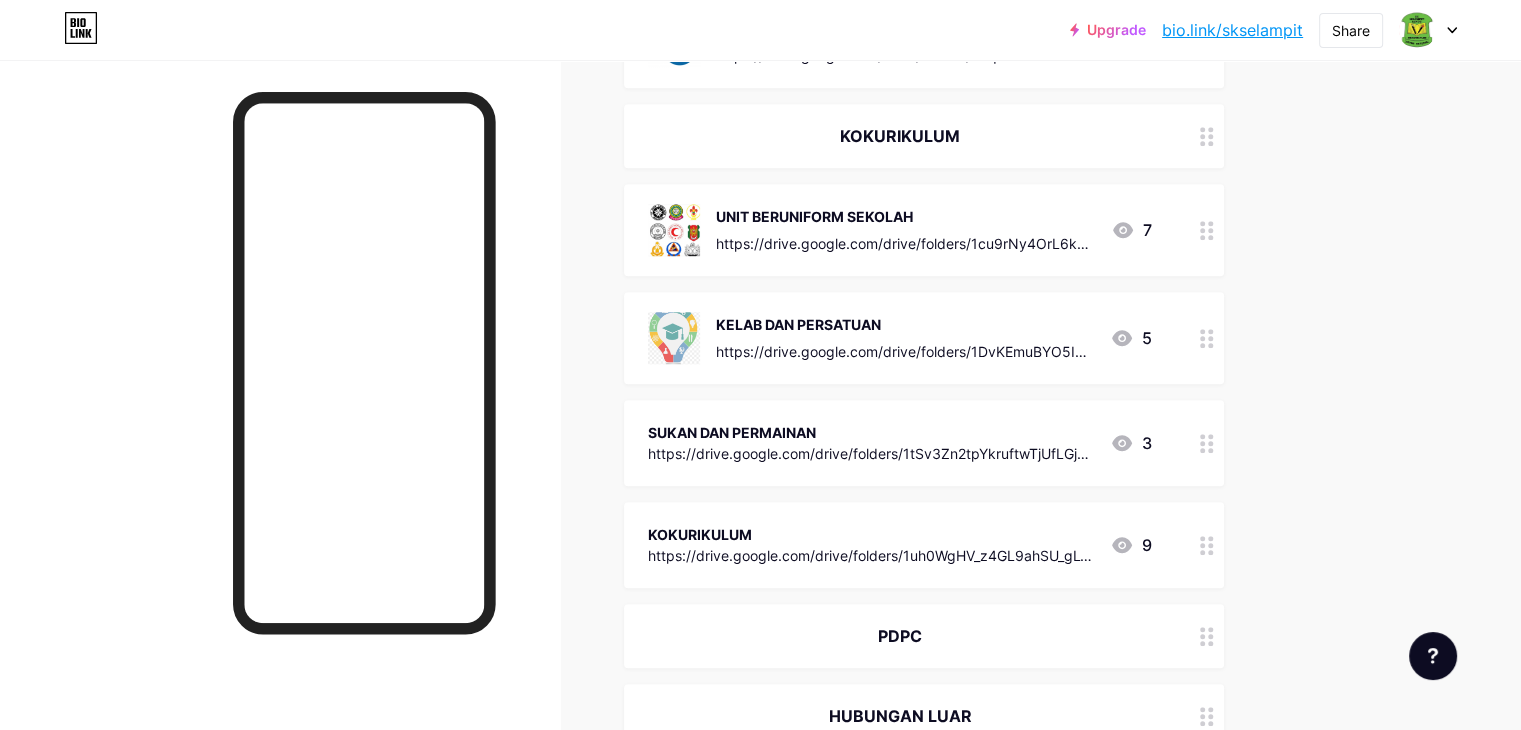 click on "SUKAN DAN PERMAINAN
https://drive.google.com/drive/folders/1tSv3Zn2tpYkruftwTjUfLGjCLHtU7bOE?usp=sharing
3" at bounding box center (924, 443) 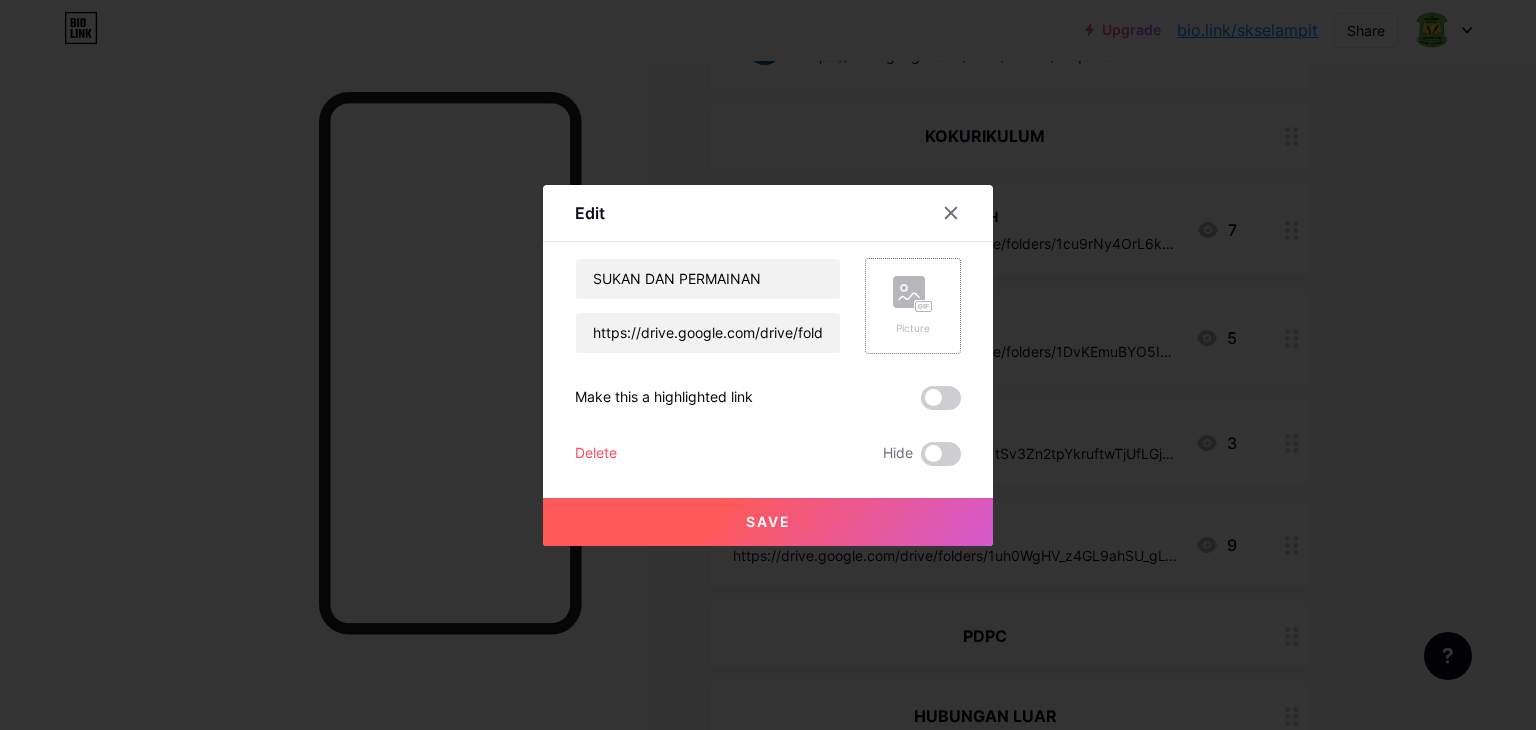 click 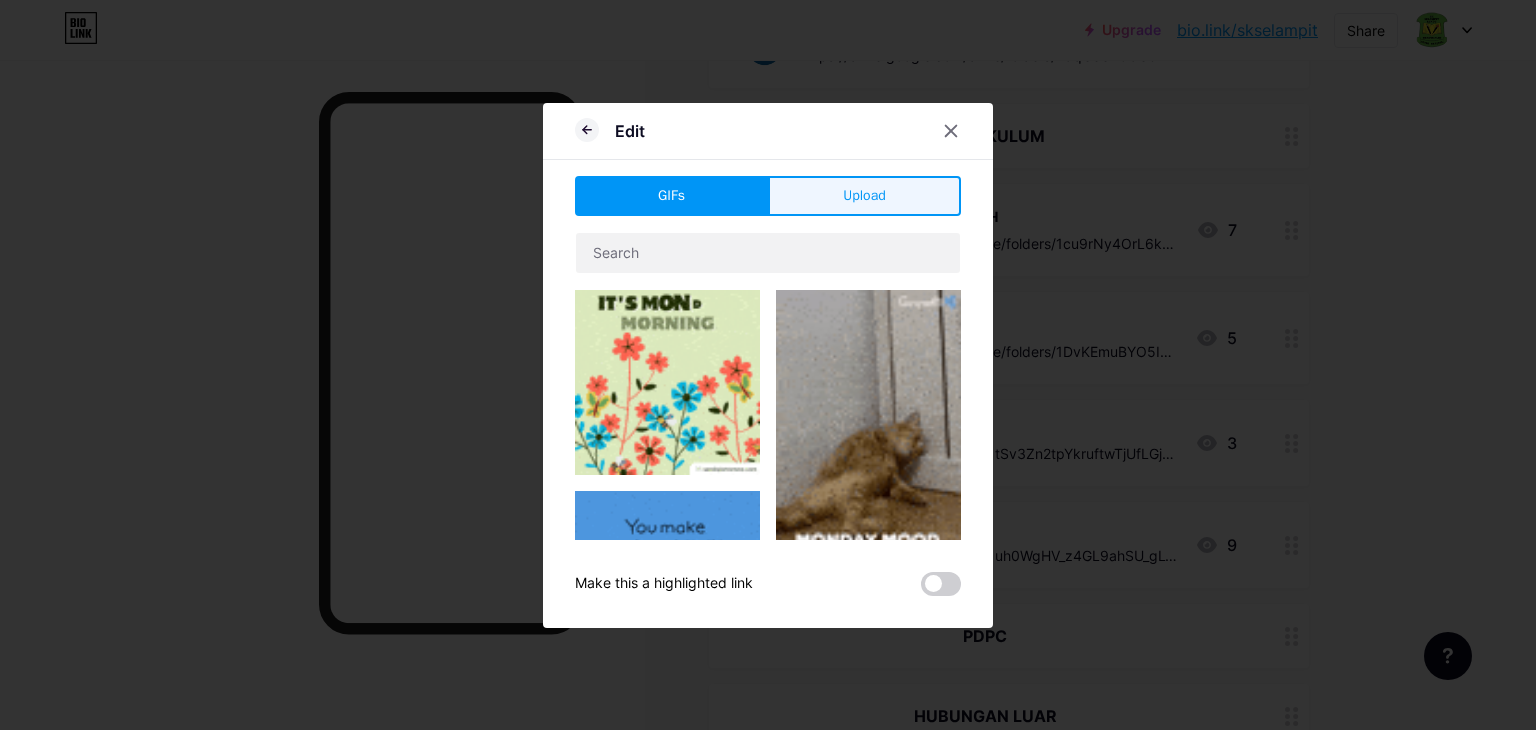 click on "Upload" at bounding box center [864, 196] 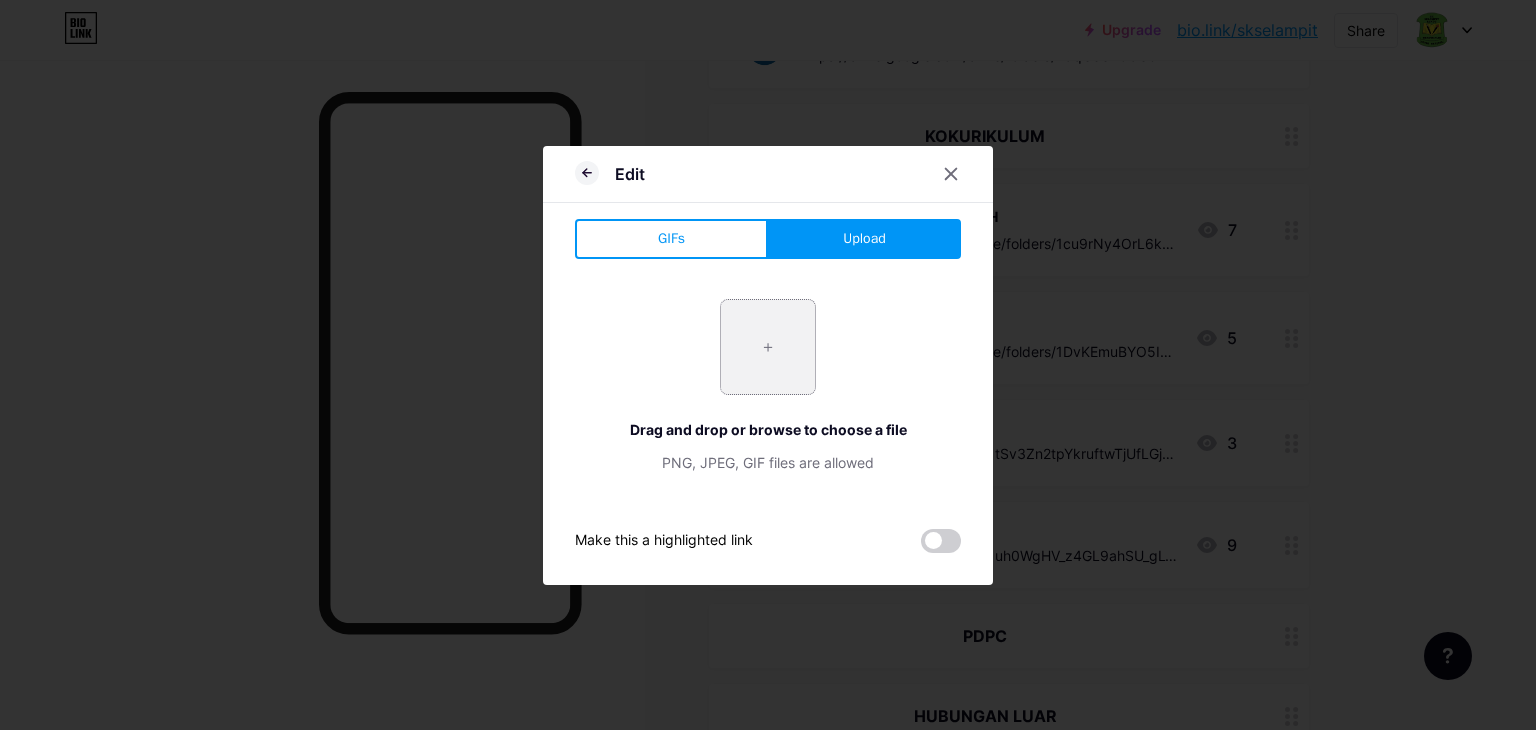 click at bounding box center [768, 347] 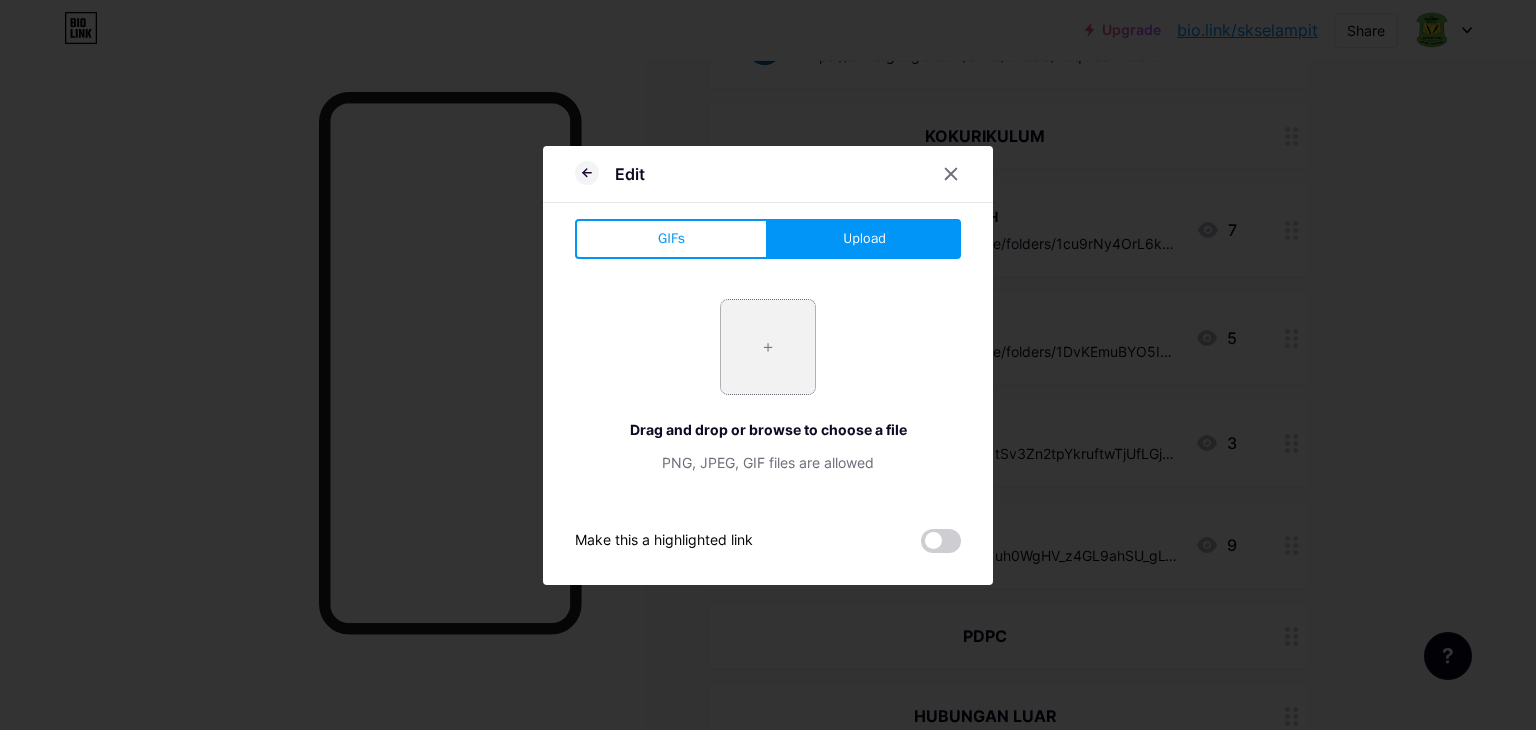 type on "C:\fakepath\Screenshot 2025-08-04 151908.png" 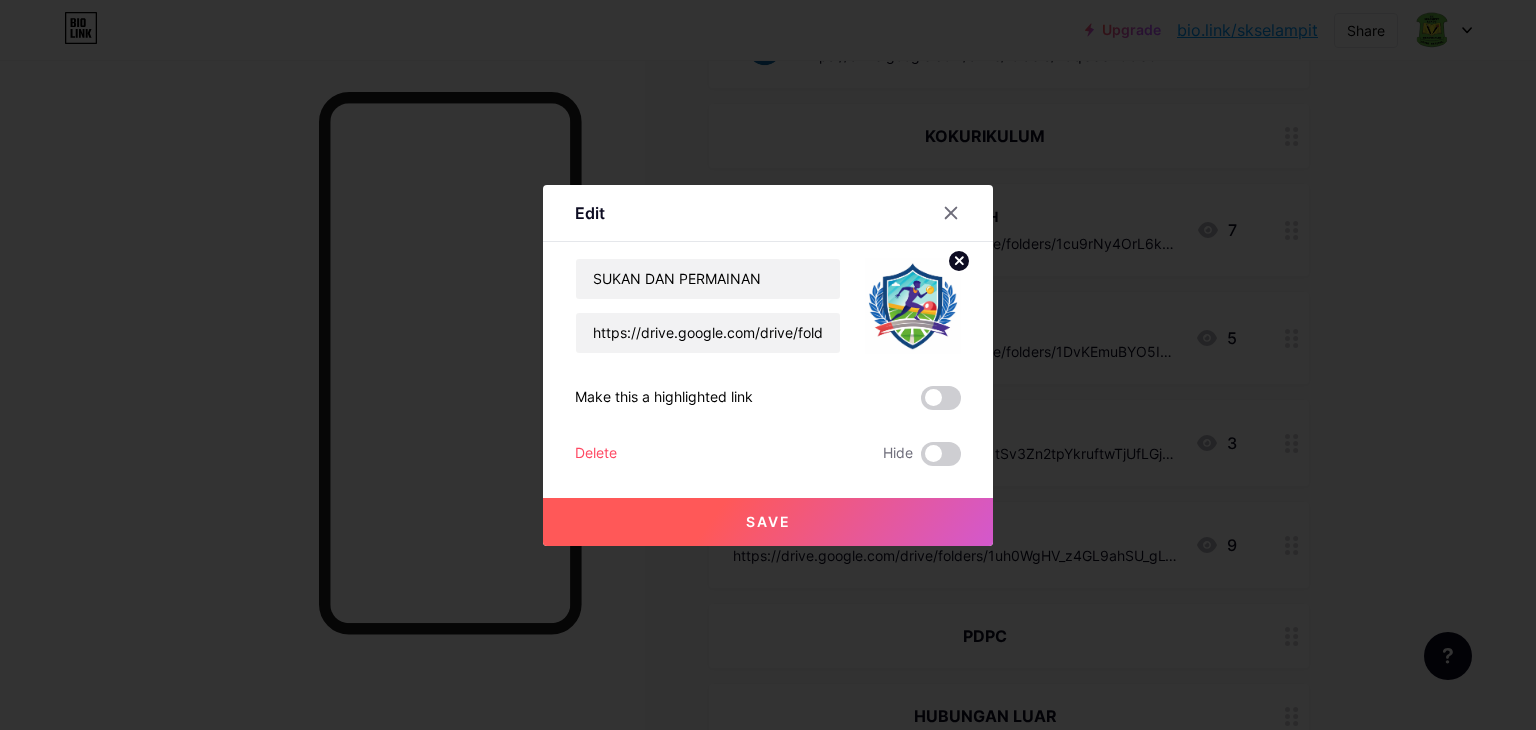 click on "Save" at bounding box center (768, 522) 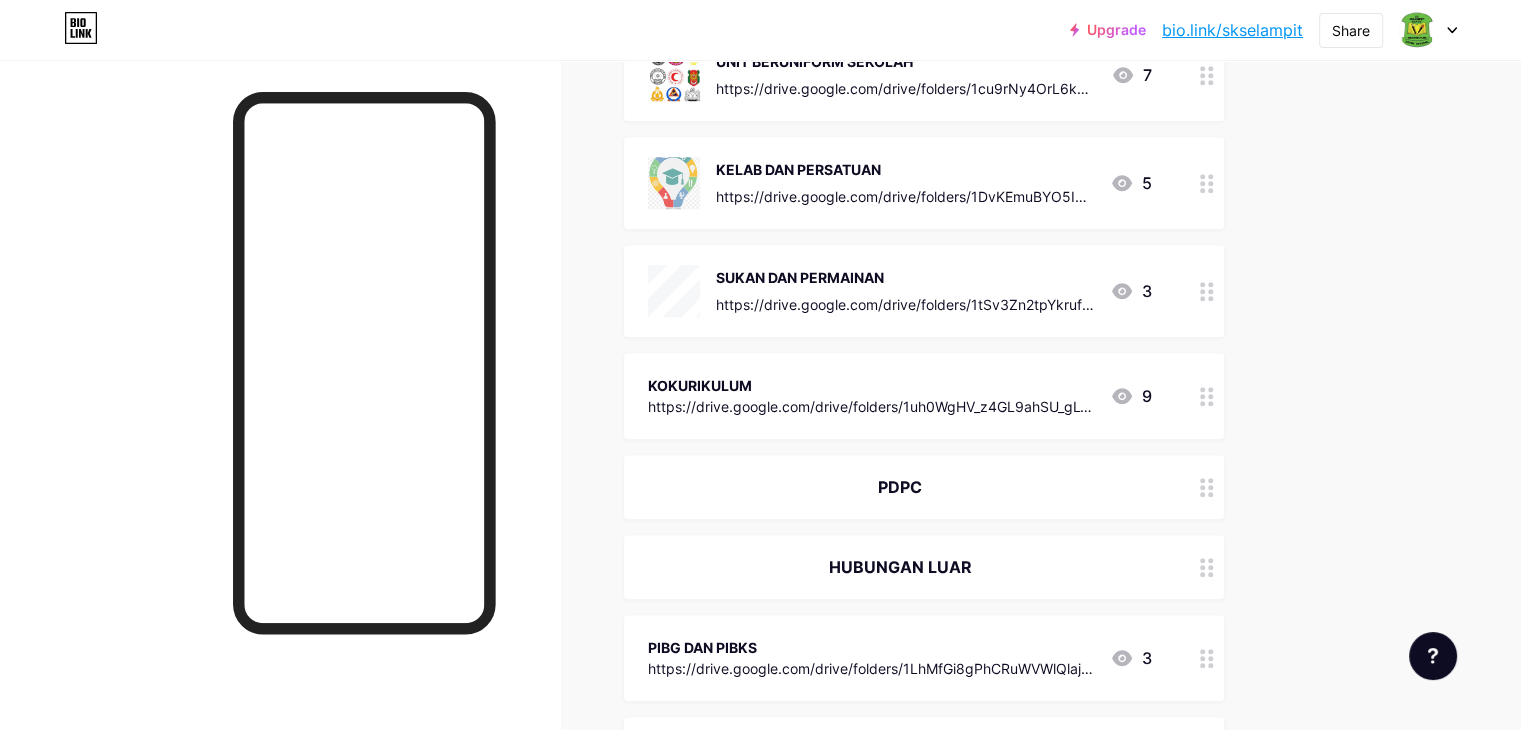 scroll, scrollTop: 1690, scrollLeft: 0, axis: vertical 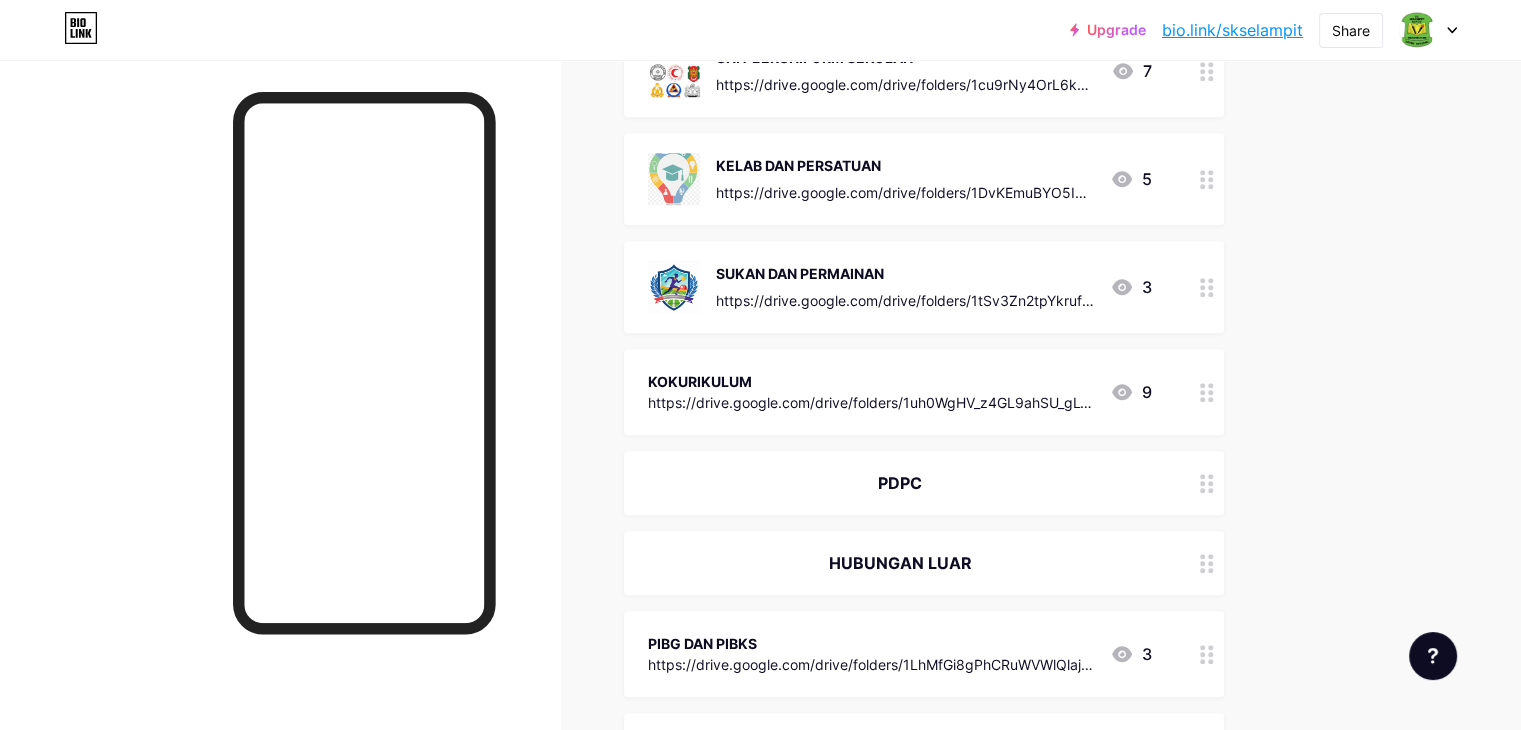 click on "KOKURIKULUM
https://drive.google.com/drive/folders/1uh0WgHV_z4GL9ahSU_gLTg1ylOm53eto?usp=sharing
9" at bounding box center [924, 392] 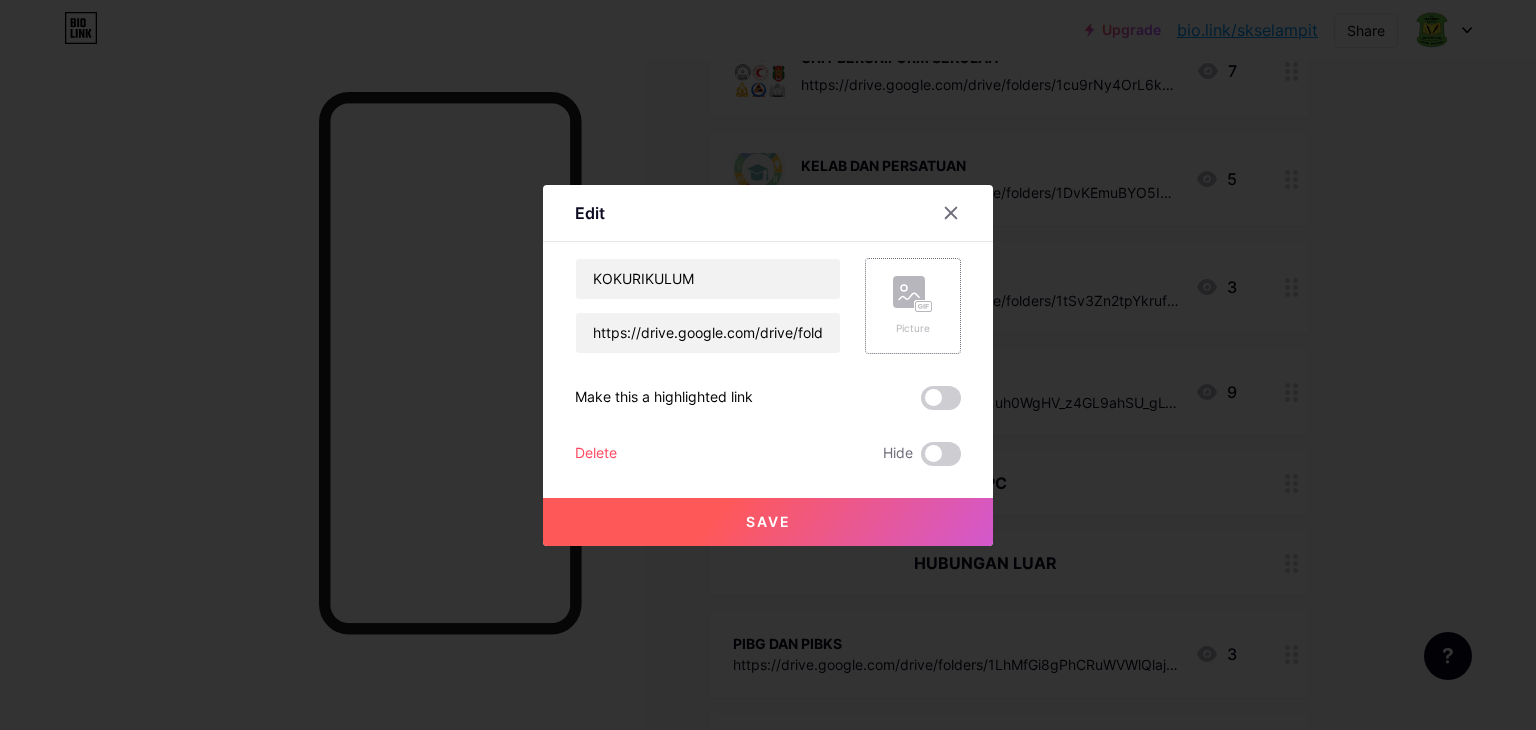 click 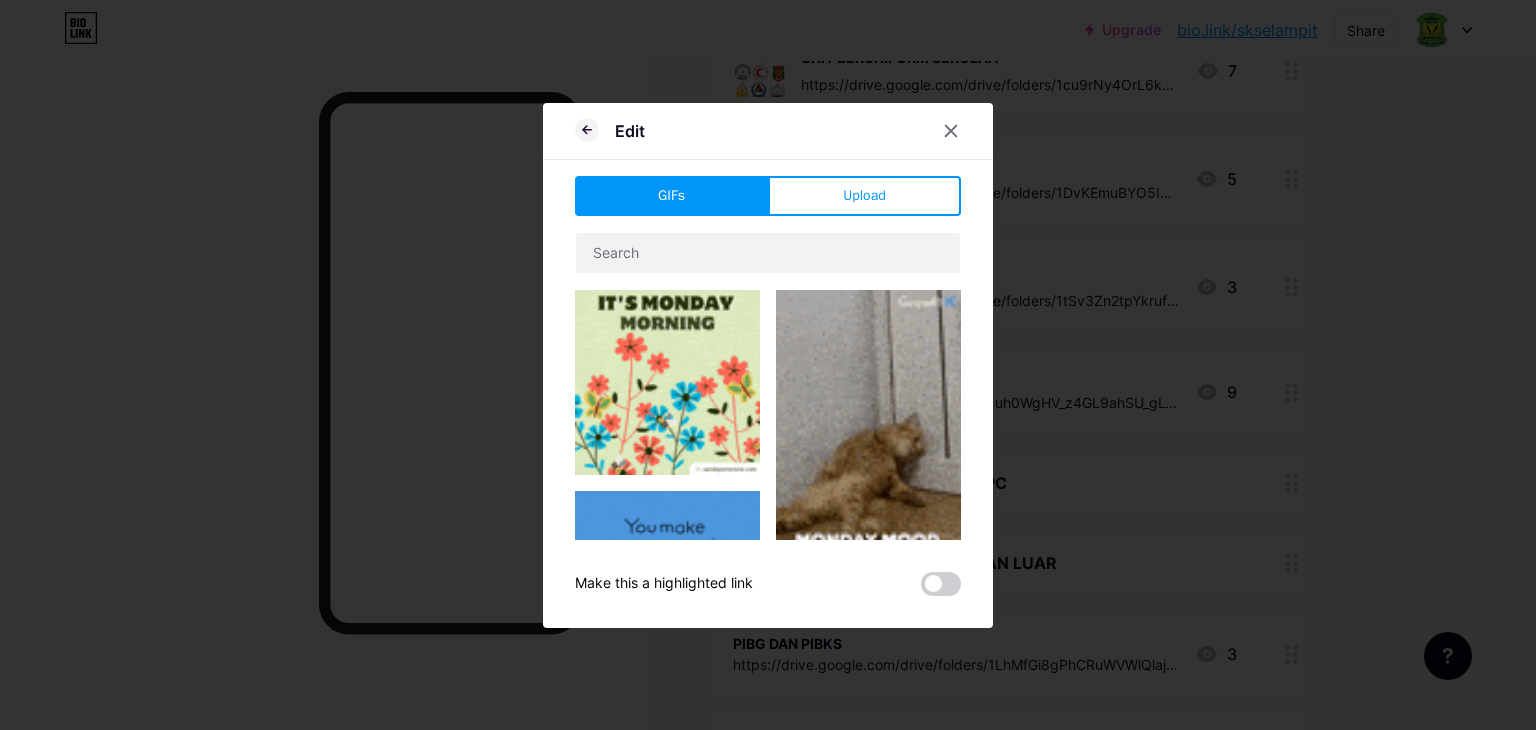 click on "Upload" at bounding box center [864, 196] 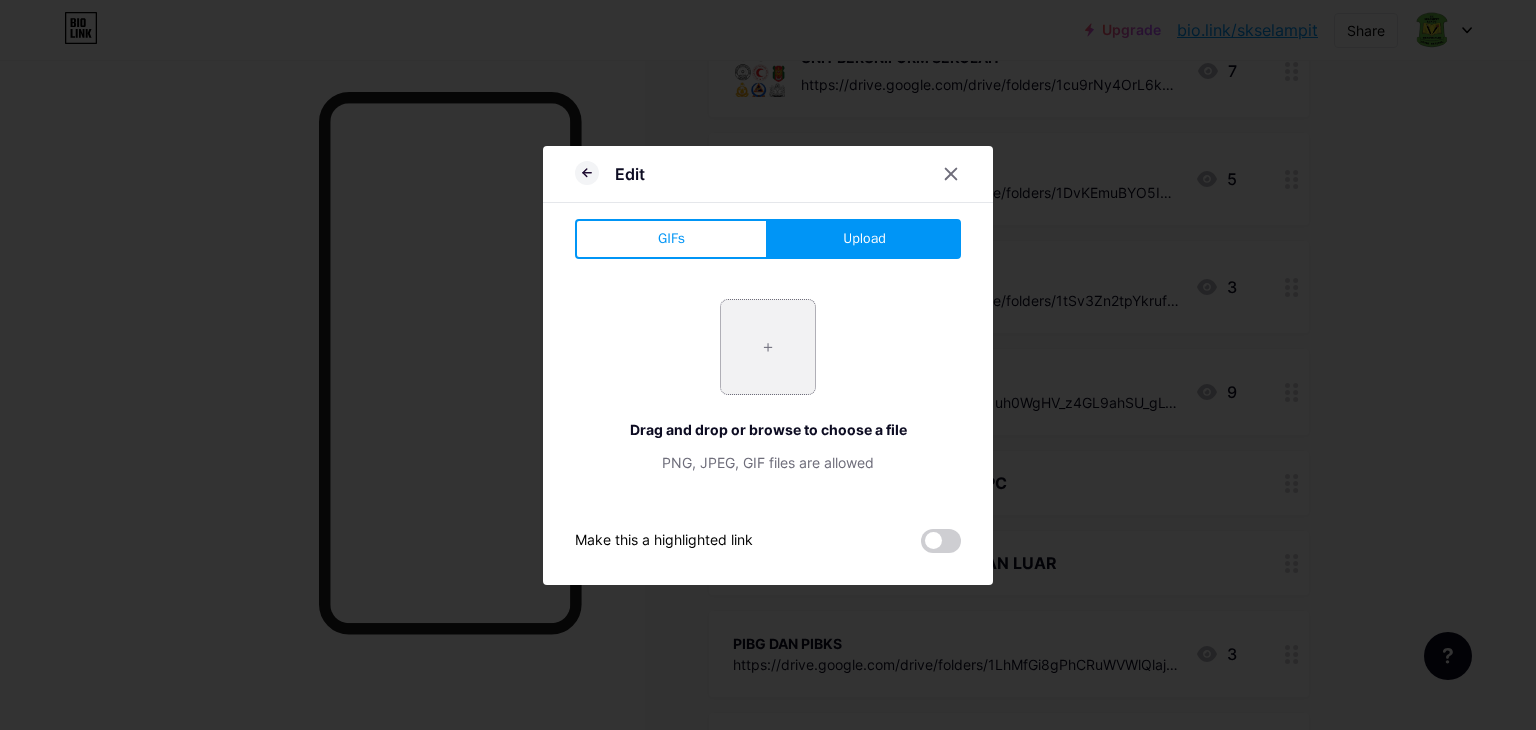 click at bounding box center (768, 347) 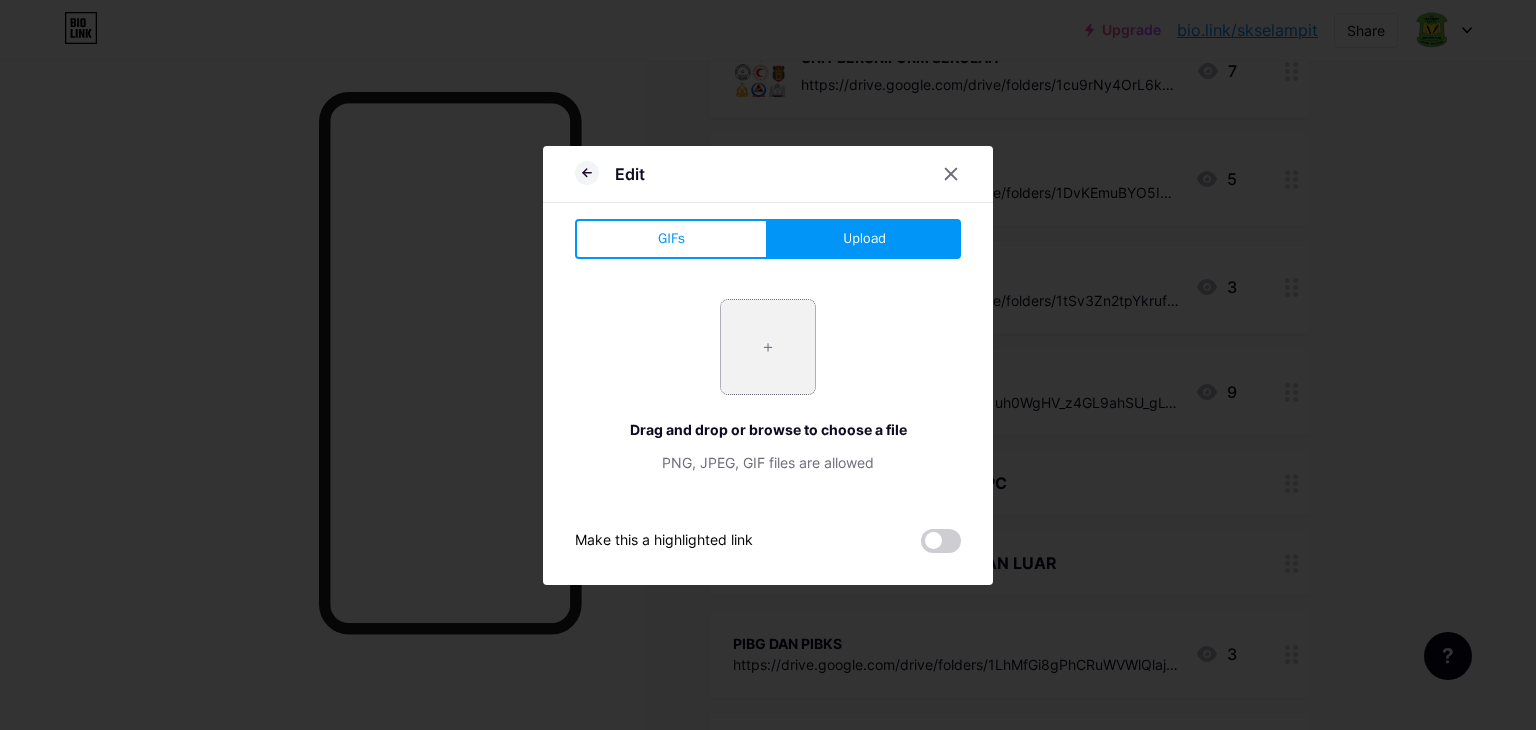 type on "C:\fakepath\Screenshot 2025-08-04 151959.png" 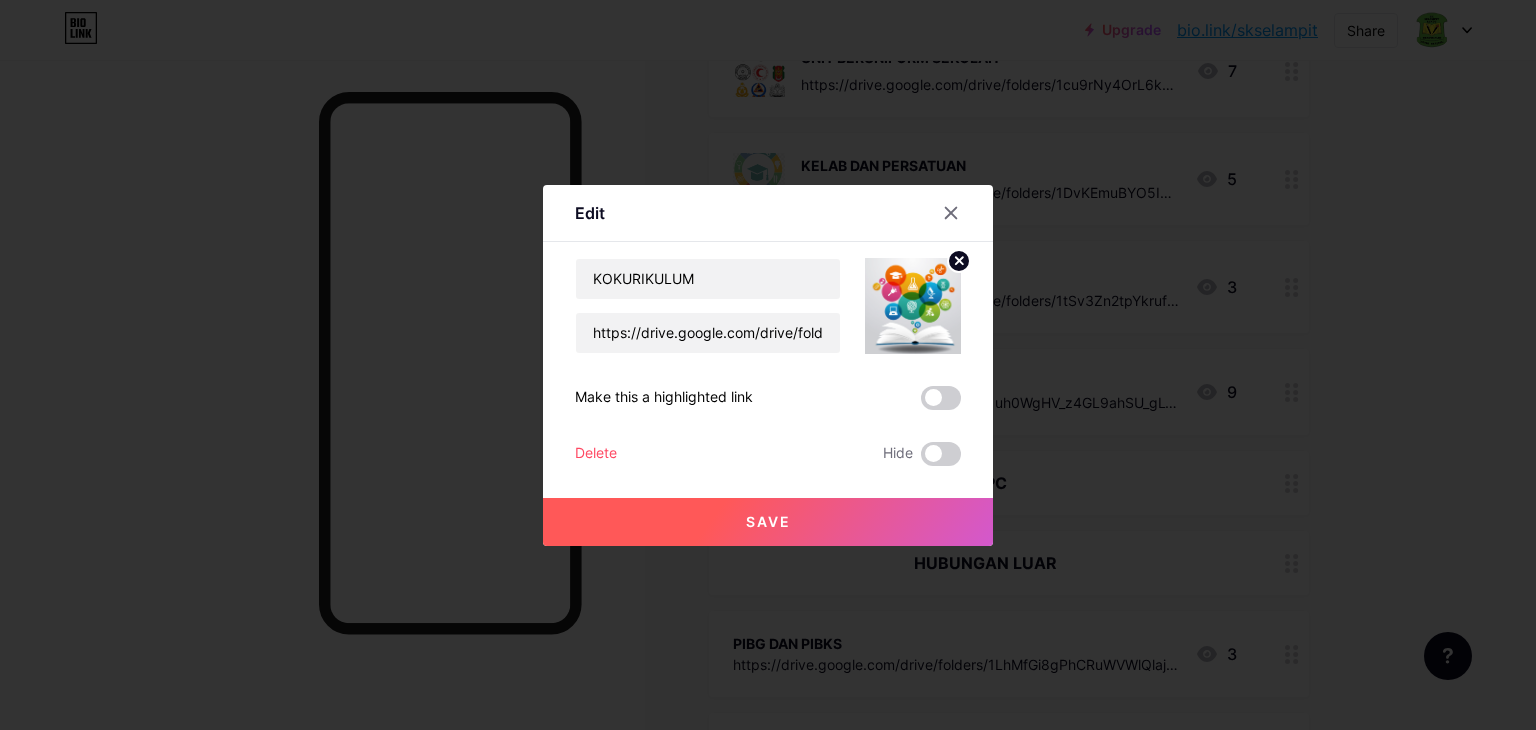 click on "Save" at bounding box center (768, 522) 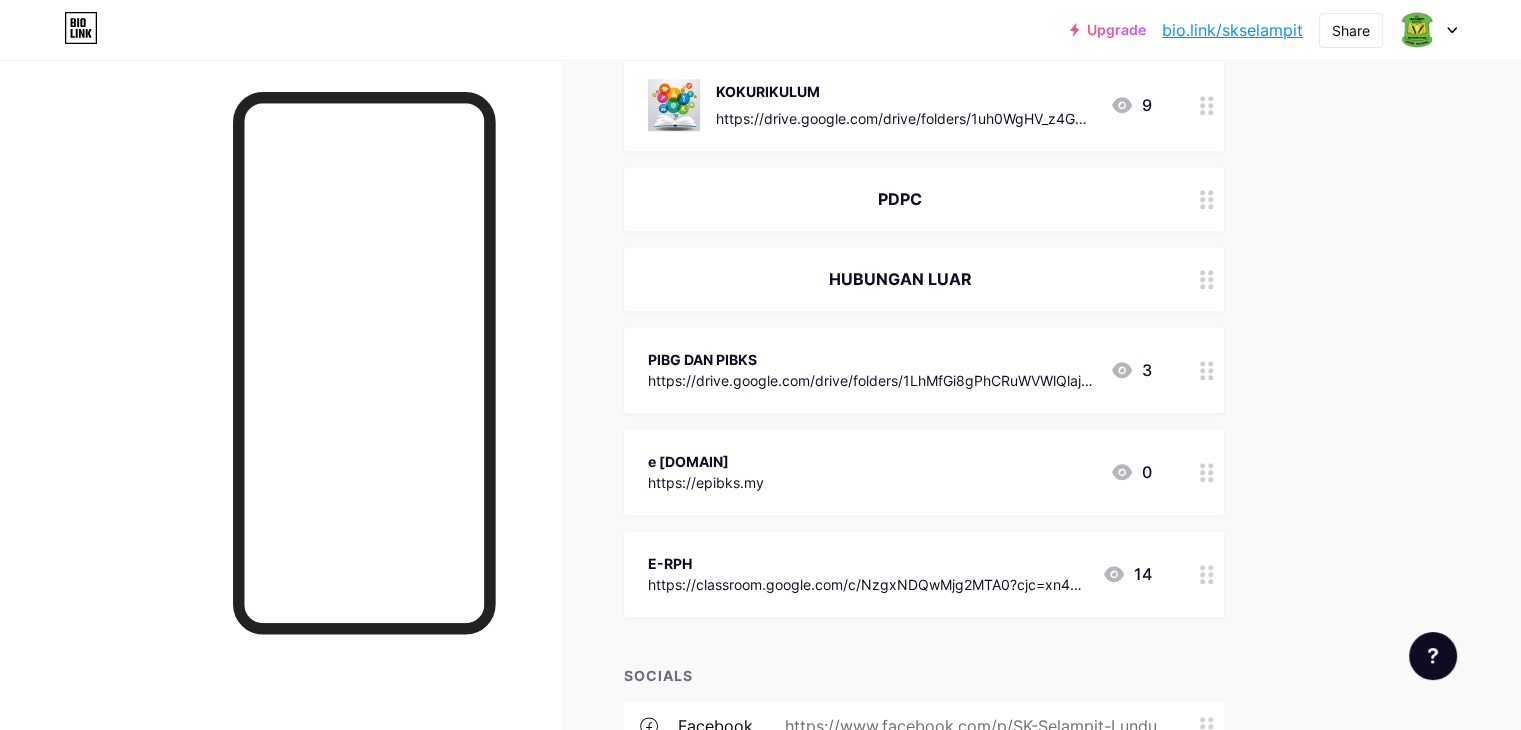 scroll, scrollTop: 1984, scrollLeft: 0, axis: vertical 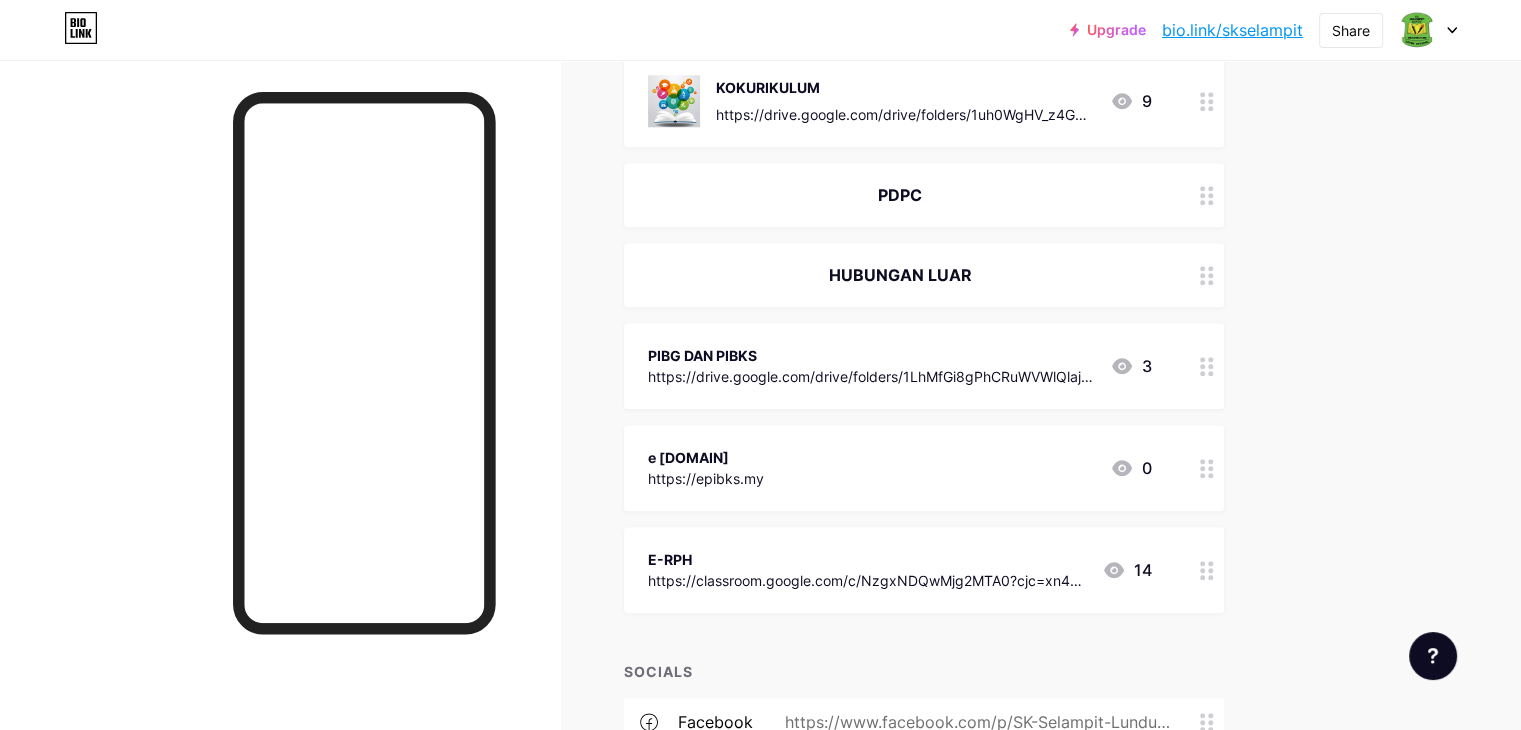click on "PIBG DAN PIBKS" at bounding box center [871, 355] 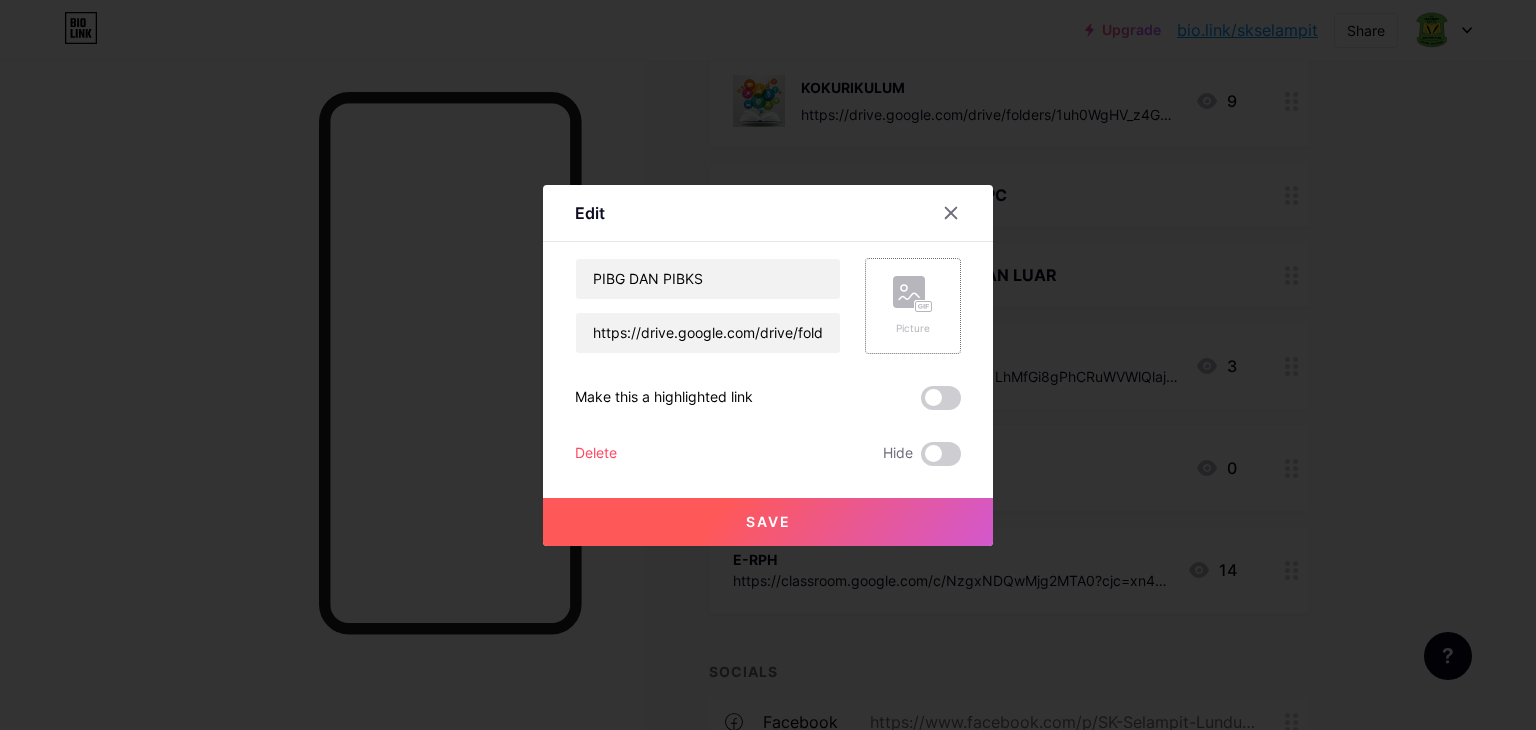 click 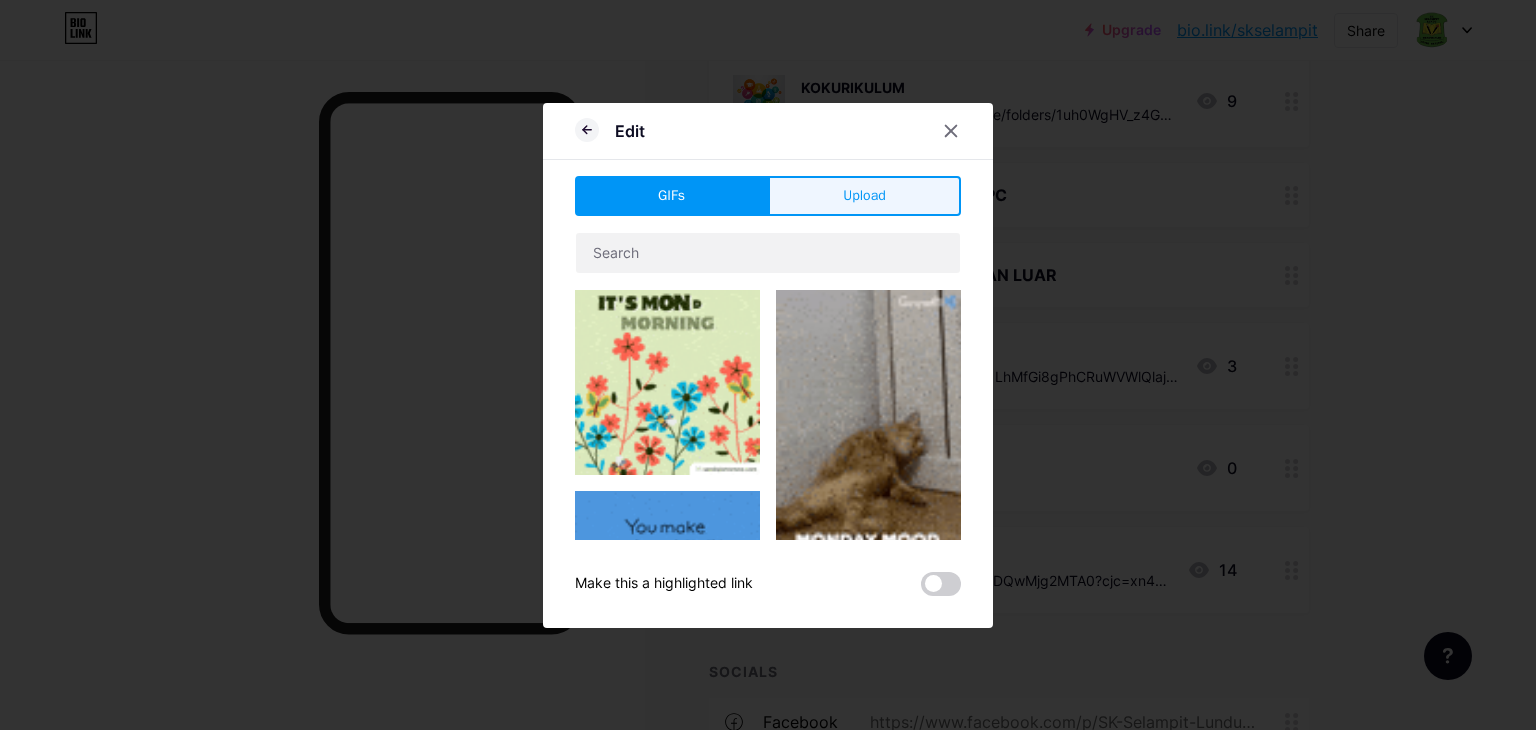 click on "Upload" at bounding box center [864, 195] 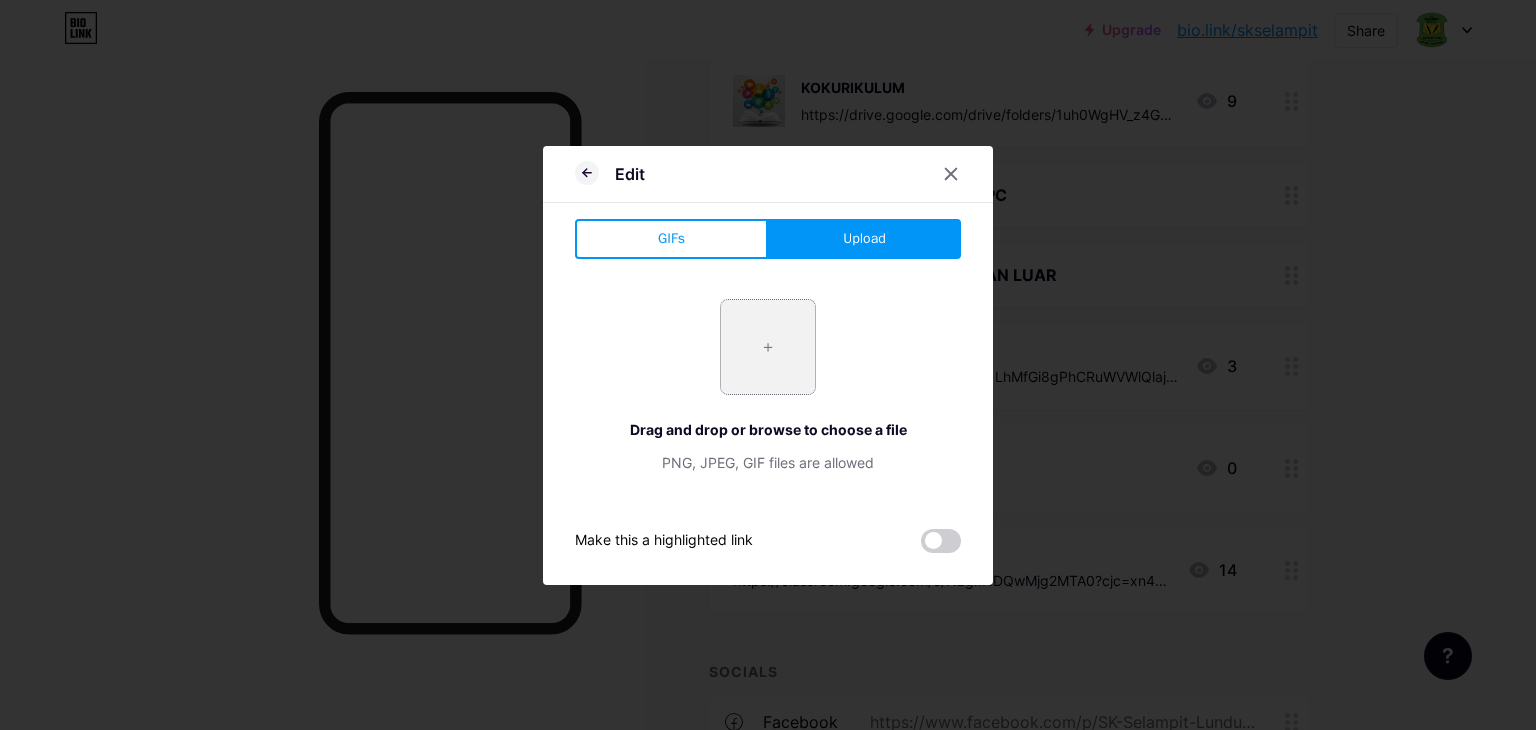 click at bounding box center [768, 347] 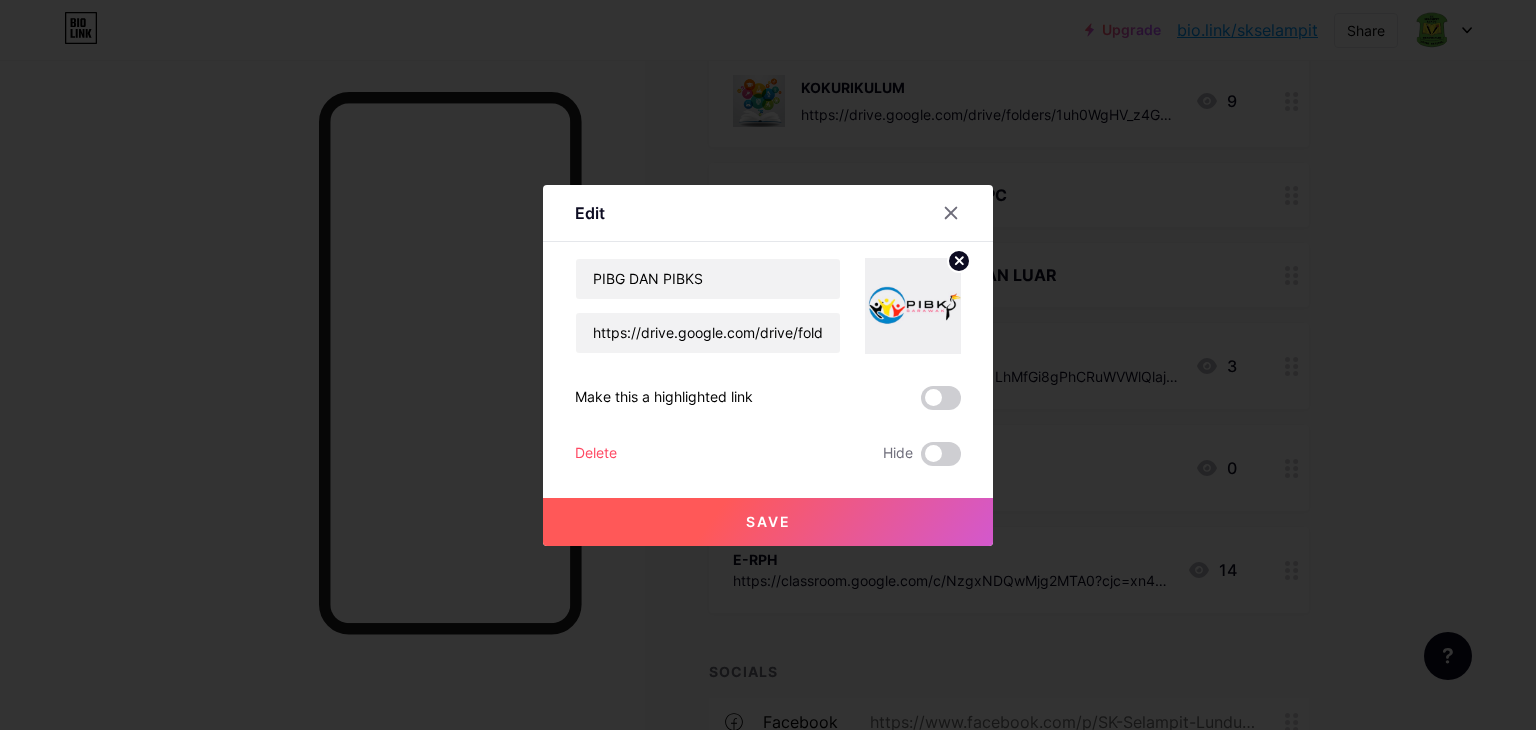 click on "Save" at bounding box center [768, 522] 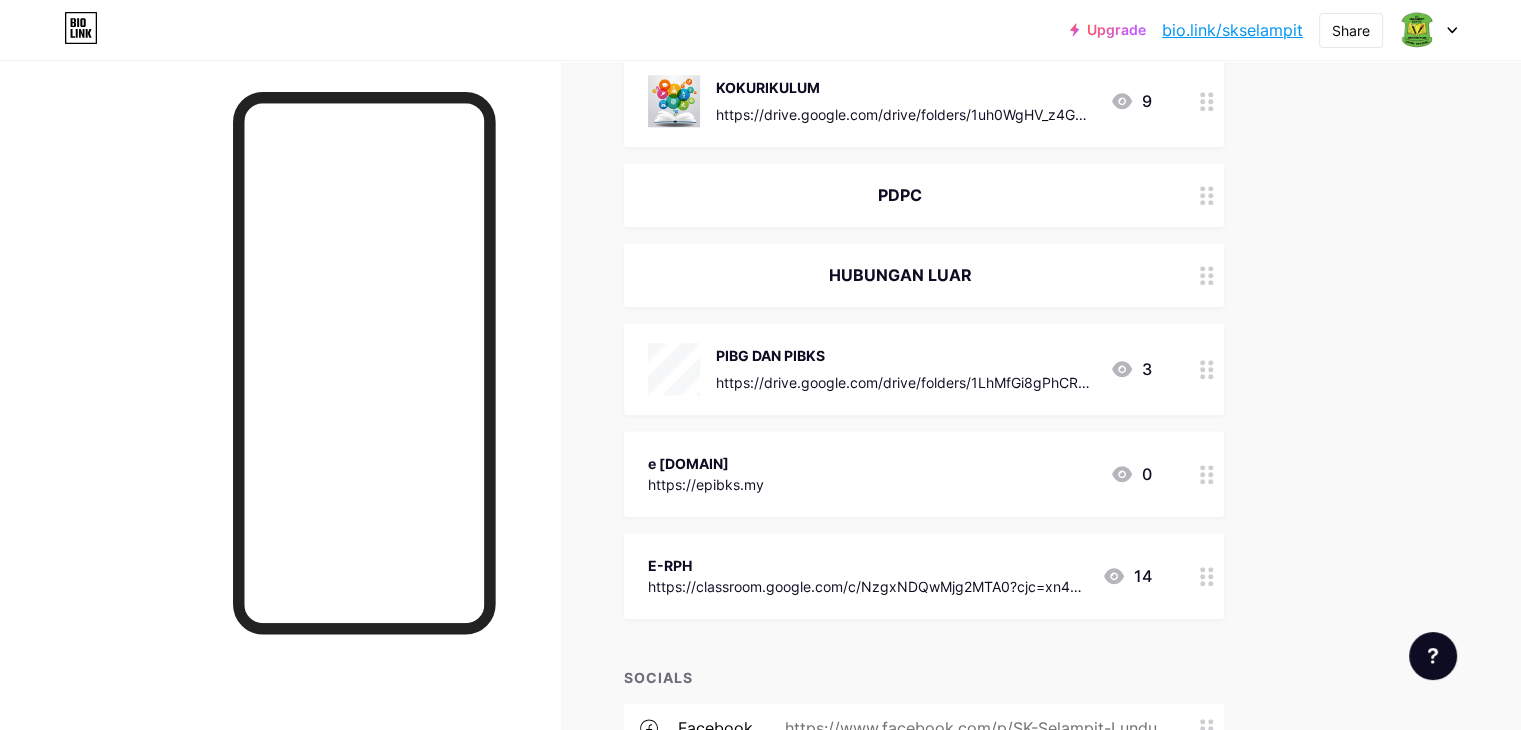 scroll, scrollTop: 2019, scrollLeft: 0, axis: vertical 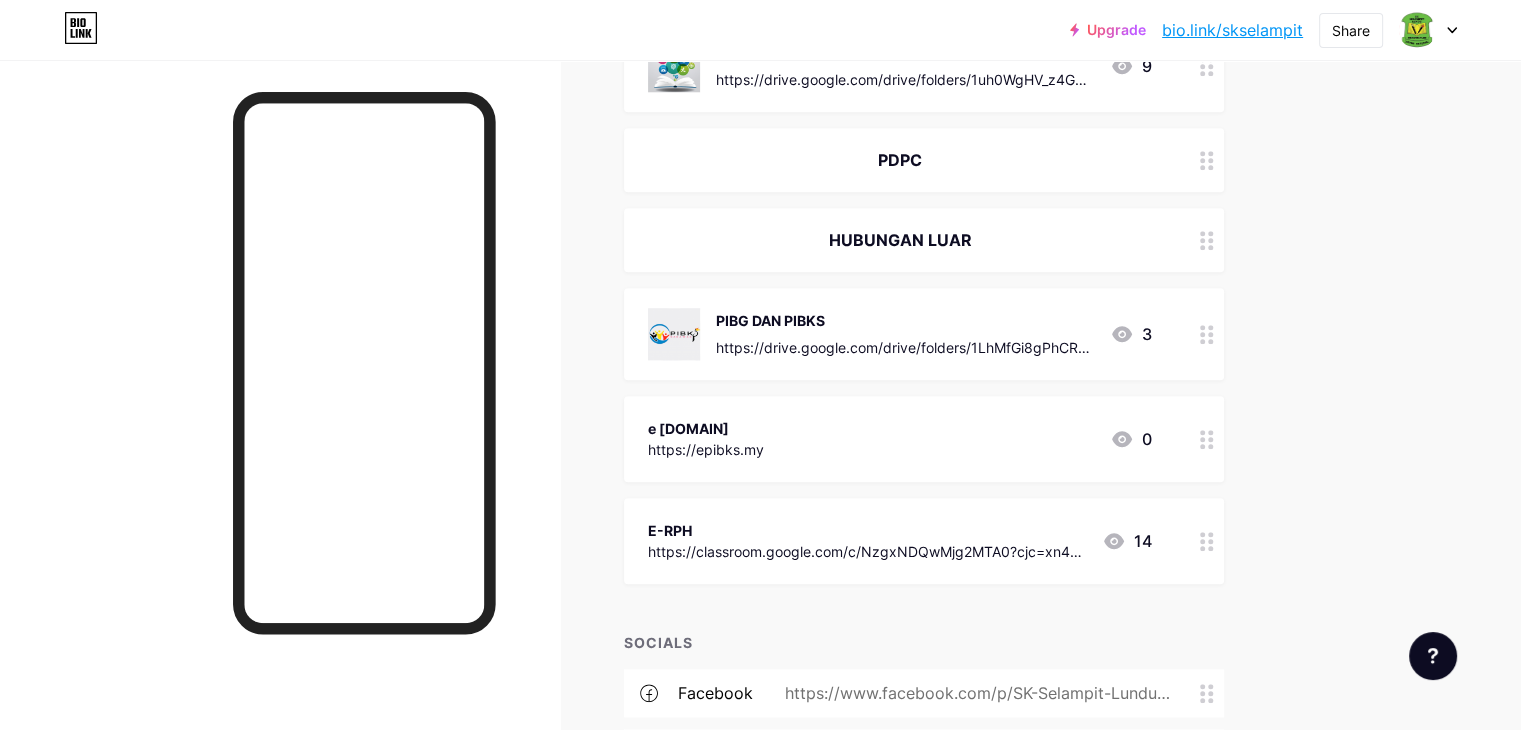 click on "e [DOMAIN]" at bounding box center (706, 428) 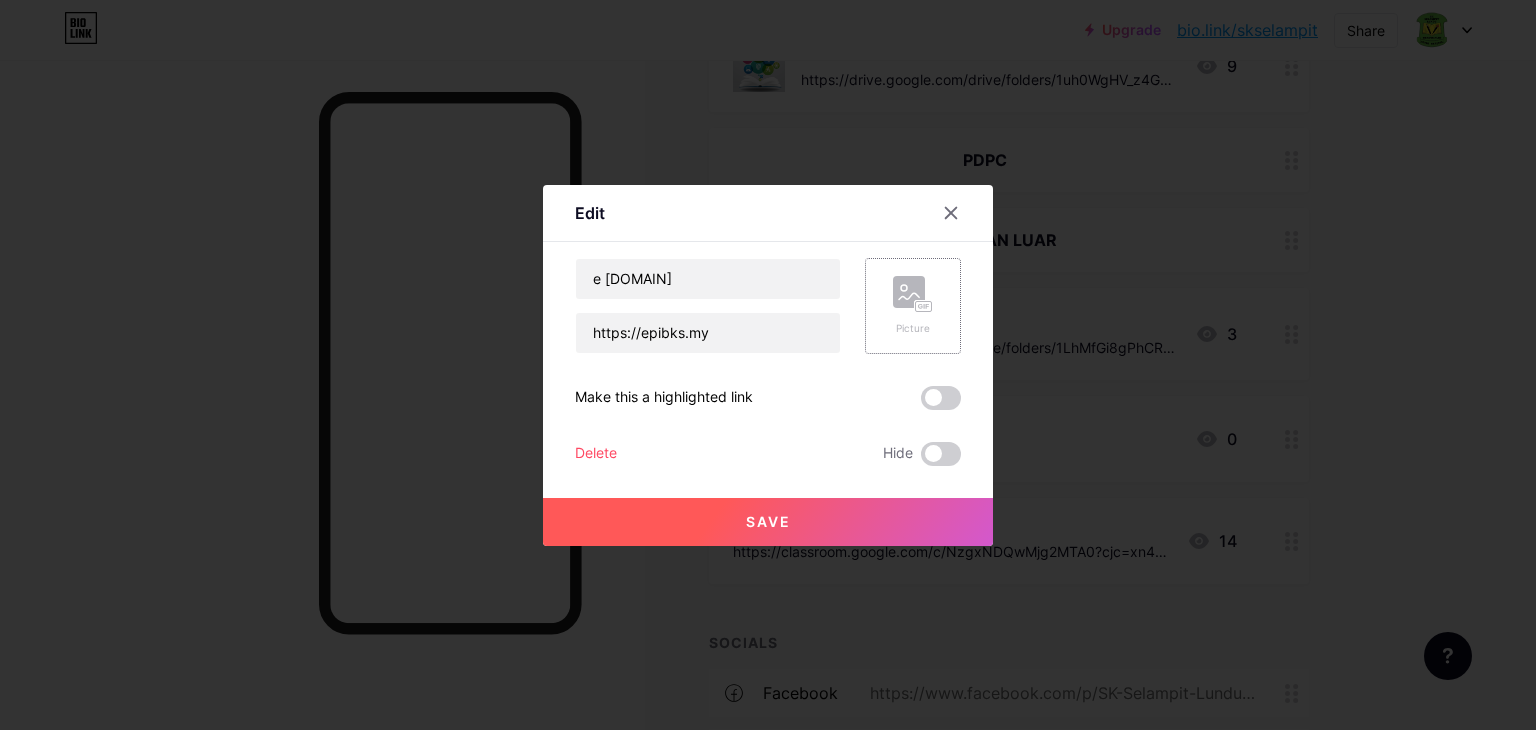 click on "Picture" at bounding box center [913, 306] 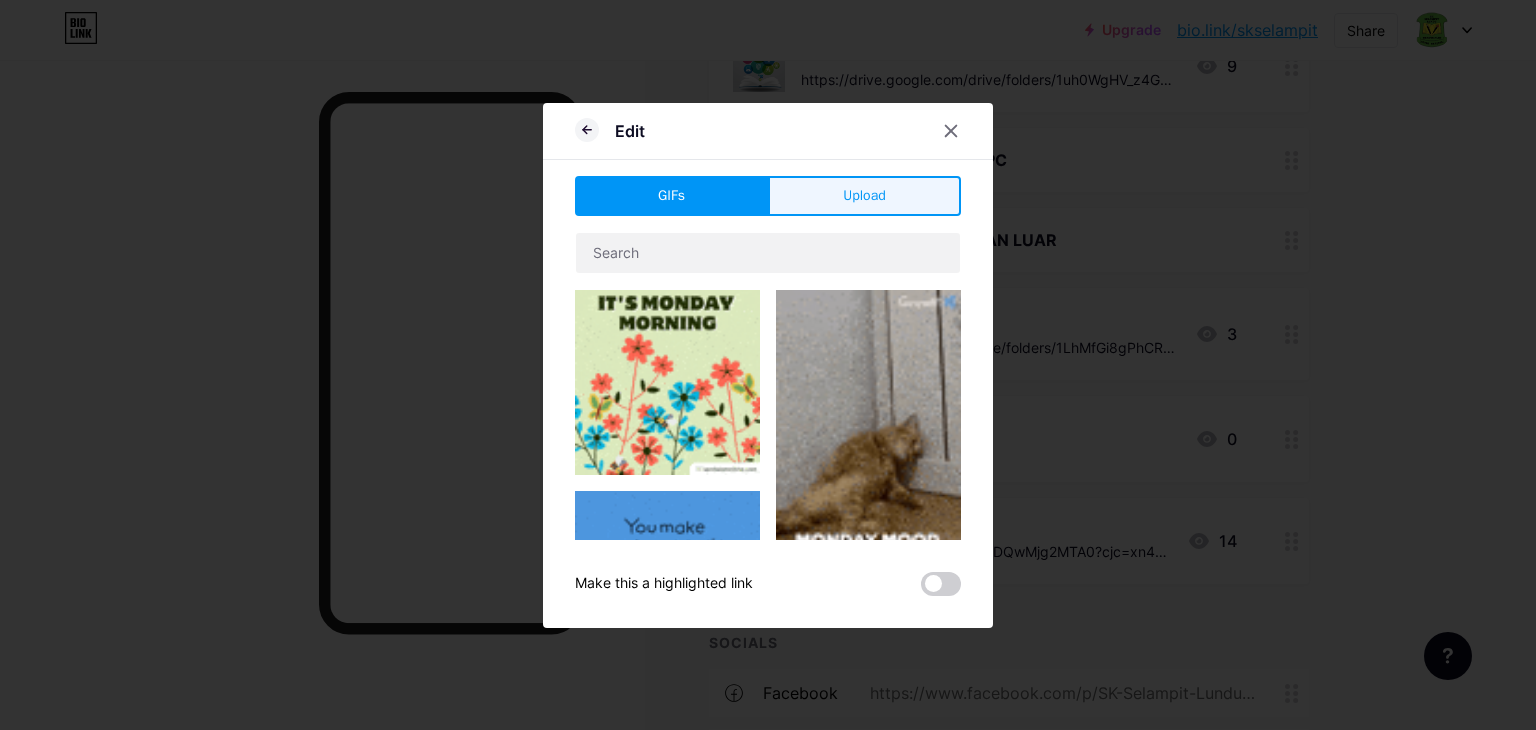 click on "Upload" at bounding box center [864, 195] 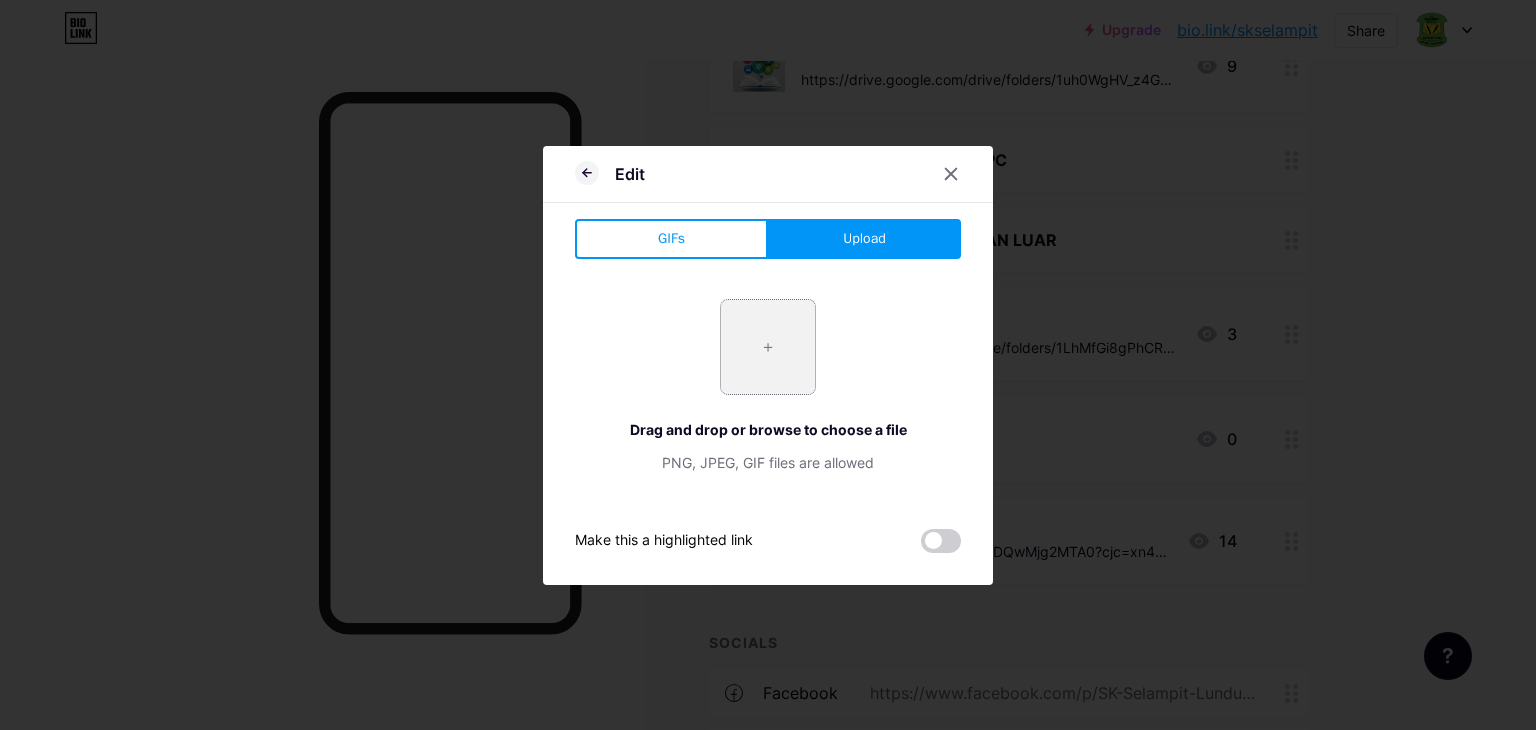 click at bounding box center [768, 347] 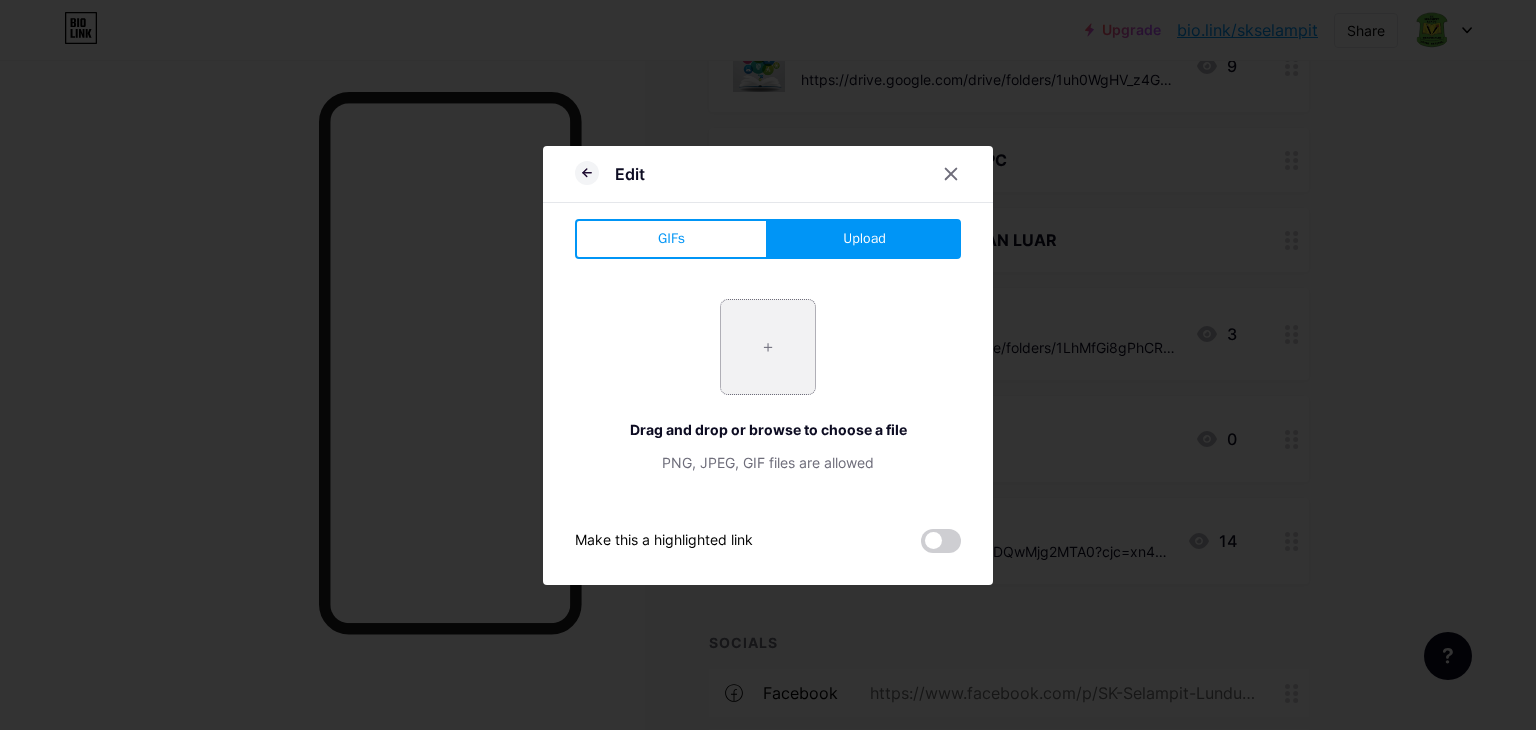 type on "C:\fakepath\Screenshot 2025-08-04 152151.png" 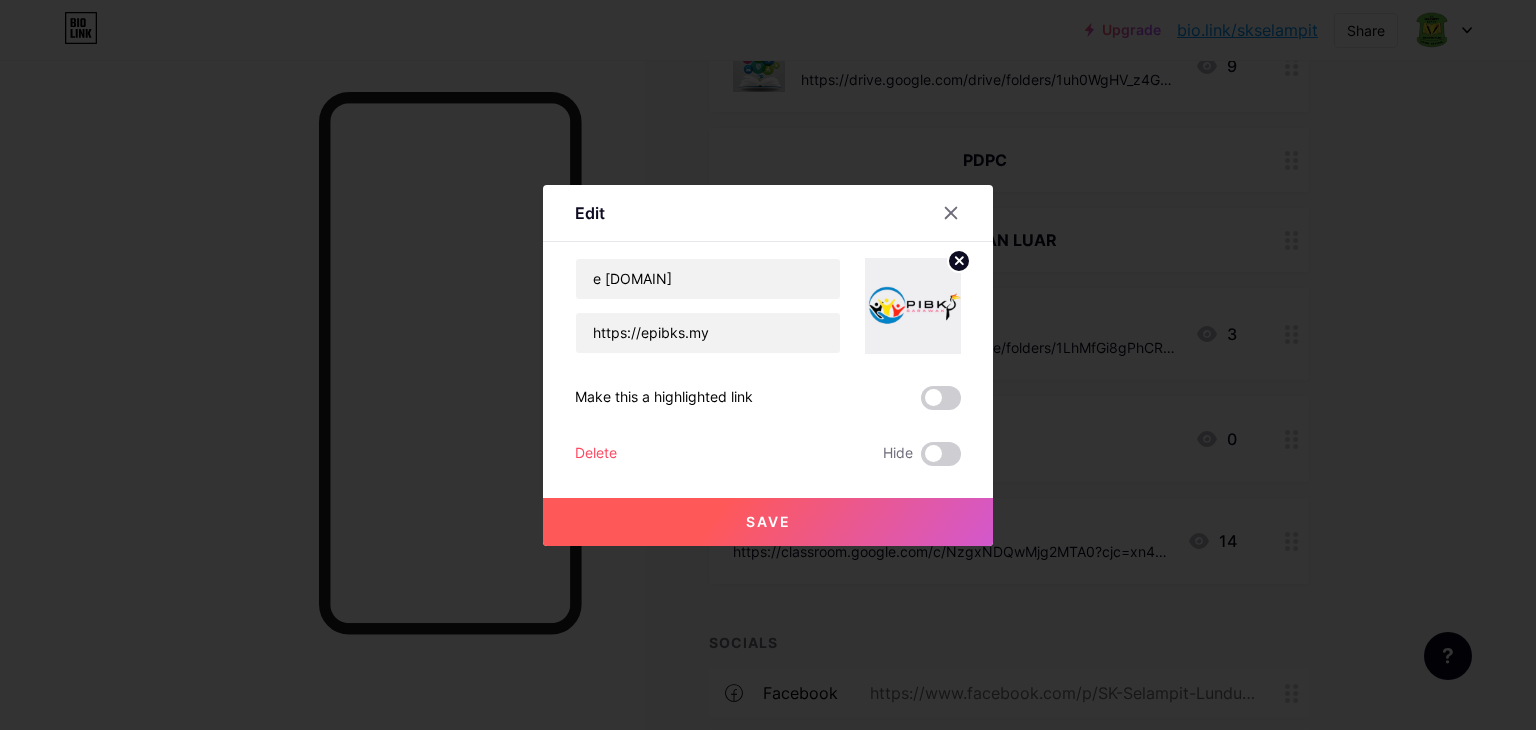 click on "Save" at bounding box center (768, 522) 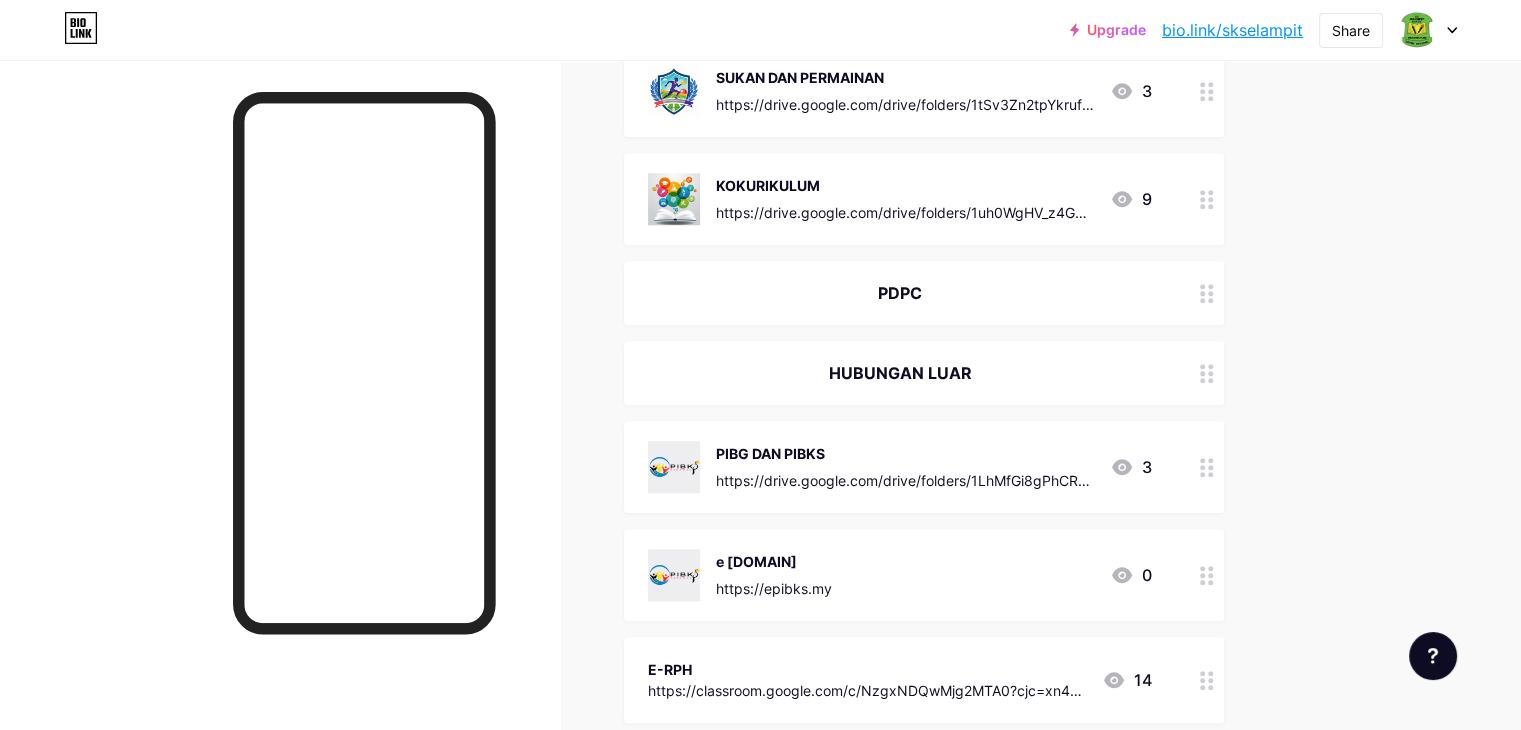 scroll, scrollTop: 1884, scrollLeft: 0, axis: vertical 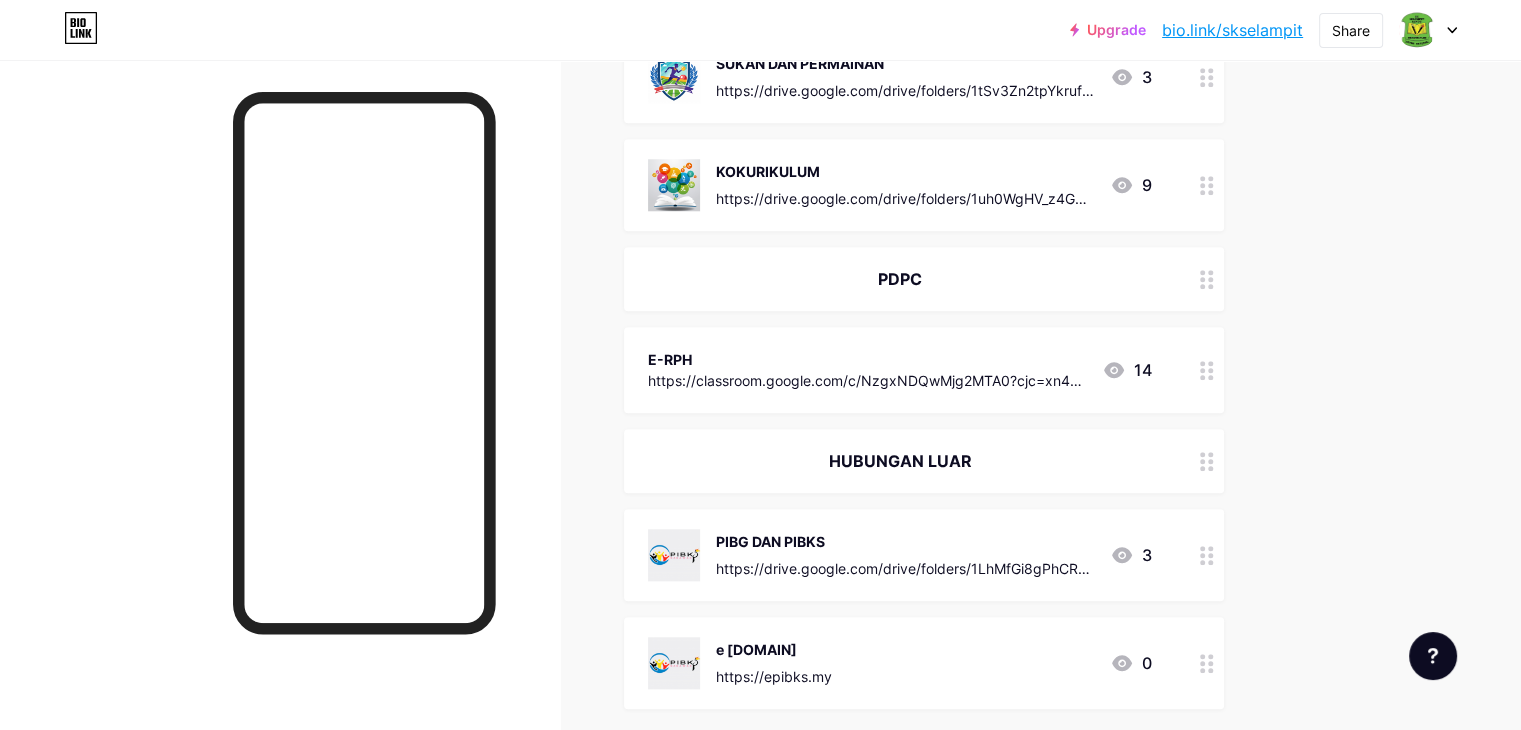 click on "https://classroom.google.com/c/NzgxNDQwMjg2MTA0?cjc=xn4f63rm" at bounding box center (867, 380) 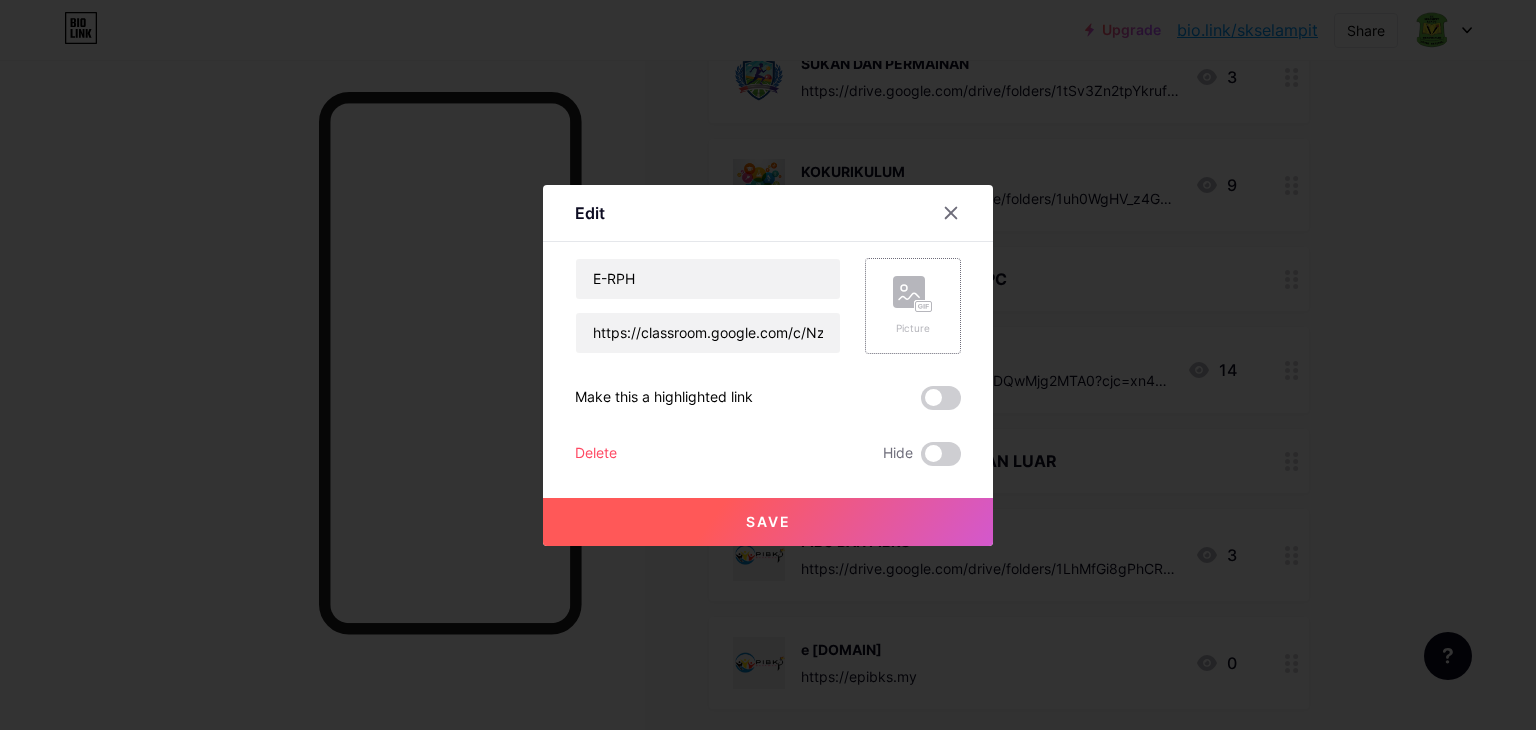 click 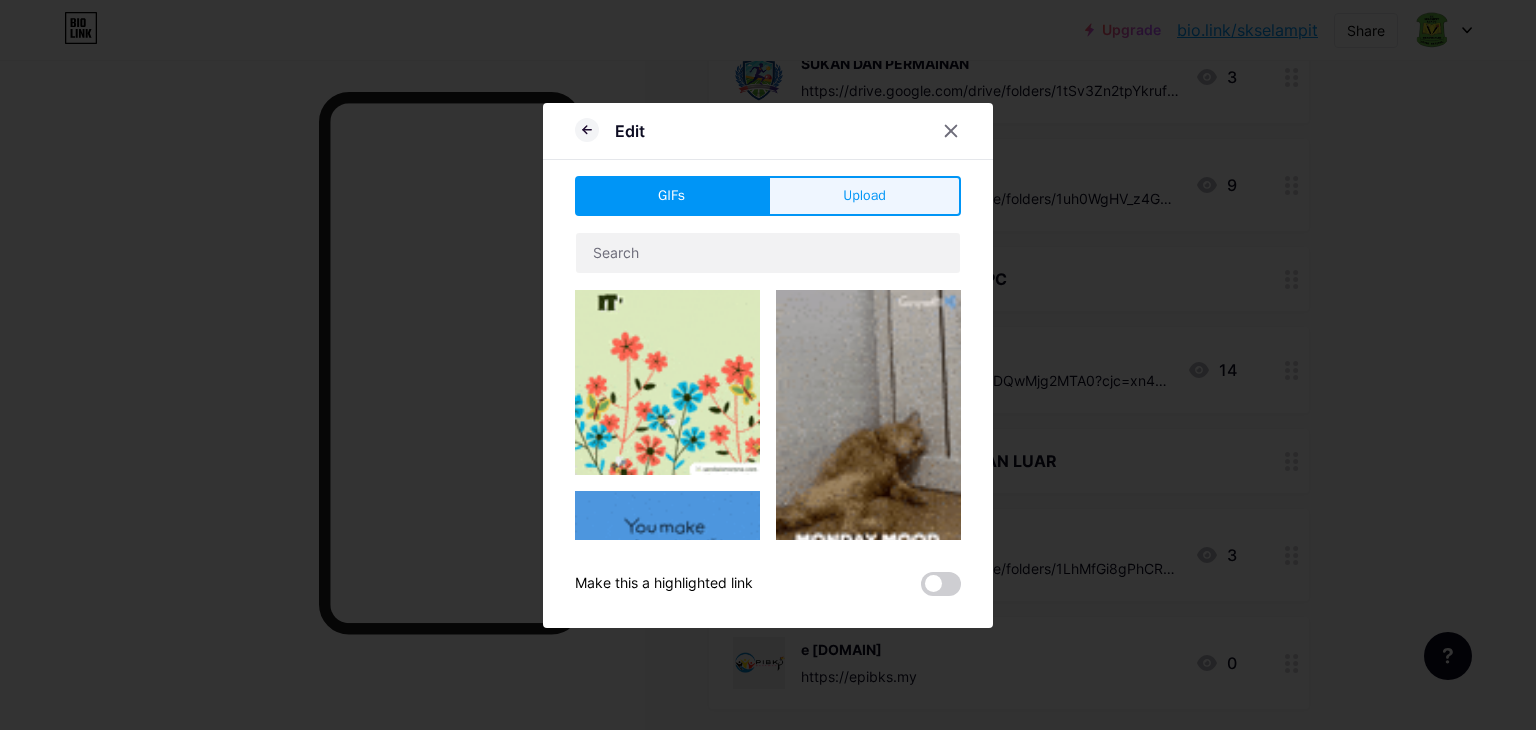 click on "Upload" at bounding box center [864, 196] 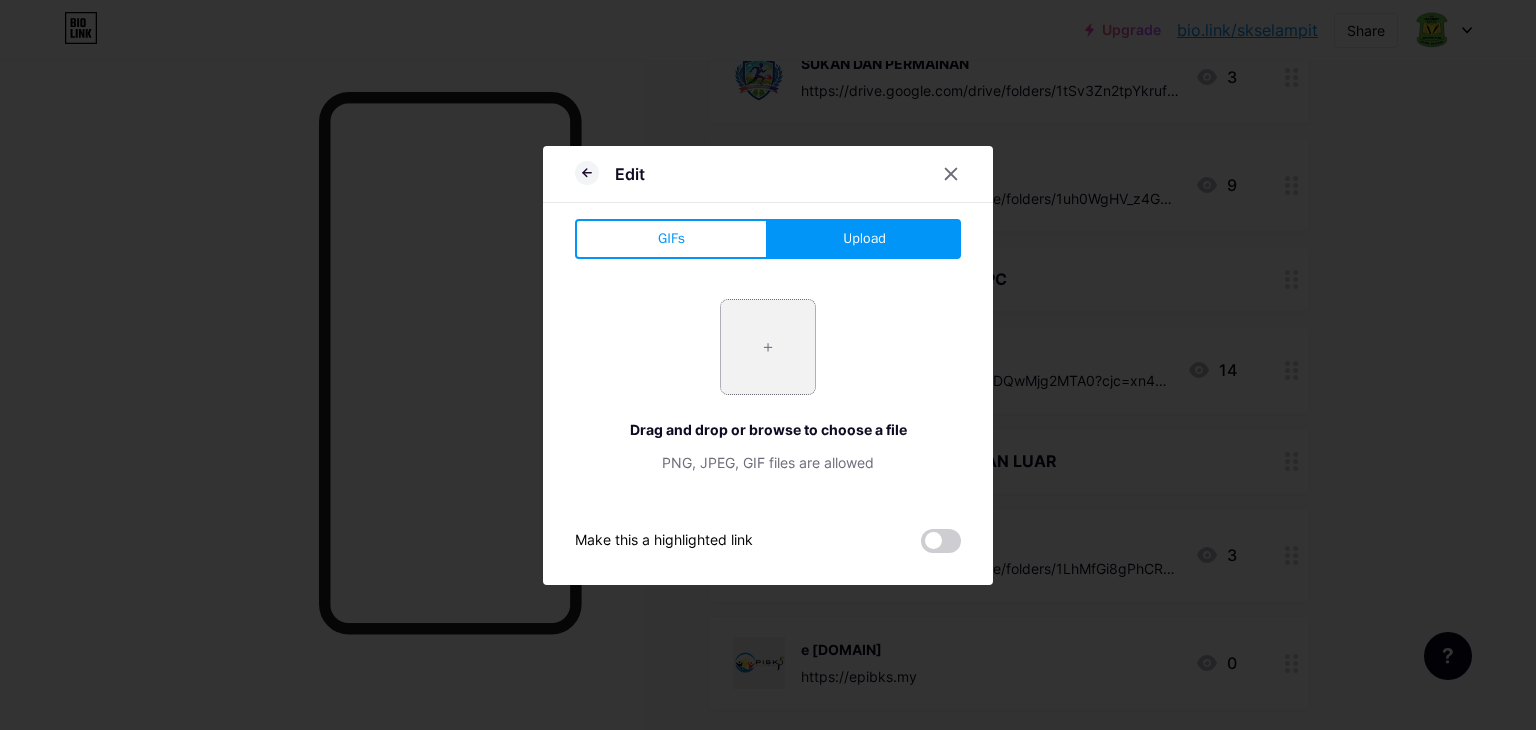click at bounding box center [768, 347] 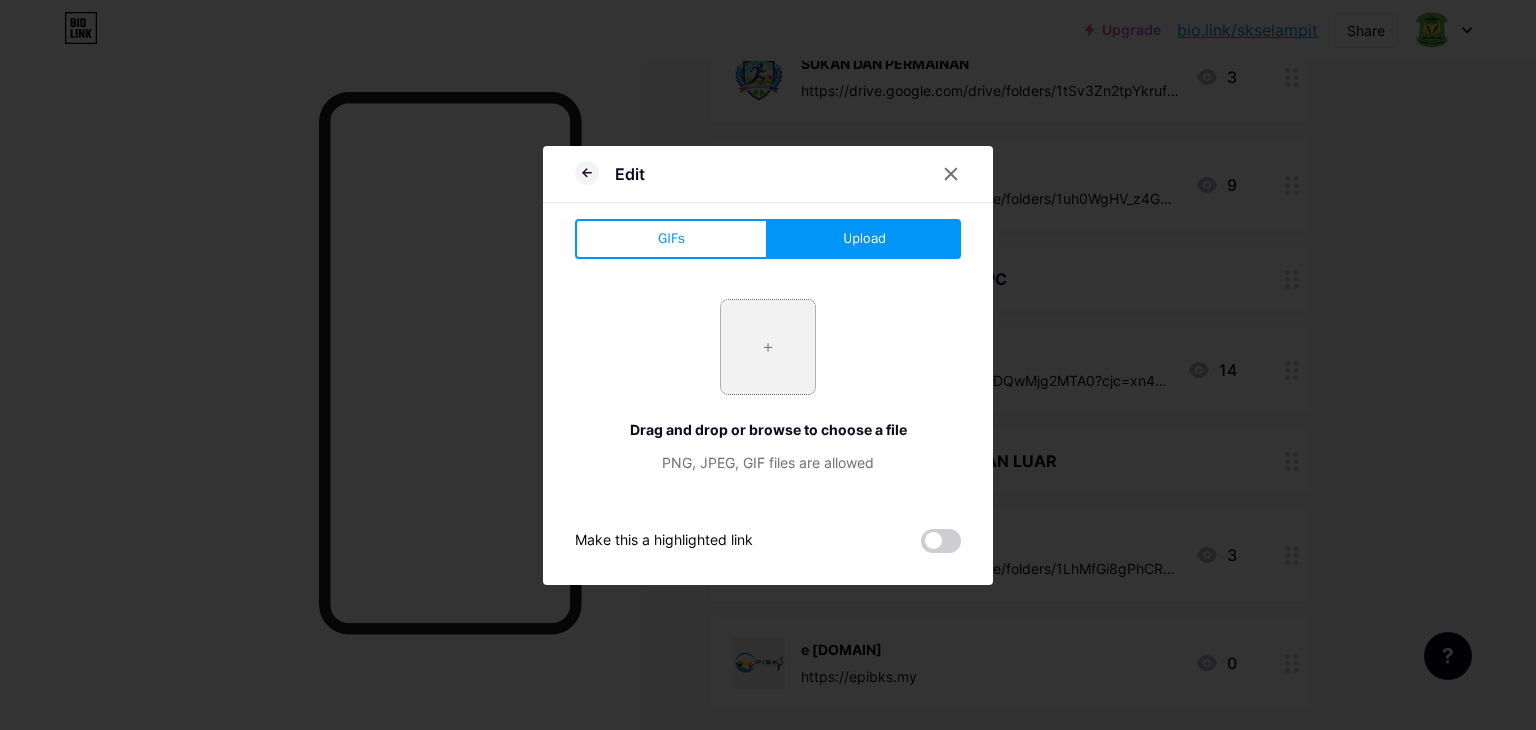 type on "C:\fakepath\Screenshot 2025-08-04 152247.png" 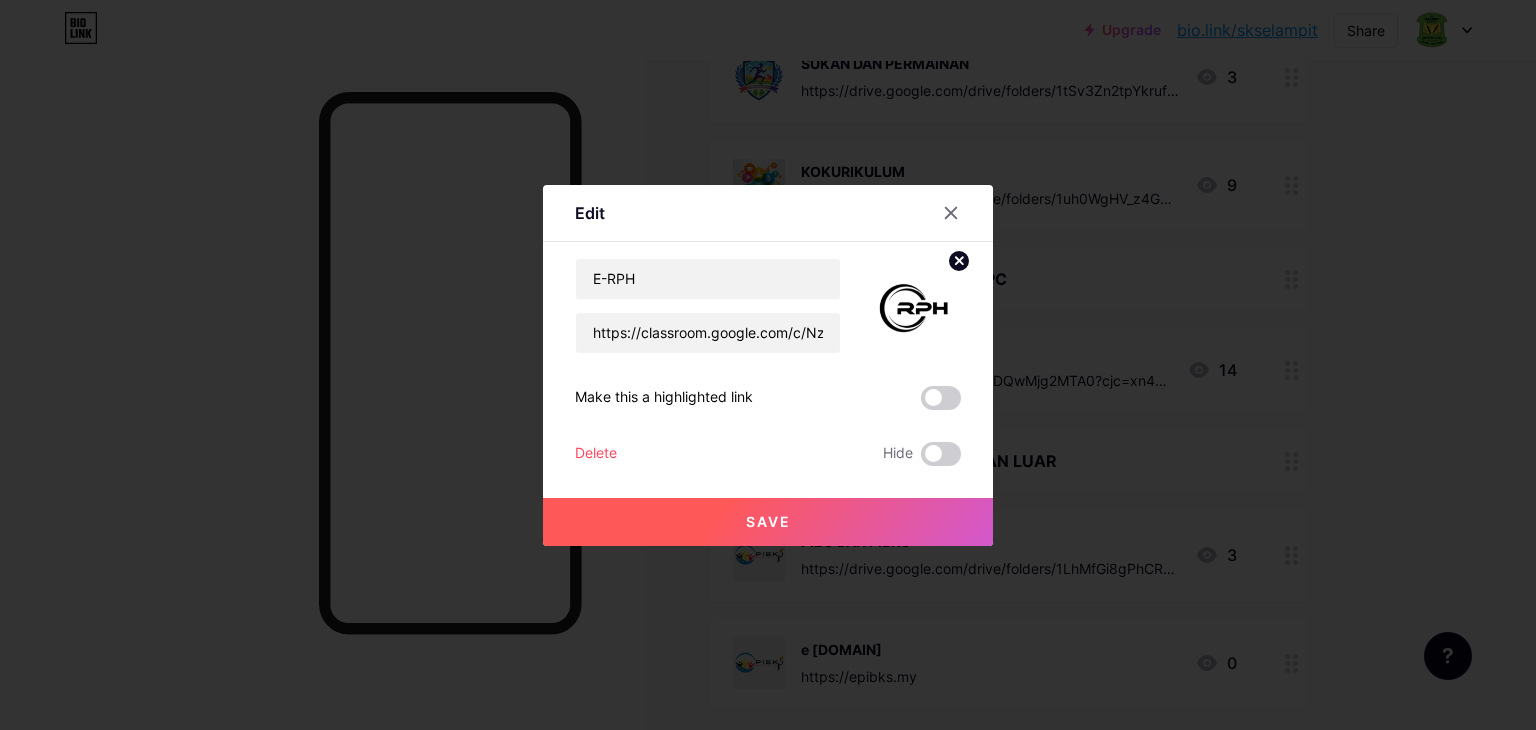 click on "Save" at bounding box center (768, 522) 